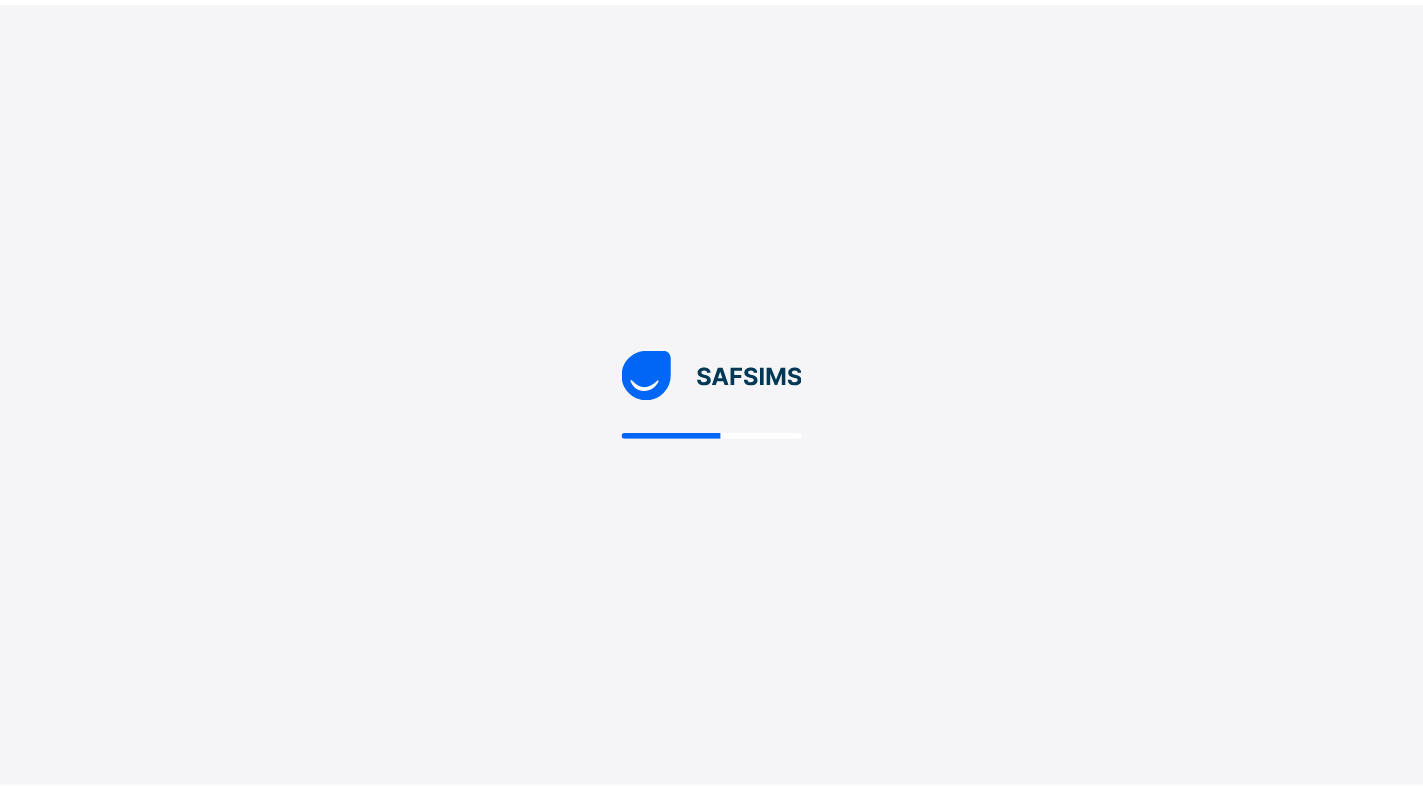 scroll, scrollTop: 0, scrollLeft: 0, axis: both 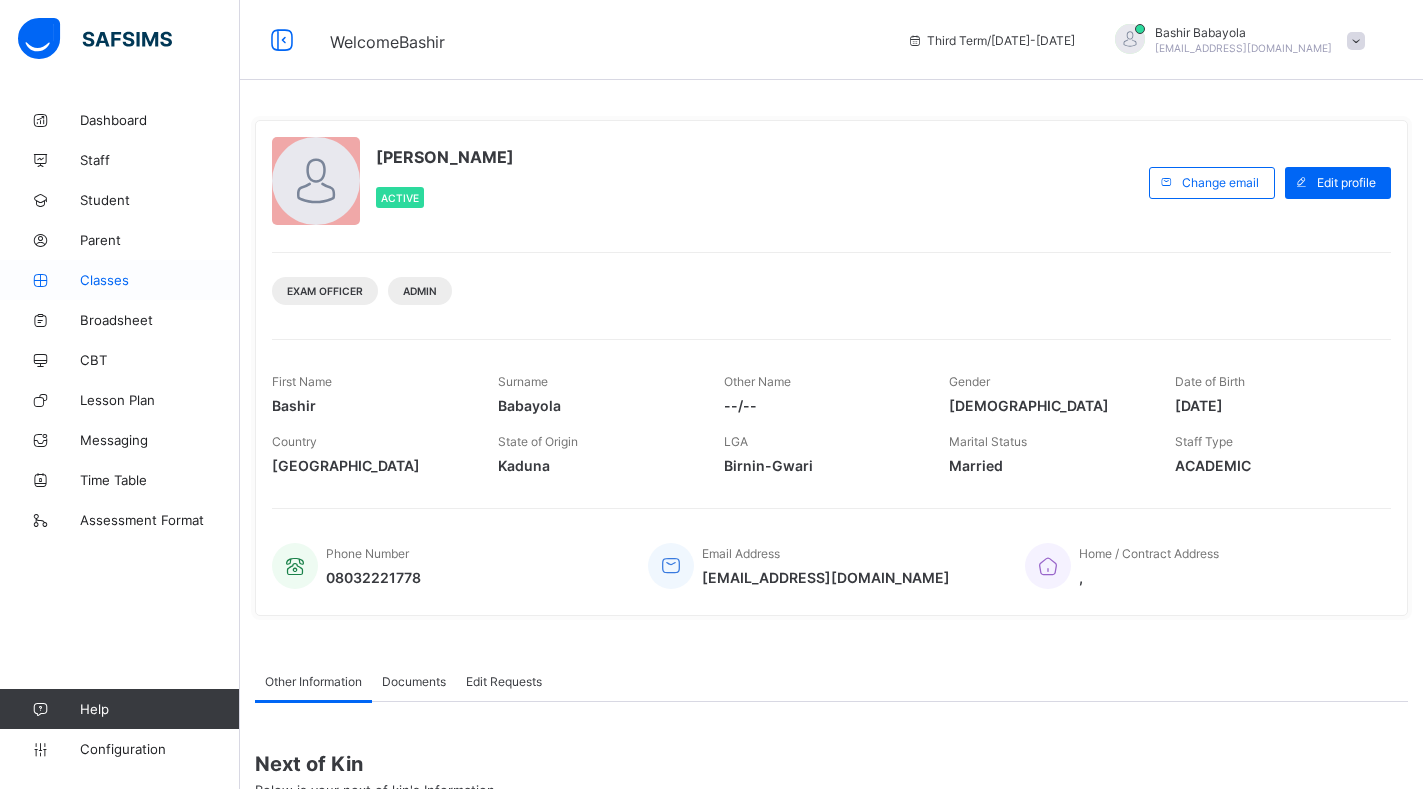 click on "Classes" at bounding box center (160, 280) 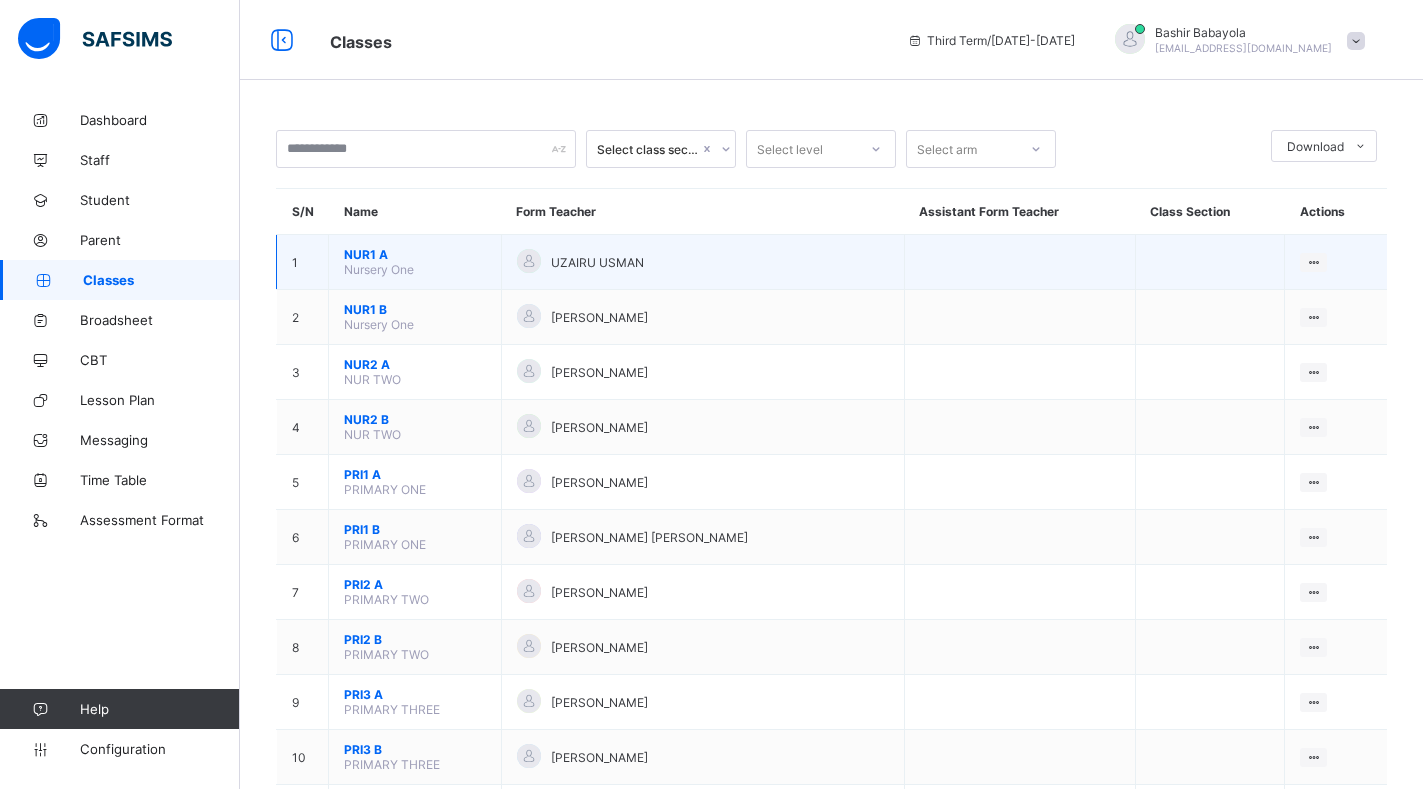 click on "NUR1   A" at bounding box center [415, 254] 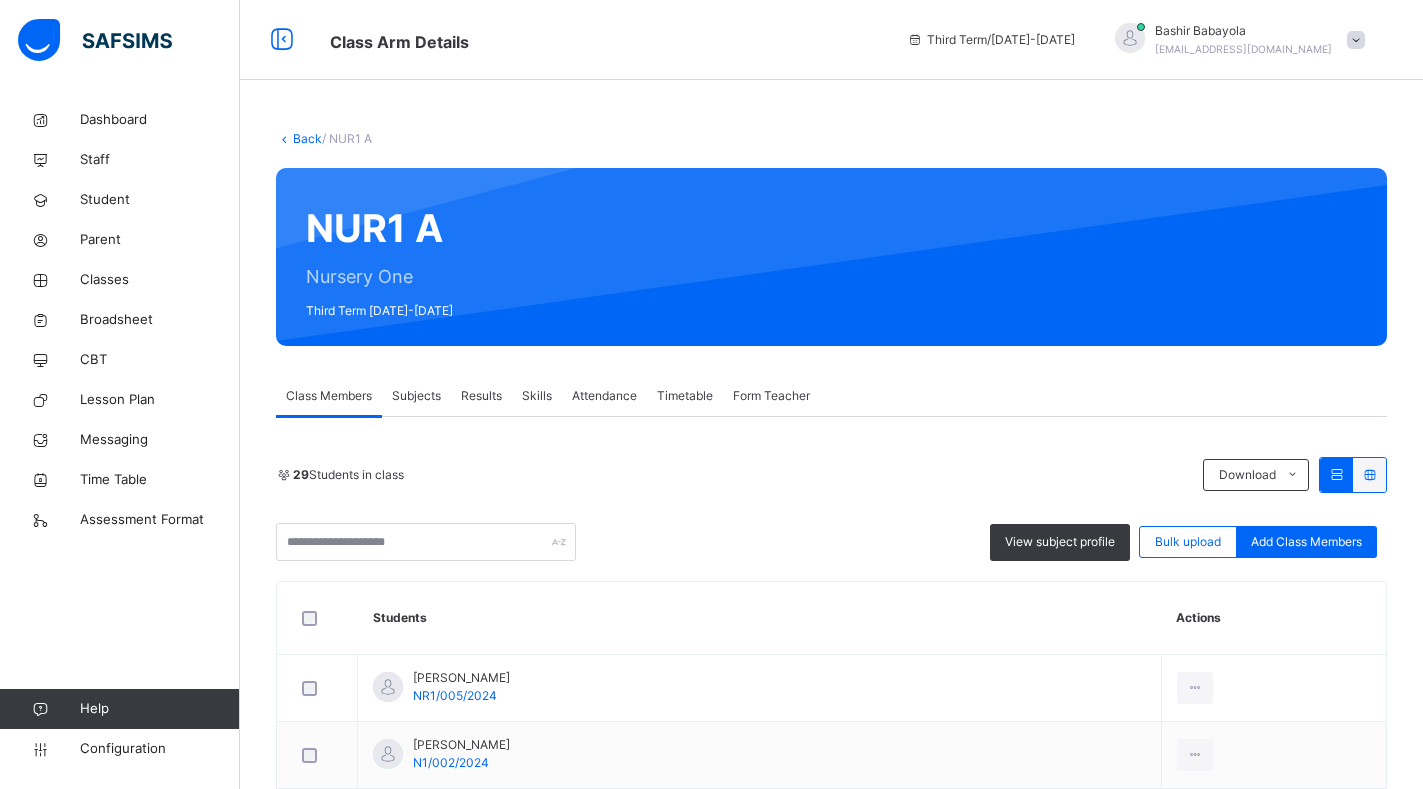 click on "Subjects" at bounding box center [416, 396] 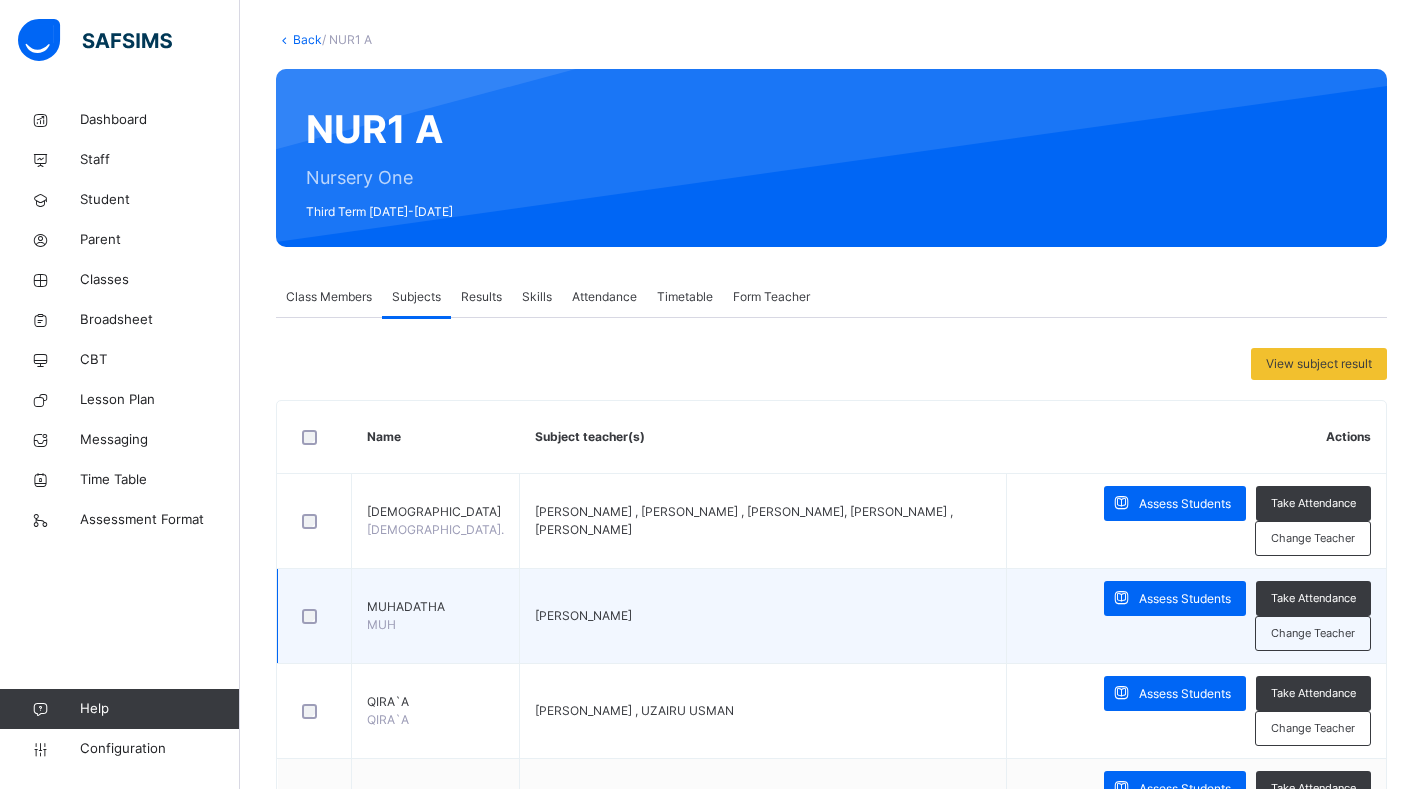scroll, scrollTop: 100, scrollLeft: 0, axis: vertical 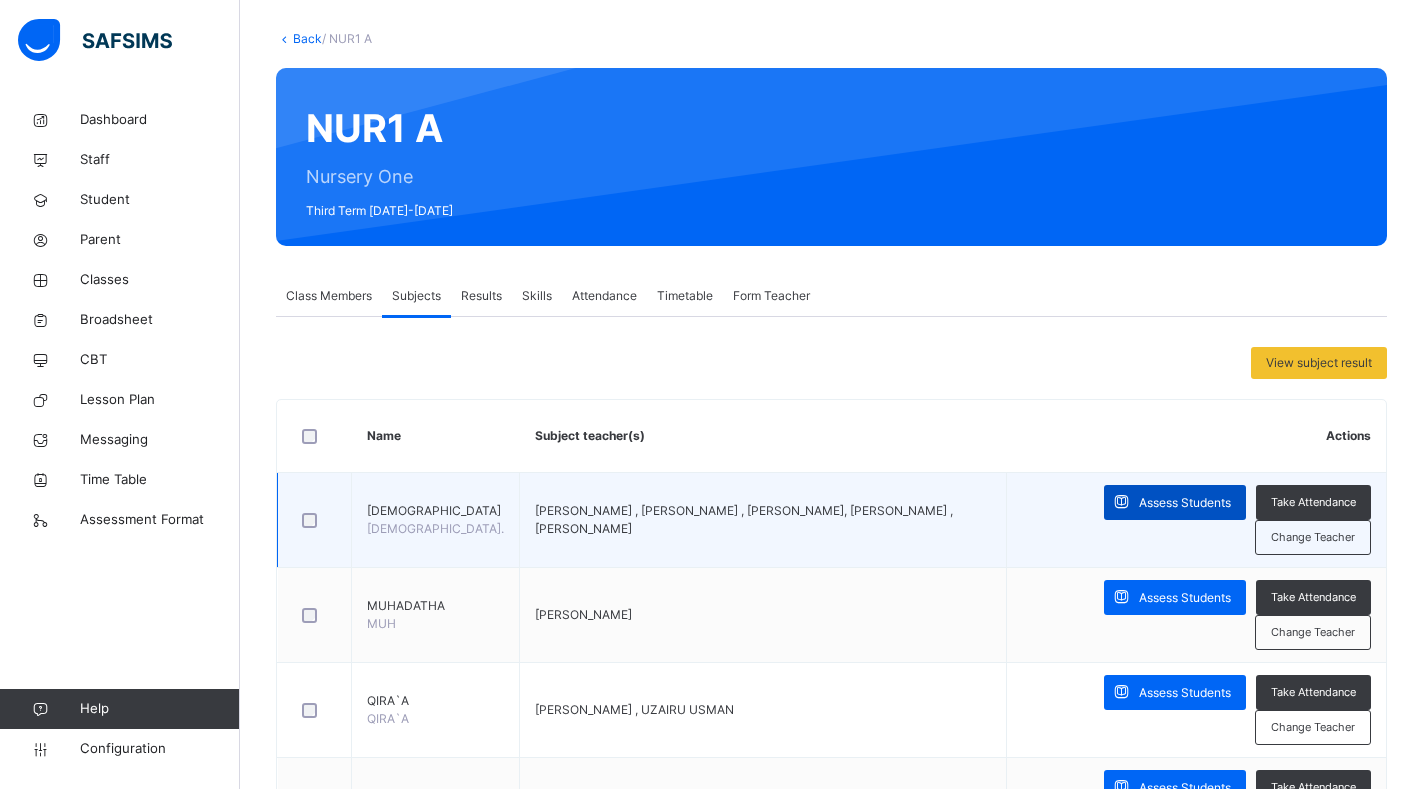 click on "Assess Students" at bounding box center (1185, 503) 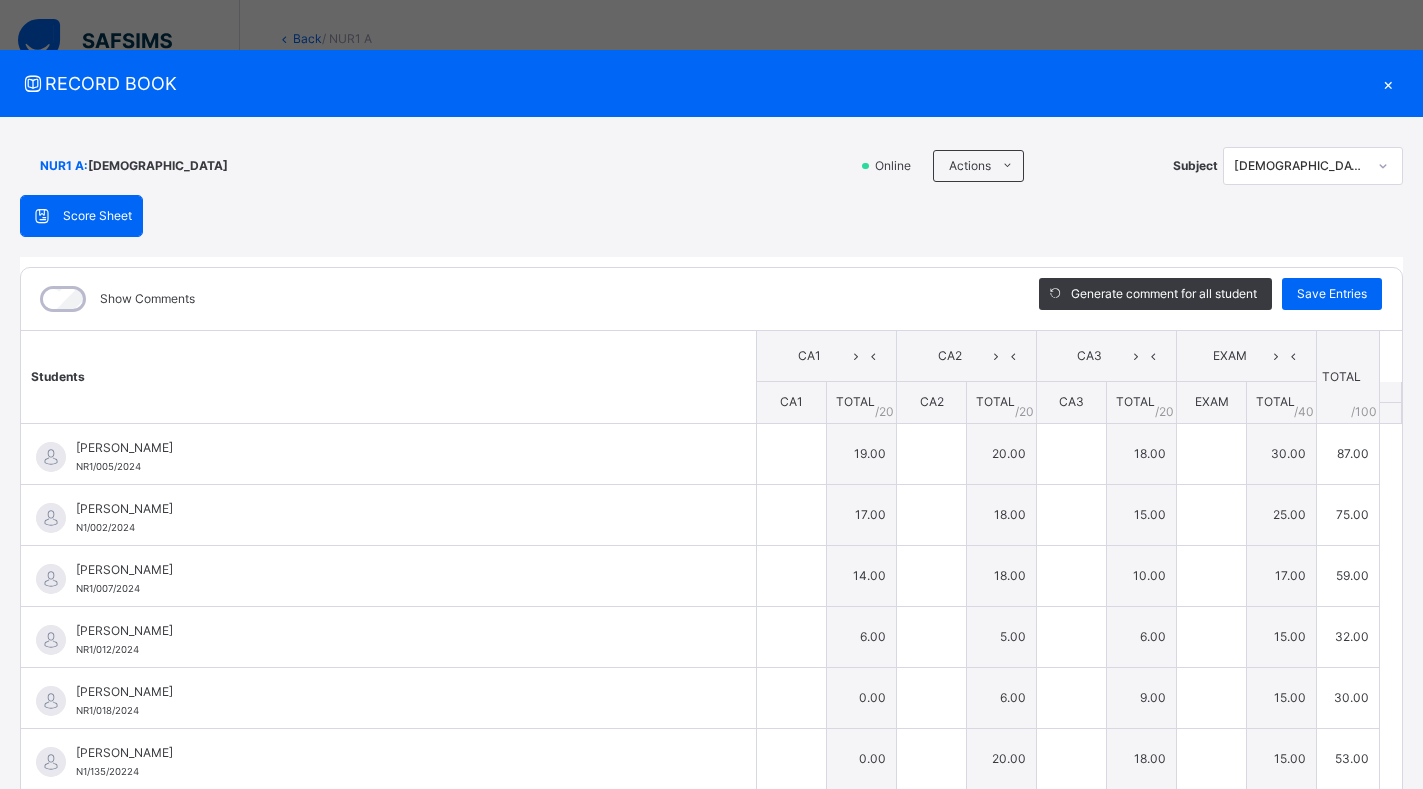 type on "**" 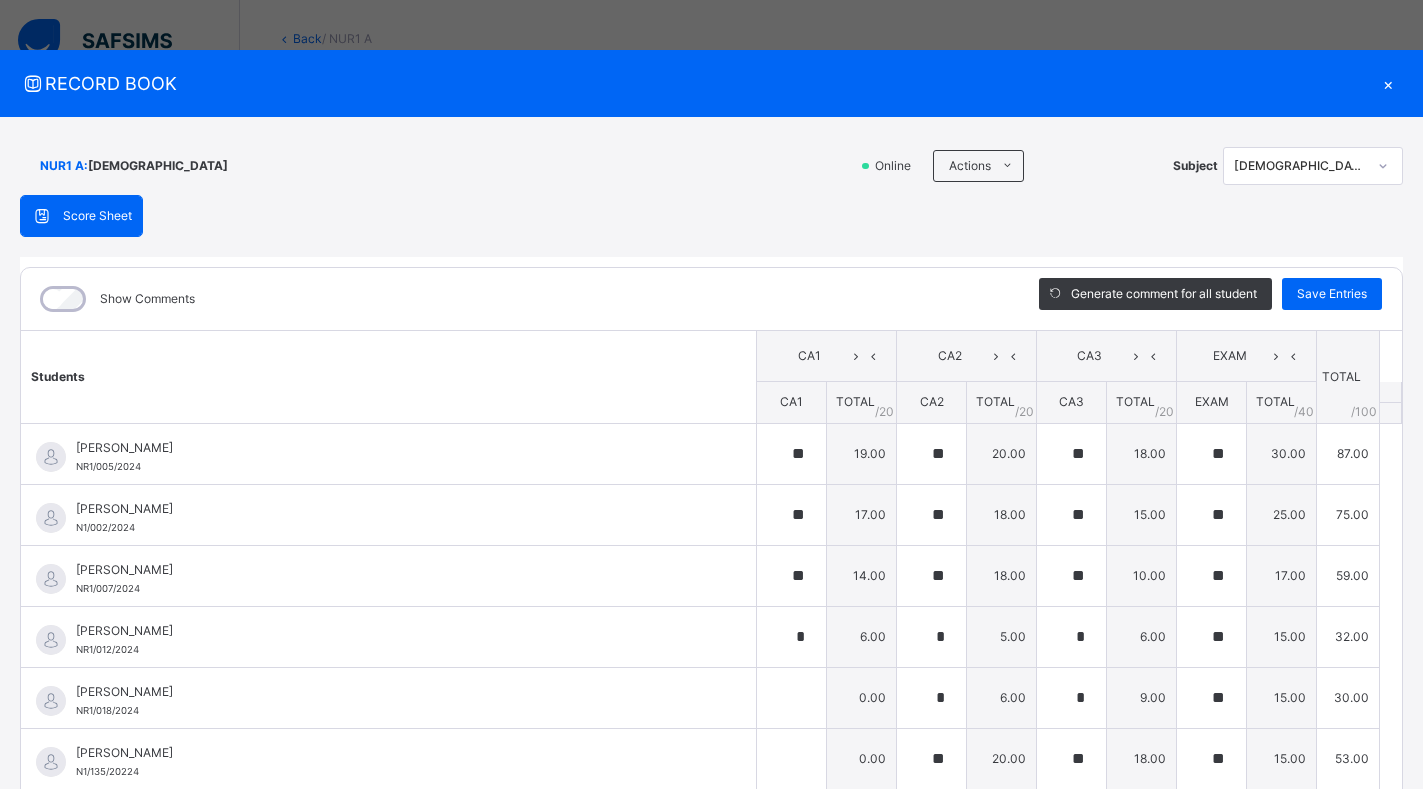 type on "**" 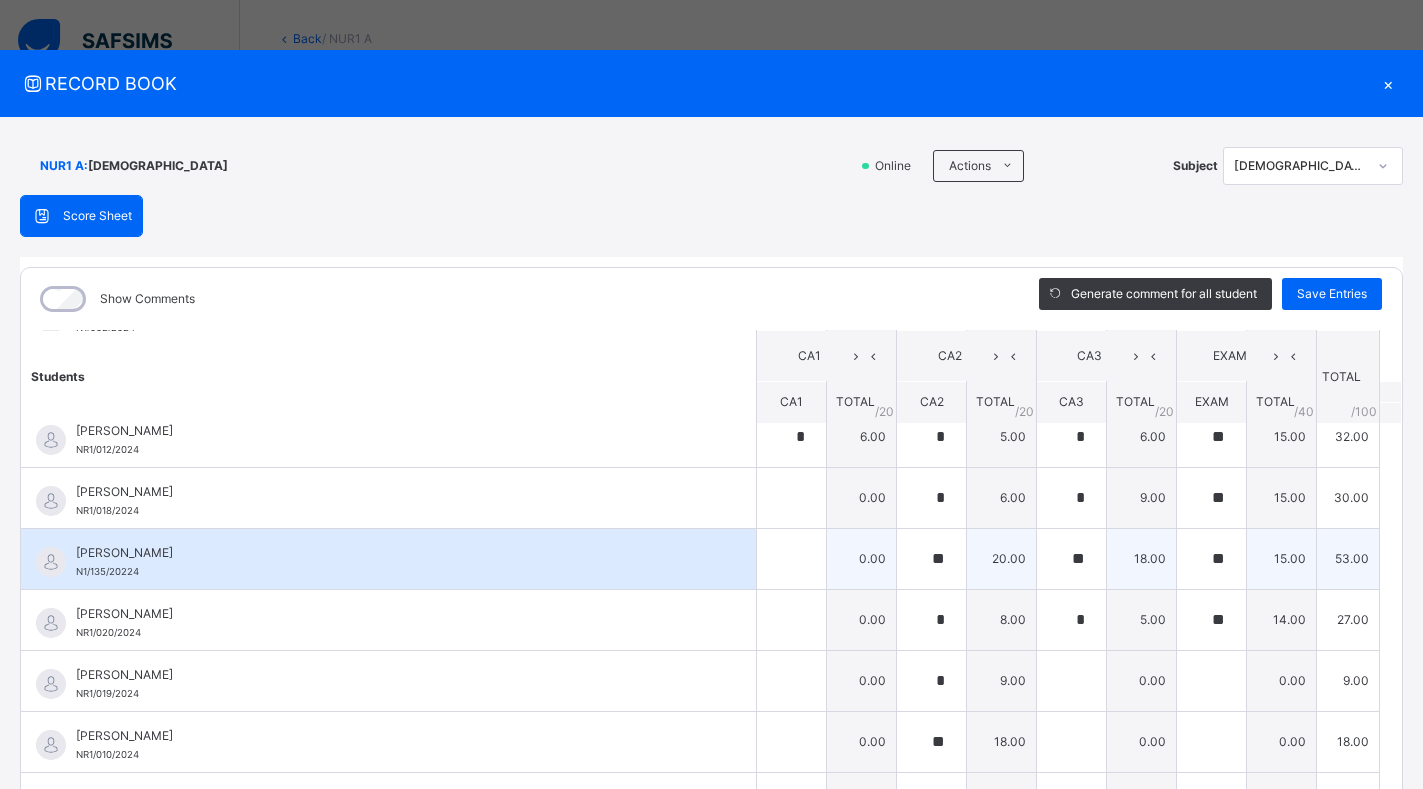 scroll, scrollTop: 100, scrollLeft: 0, axis: vertical 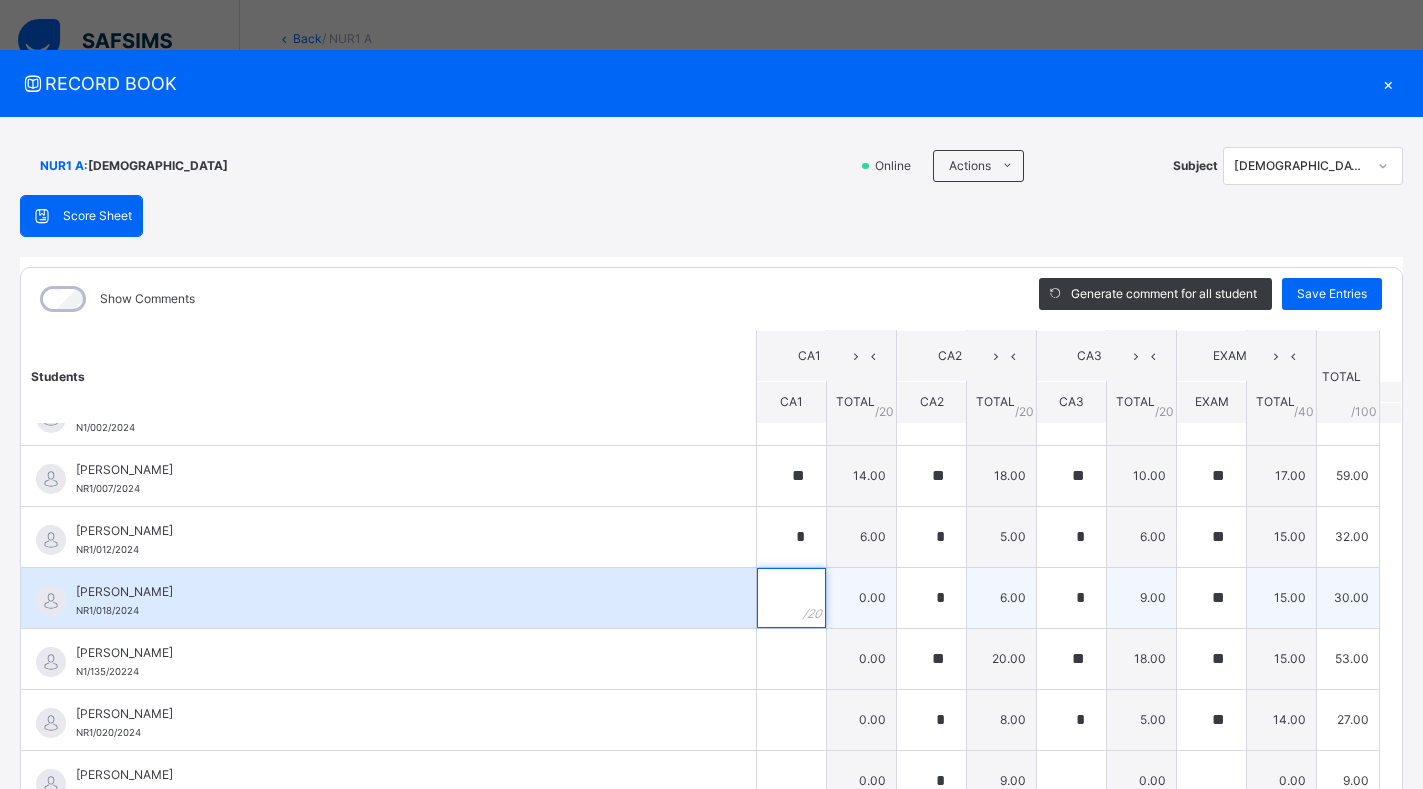 click at bounding box center (791, 598) 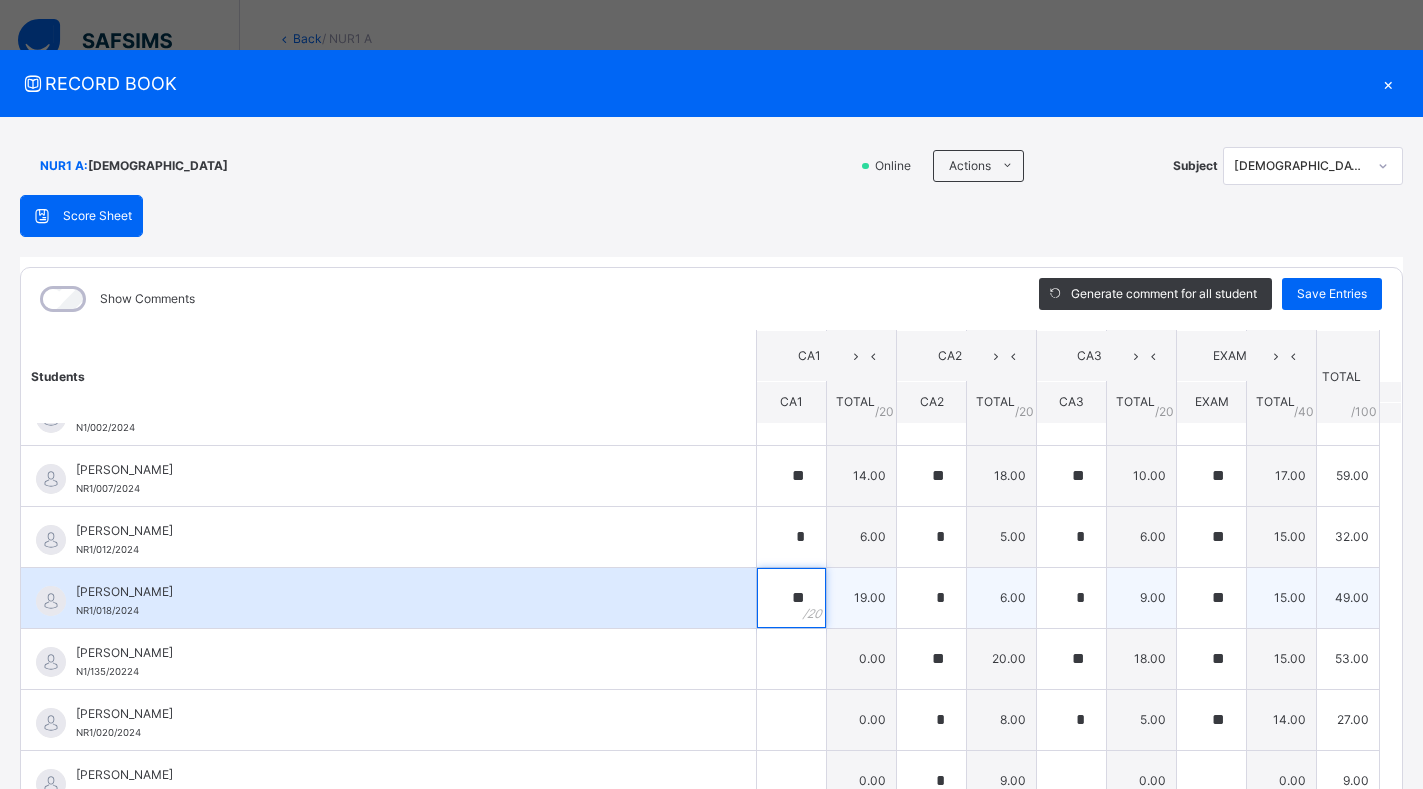 type on "**" 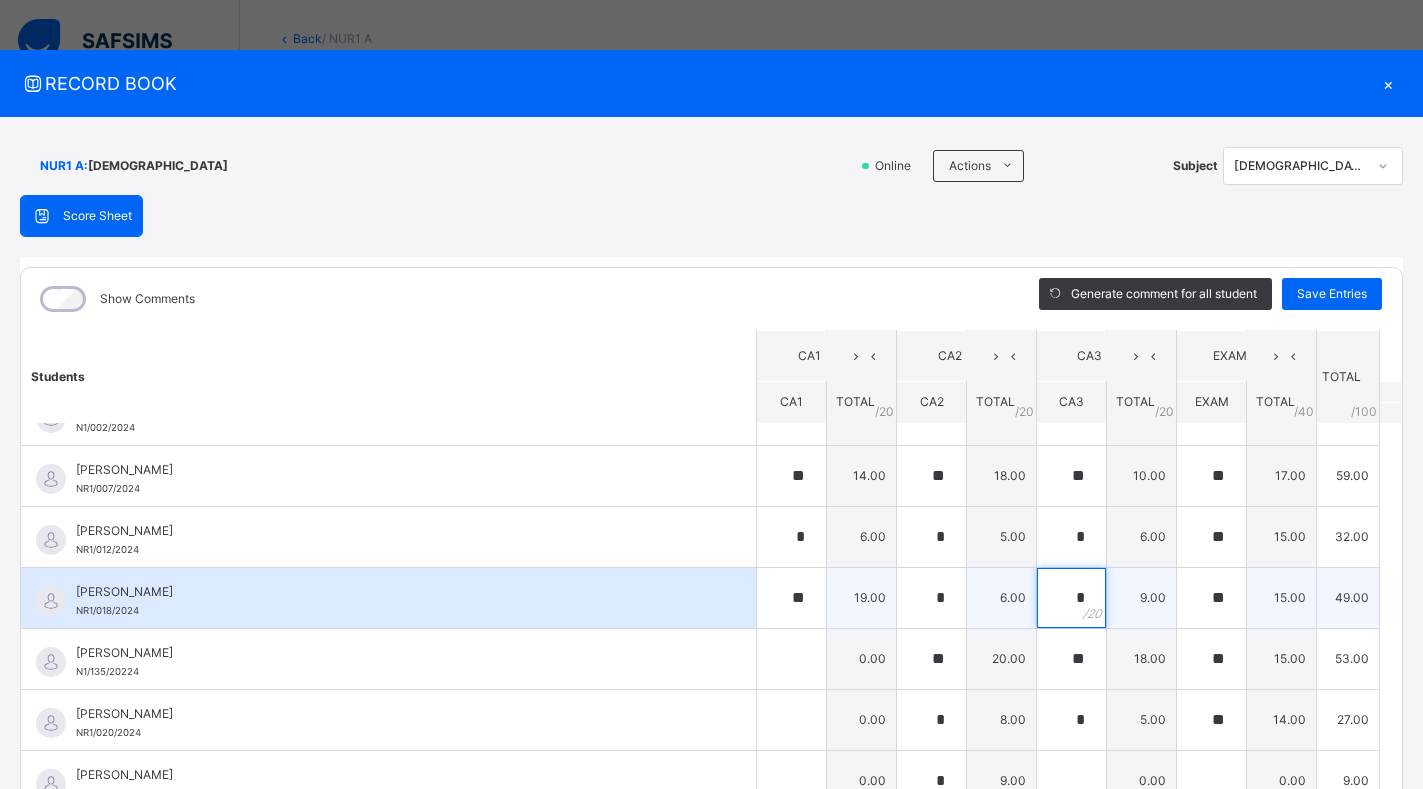 click on "*" at bounding box center [1071, 598] 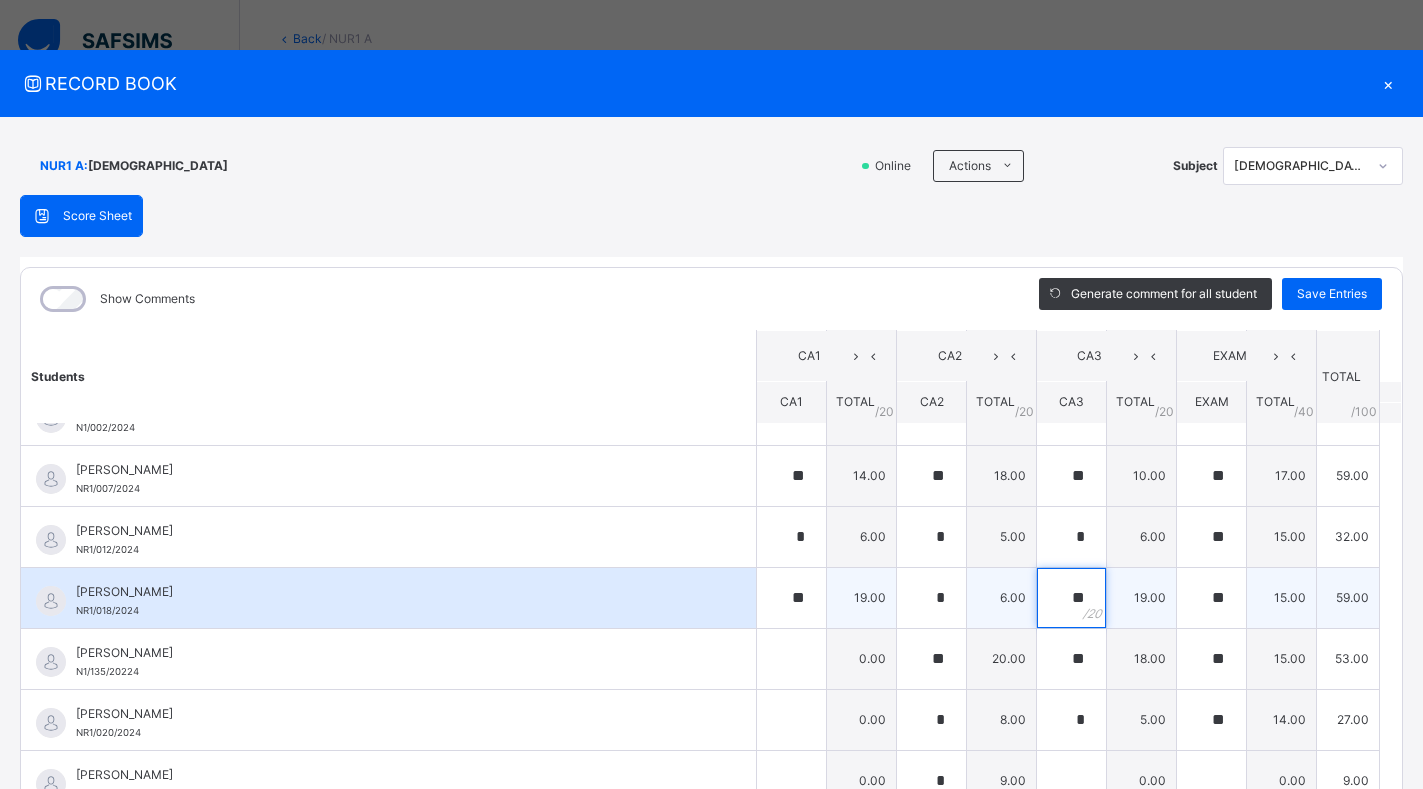 type on "**" 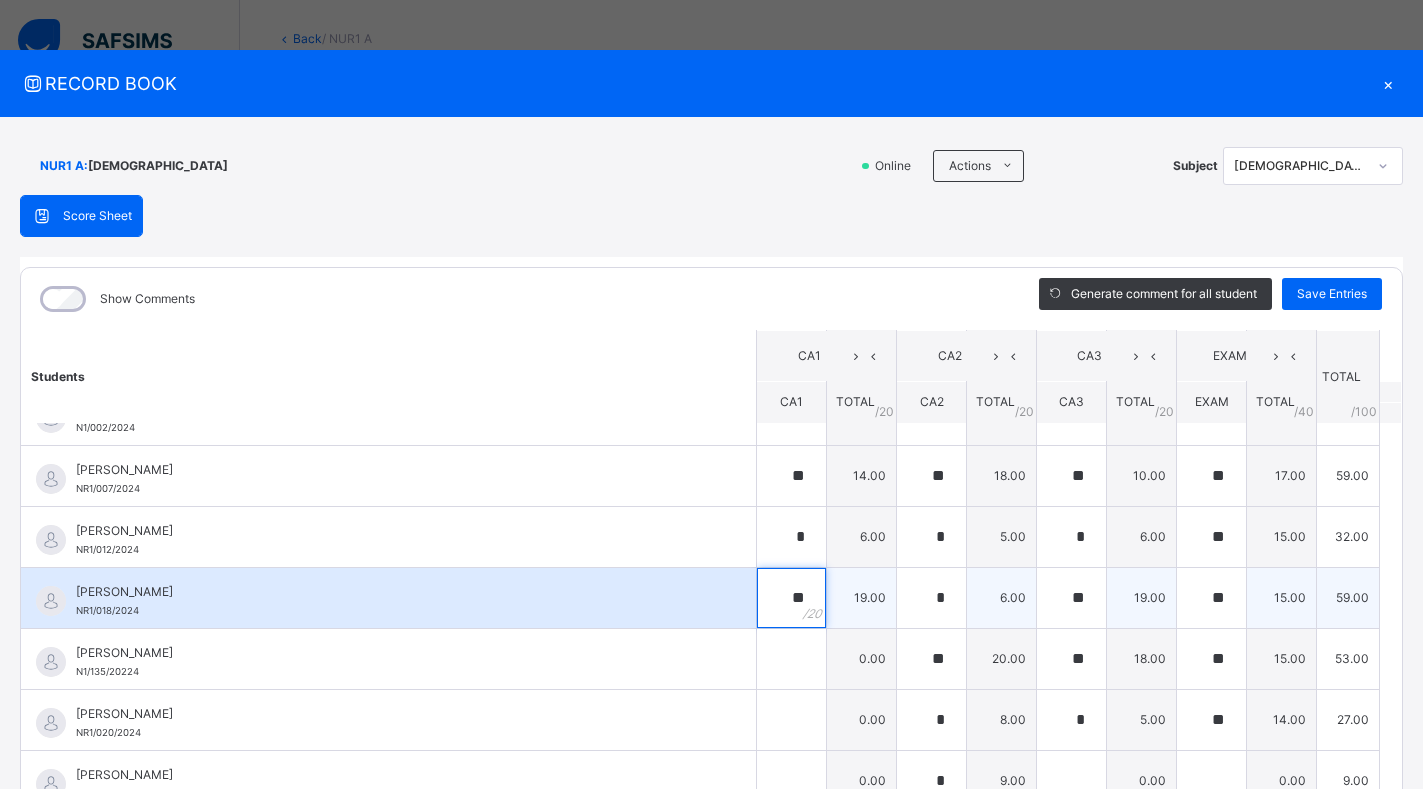 click on "**" at bounding box center (791, 598) 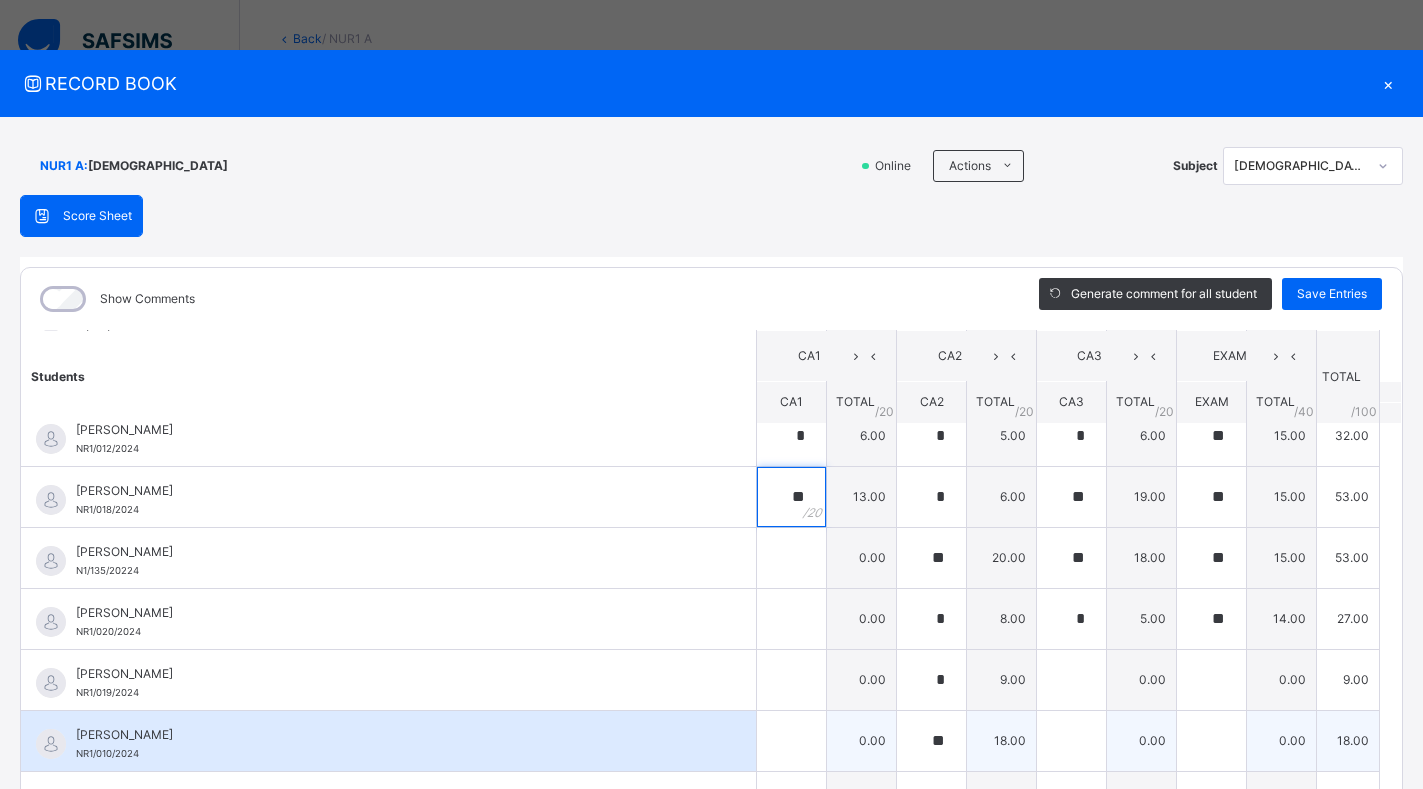 scroll, scrollTop: 200, scrollLeft: 0, axis: vertical 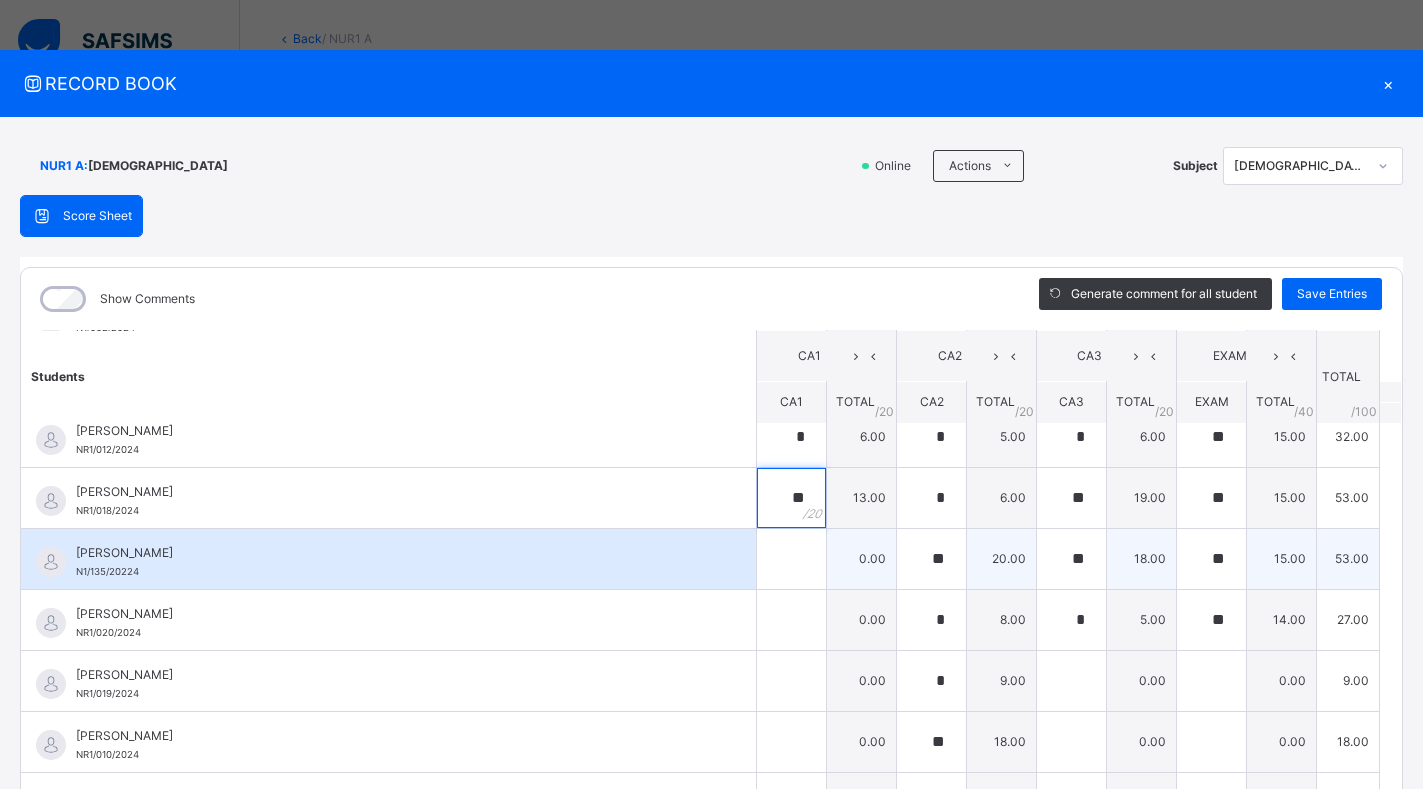 type on "**" 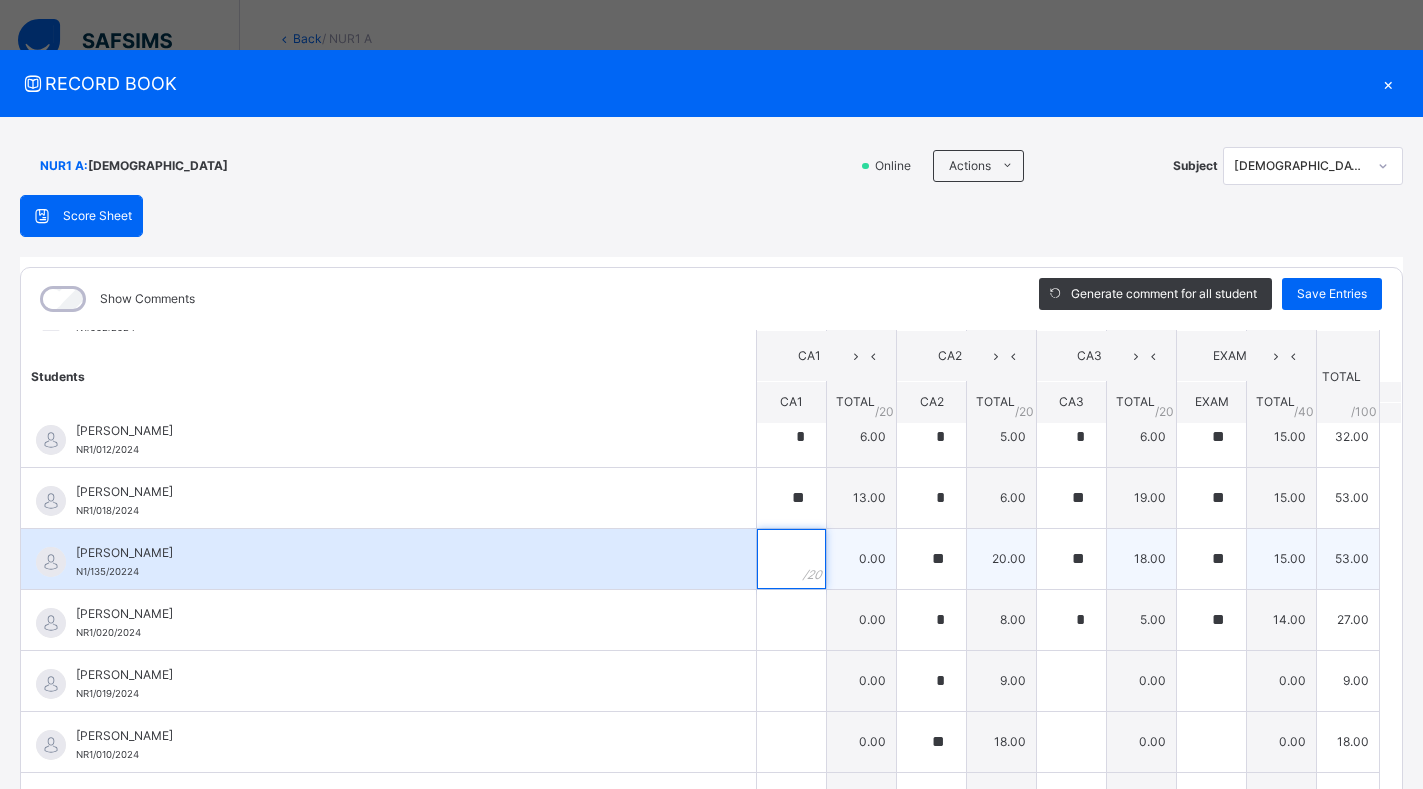 click at bounding box center [791, 559] 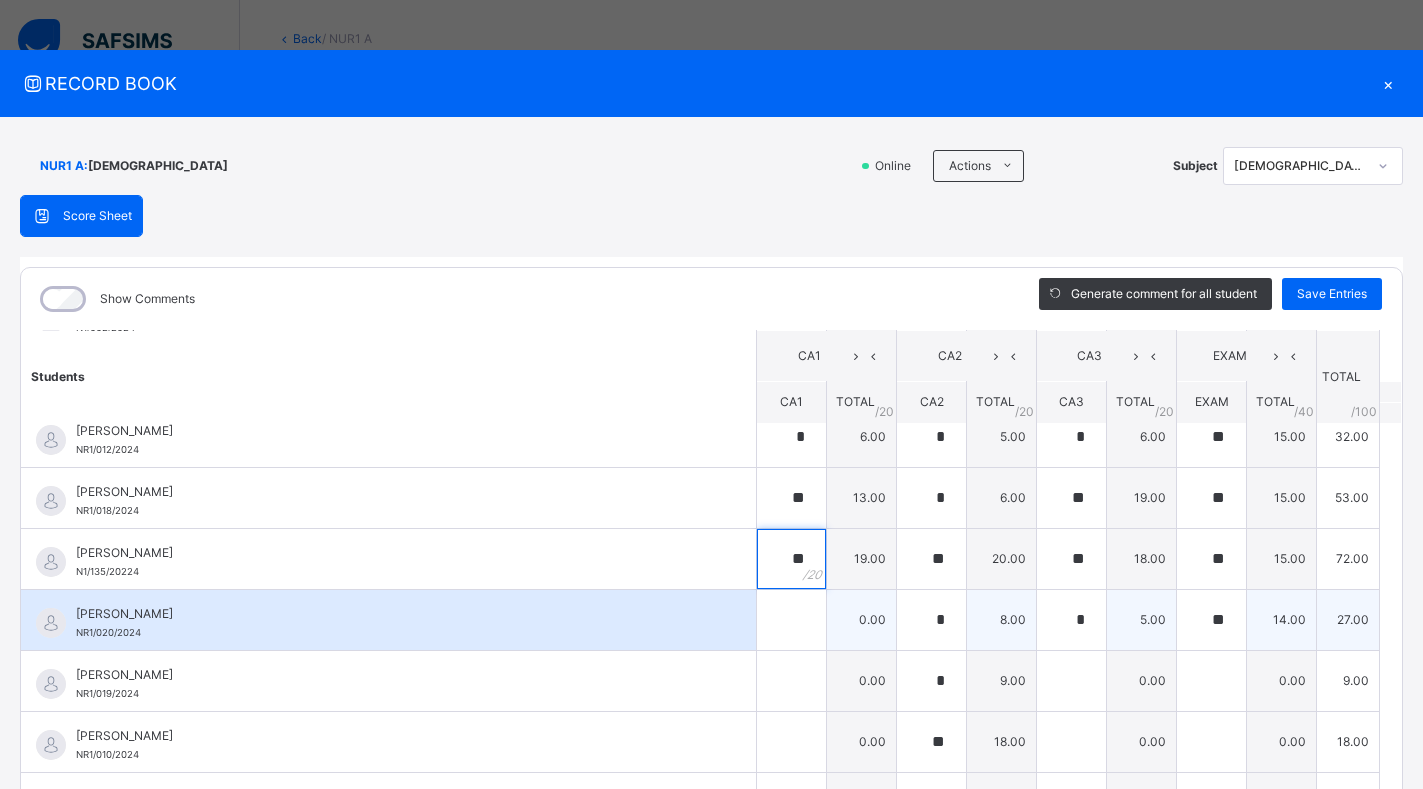 type on "**" 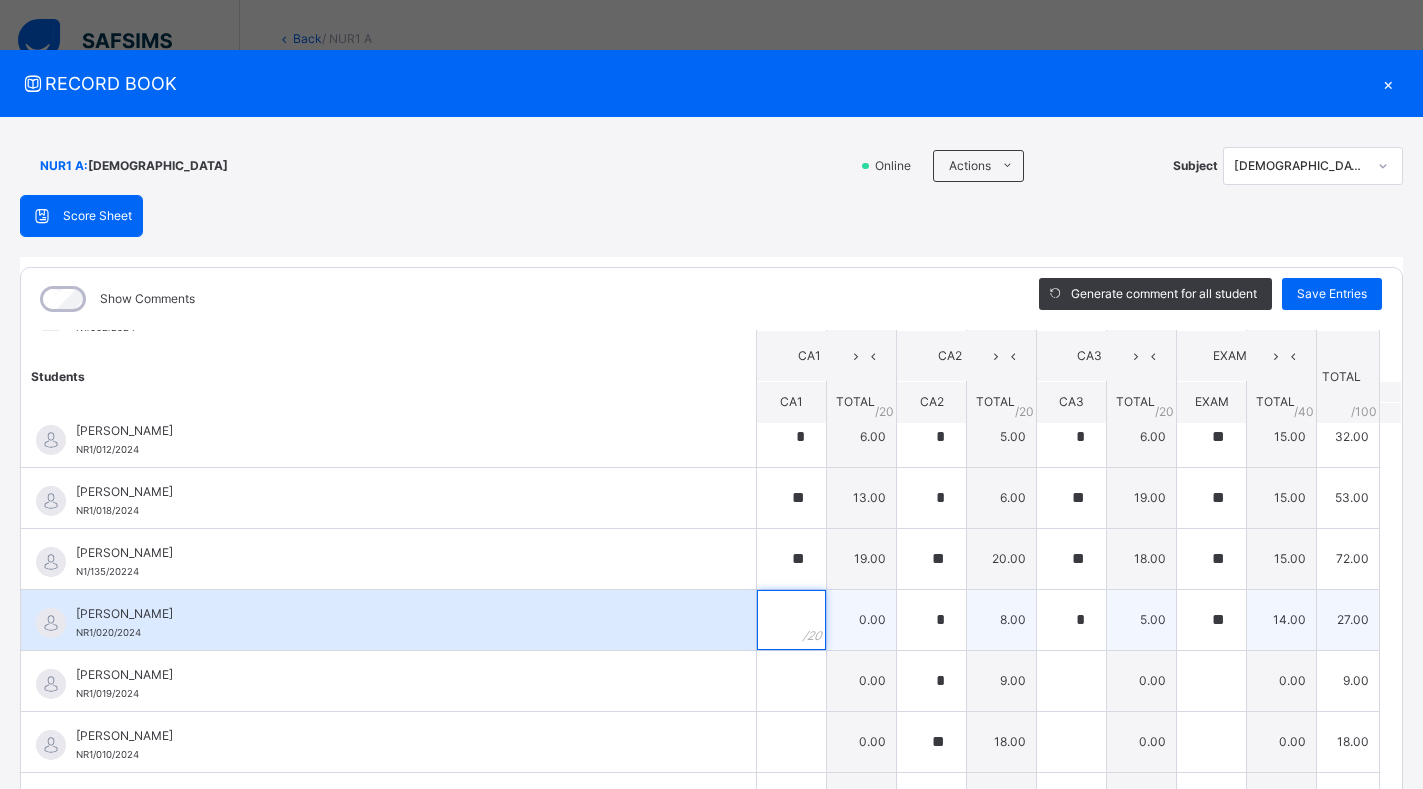 click at bounding box center (791, 620) 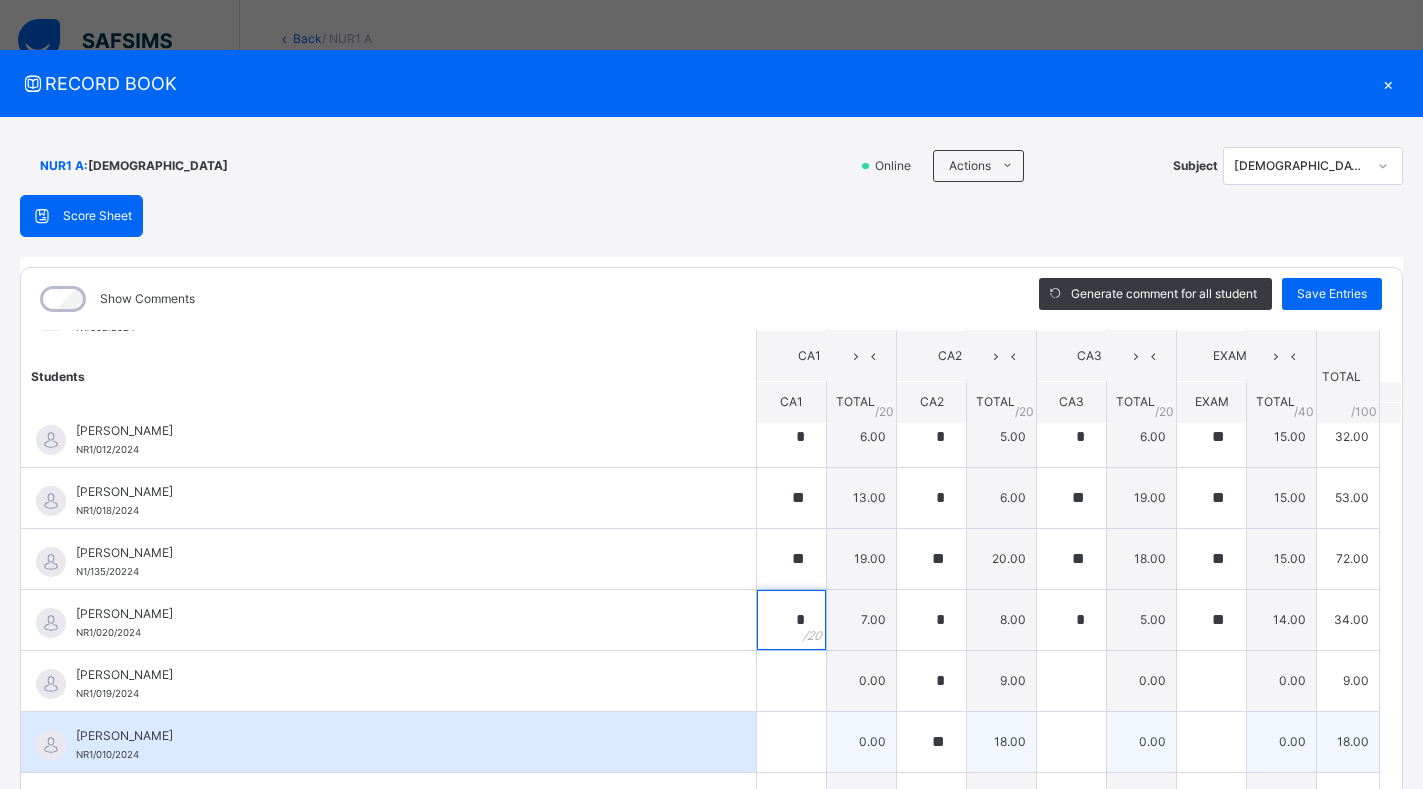 scroll, scrollTop: 300, scrollLeft: 0, axis: vertical 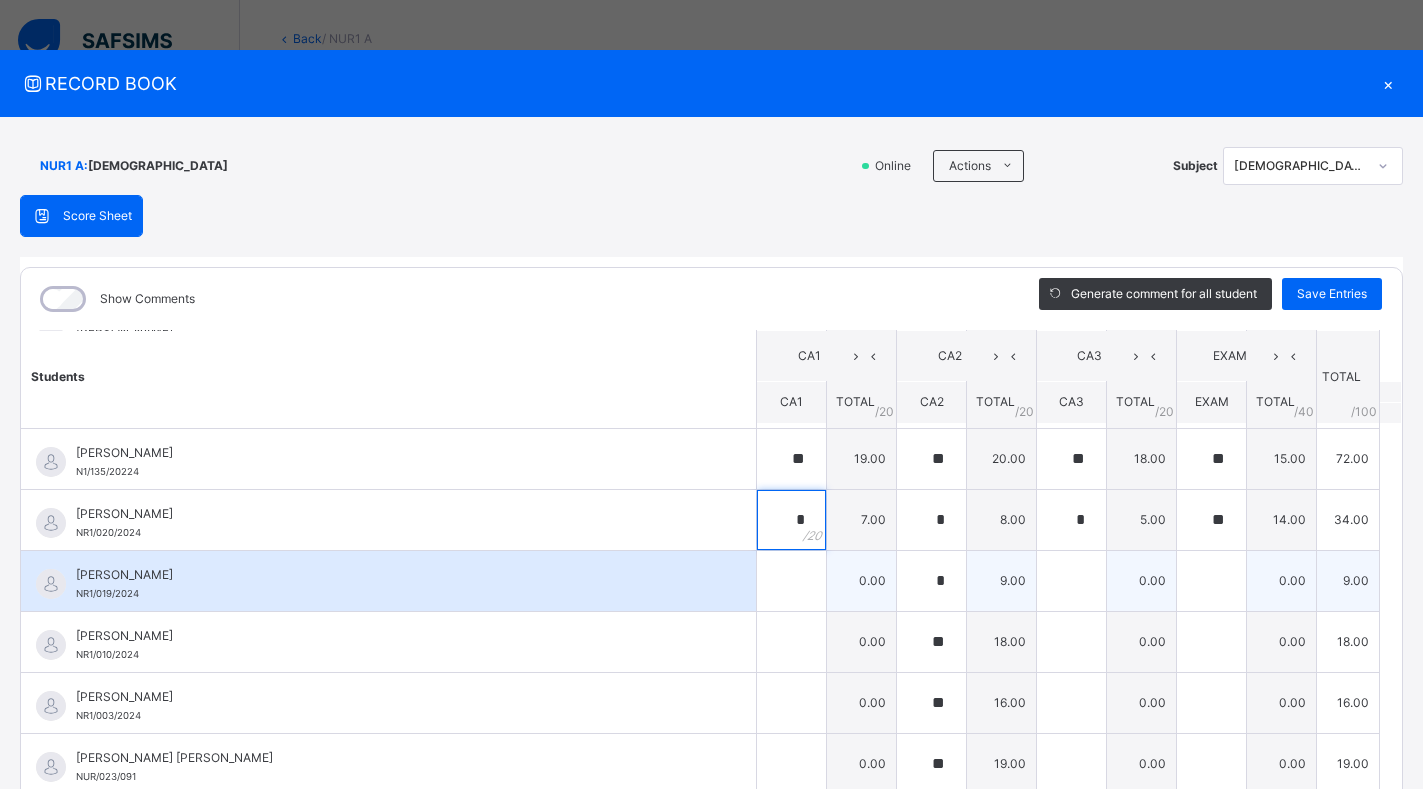 type on "*" 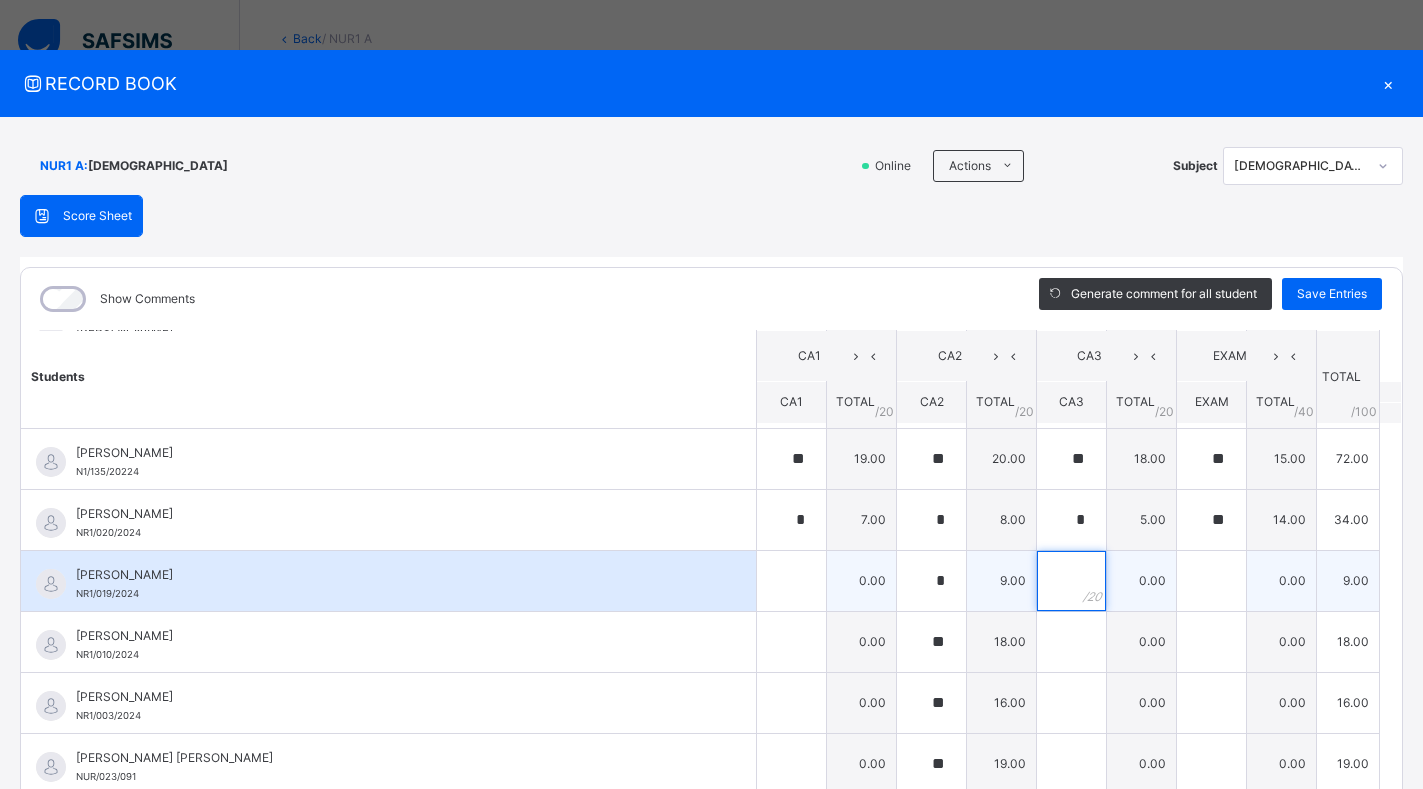 click at bounding box center (1071, 581) 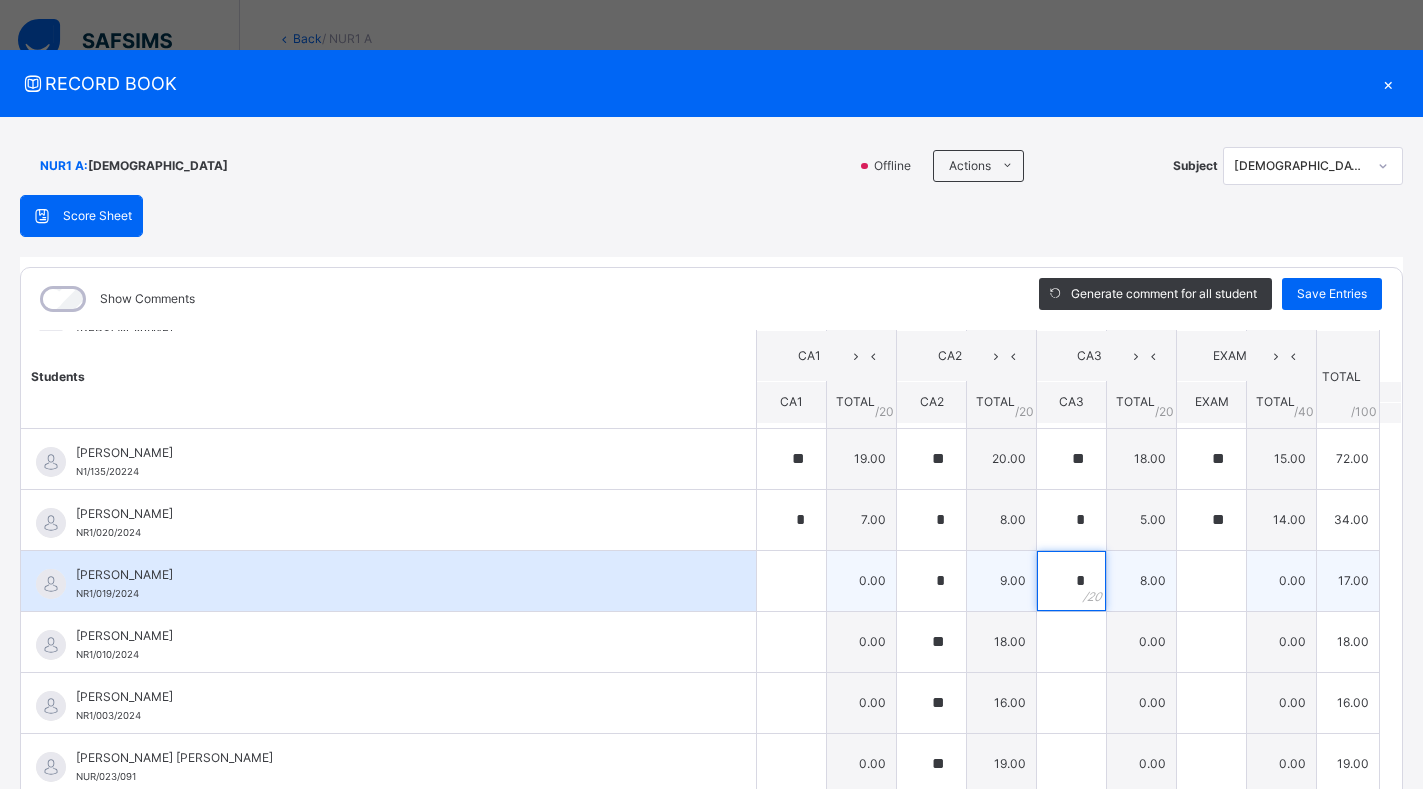 type on "*" 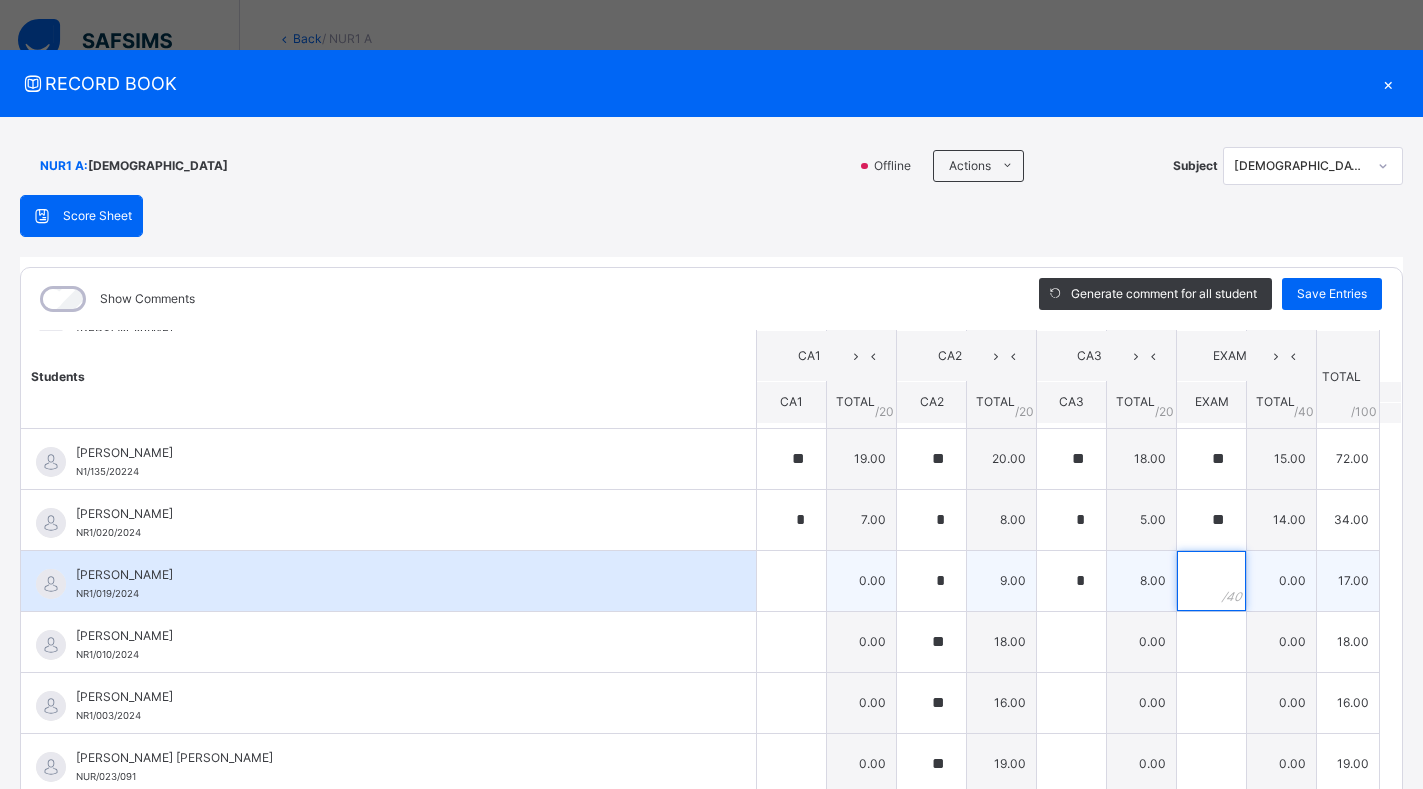 click at bounding box center (1211, 581) 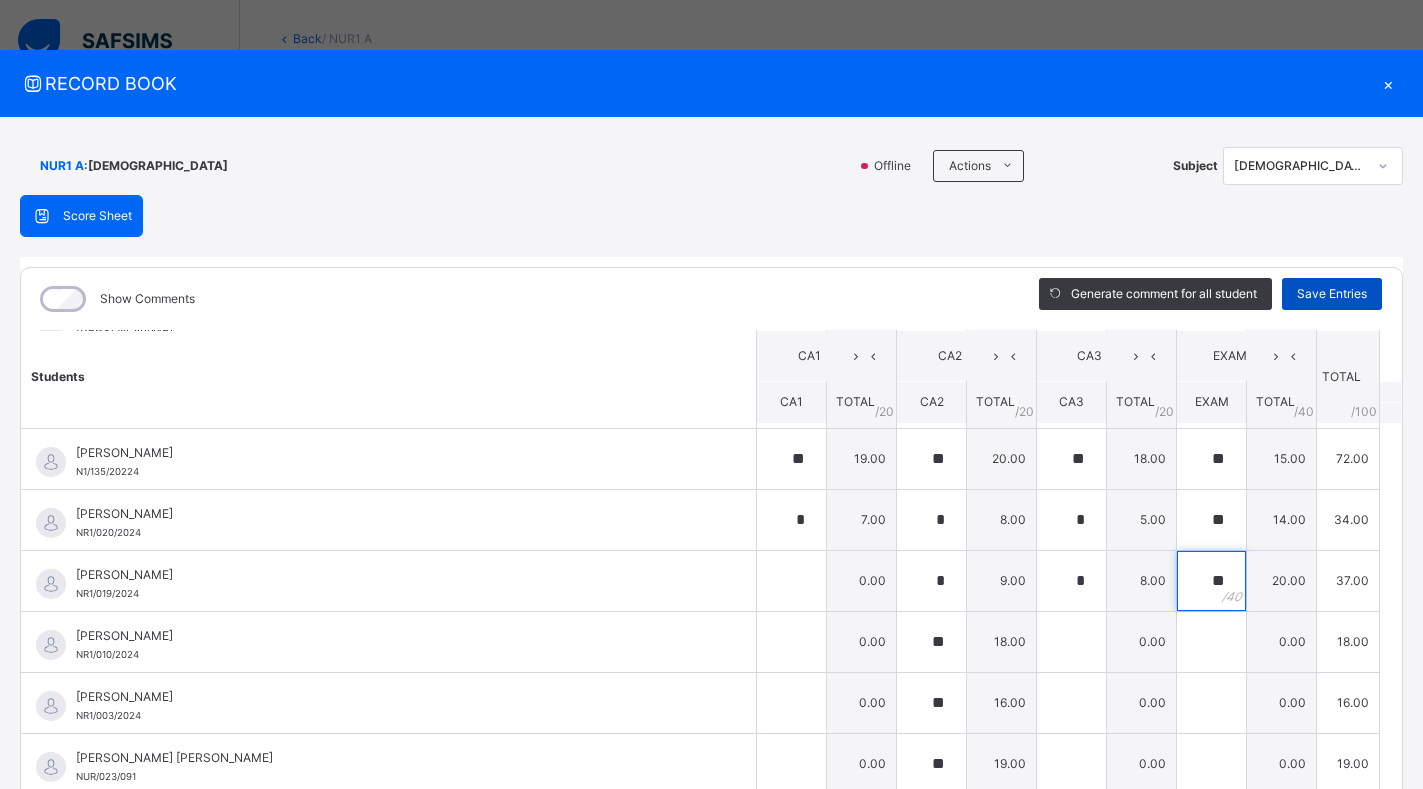 type on "**" 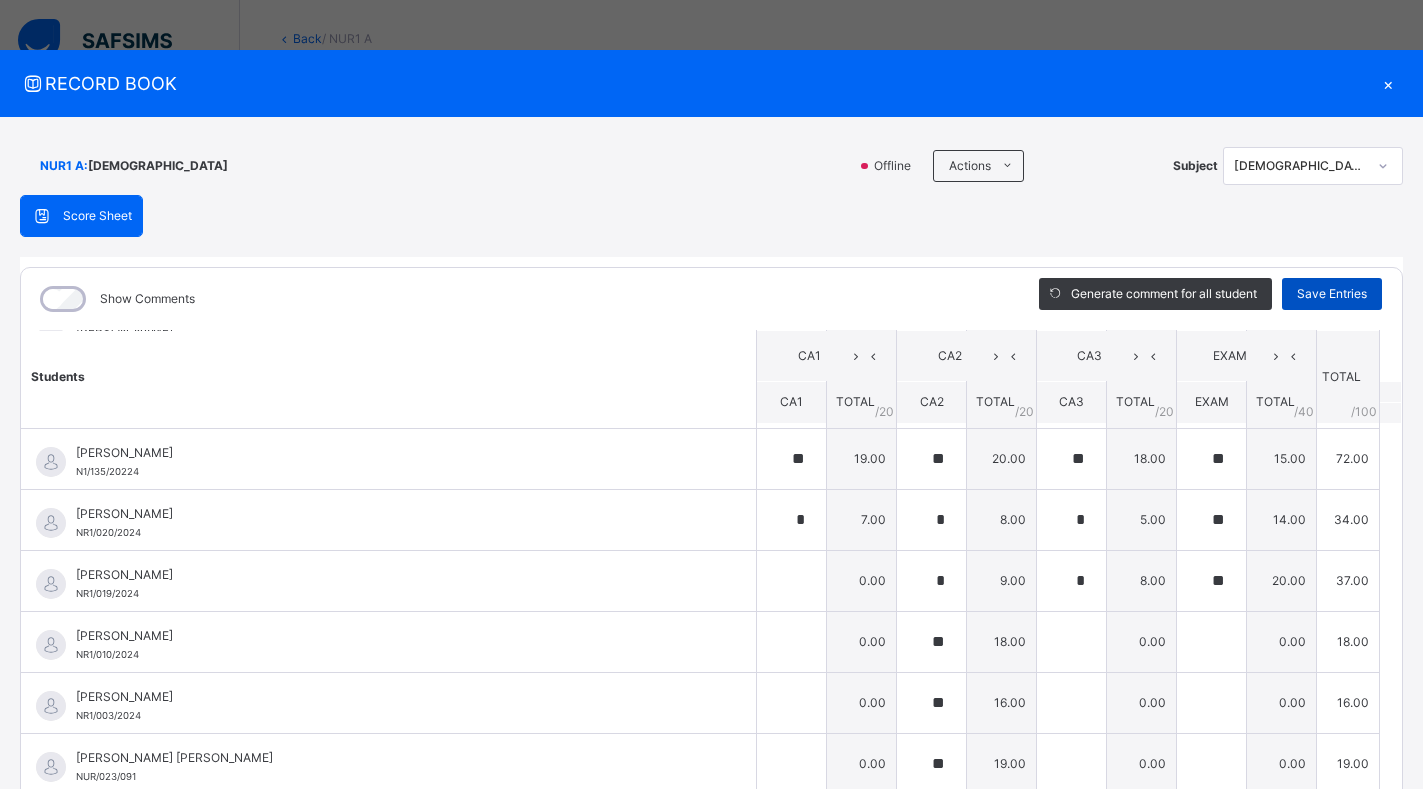click on "Save Entries" at bounding box center [1332, 294] 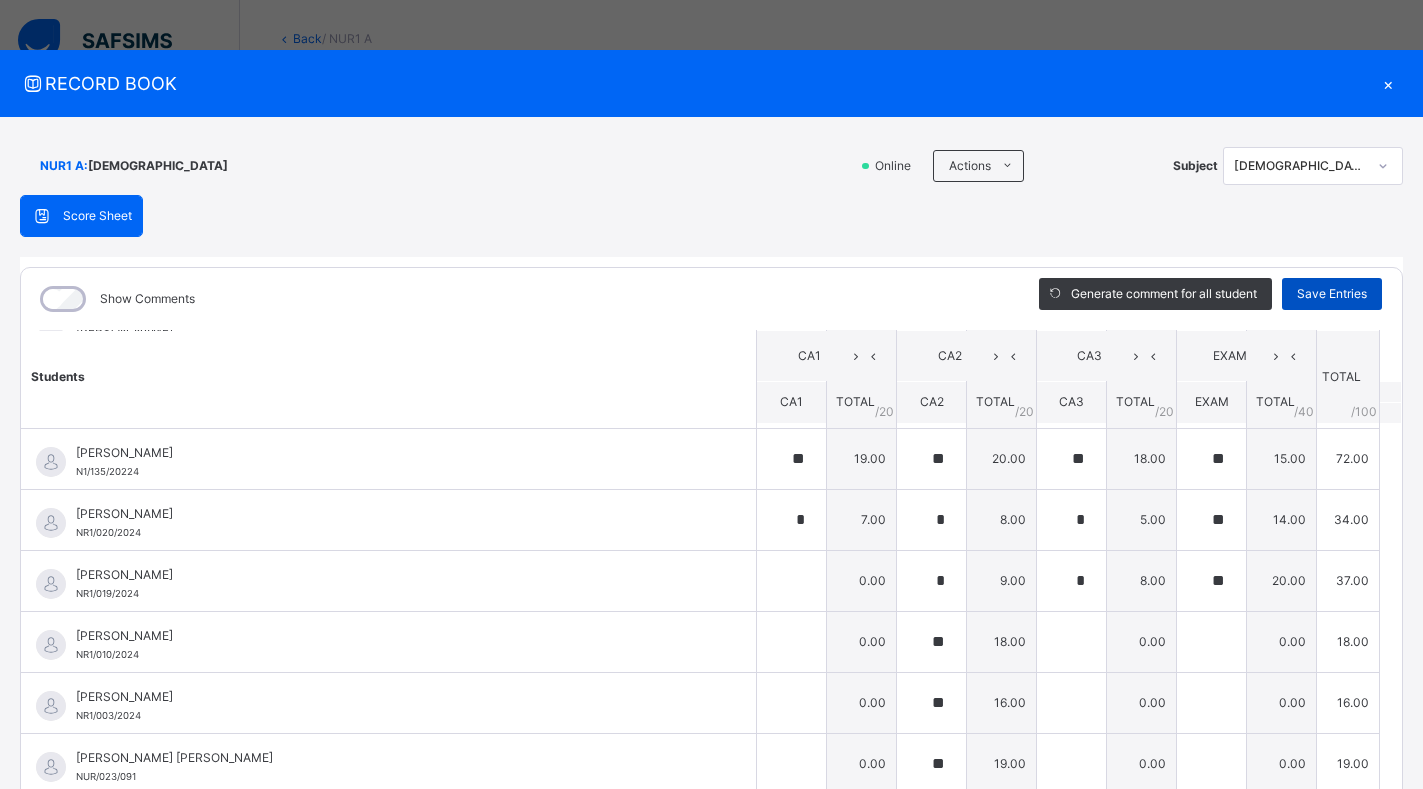 click on "Save Entries" at bounding box center [1332, 294] 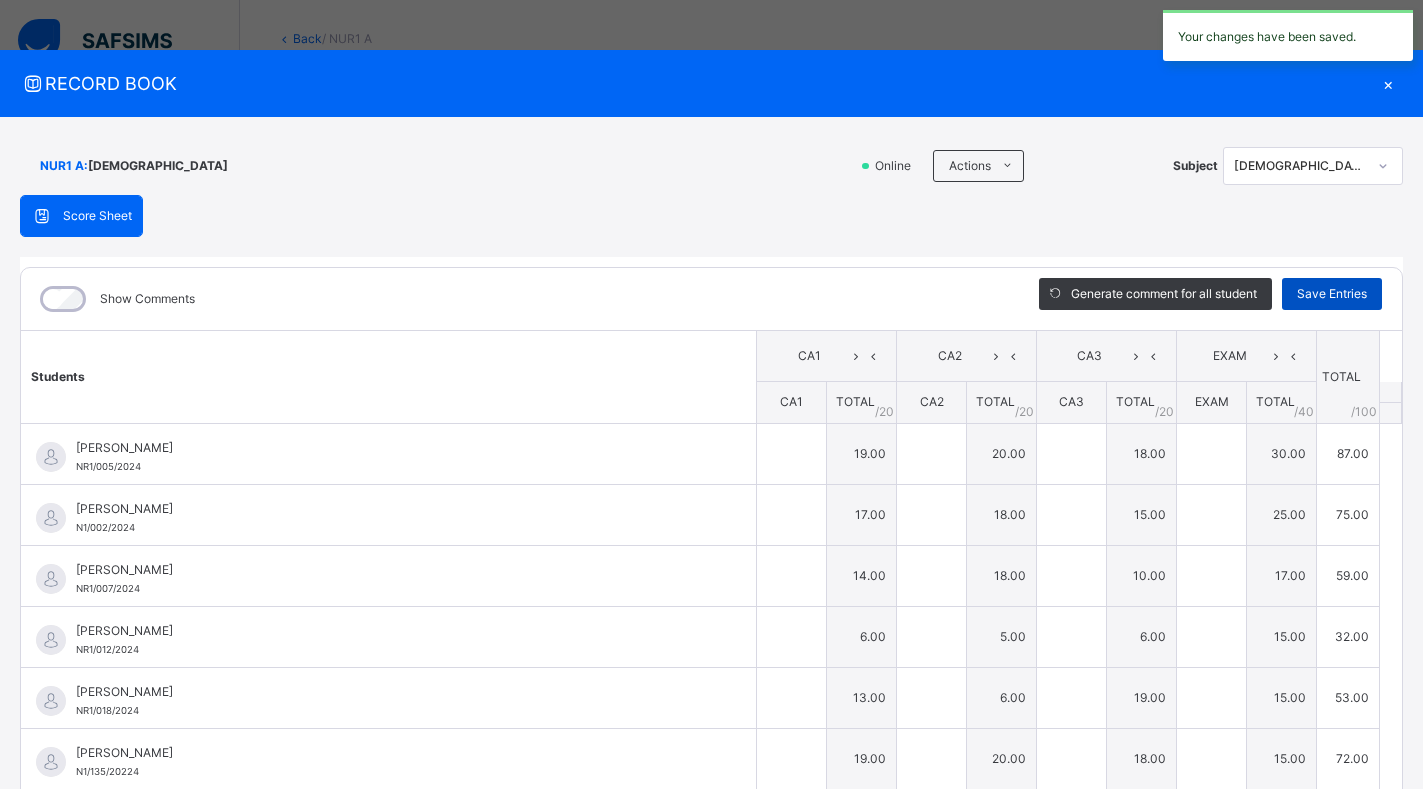 type on "**" 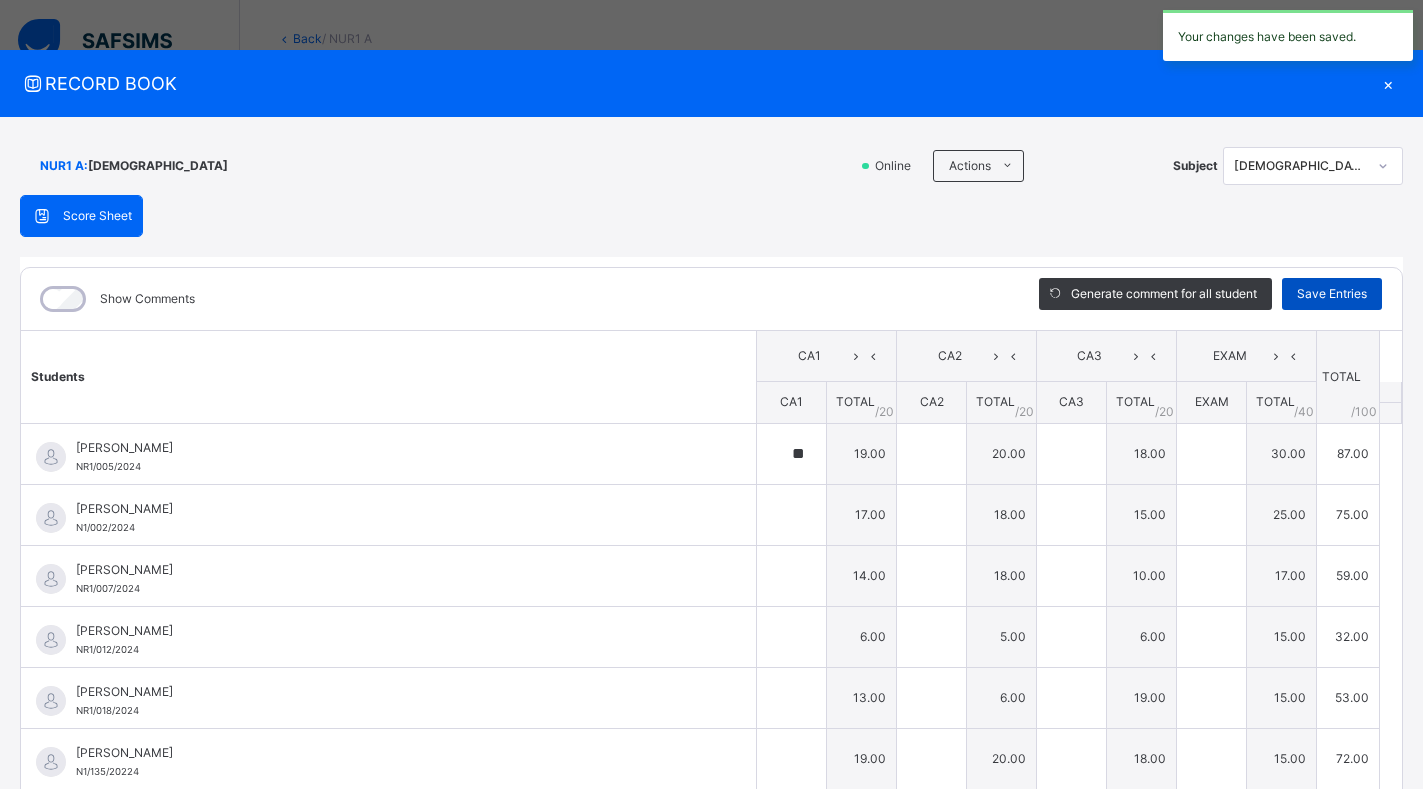 type on "**" 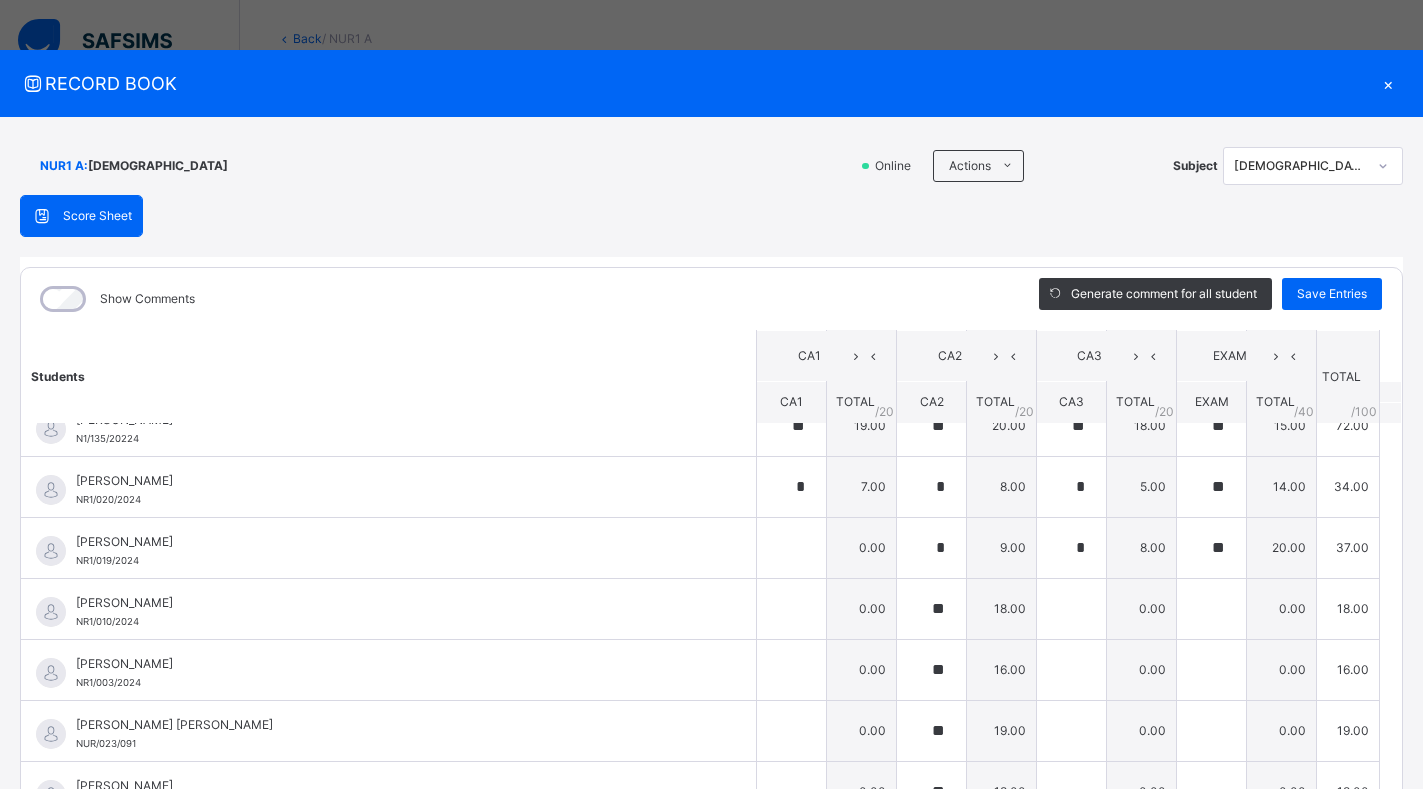 scroll, scrollTop: 300, scrollLeft: 0, axis: vertical 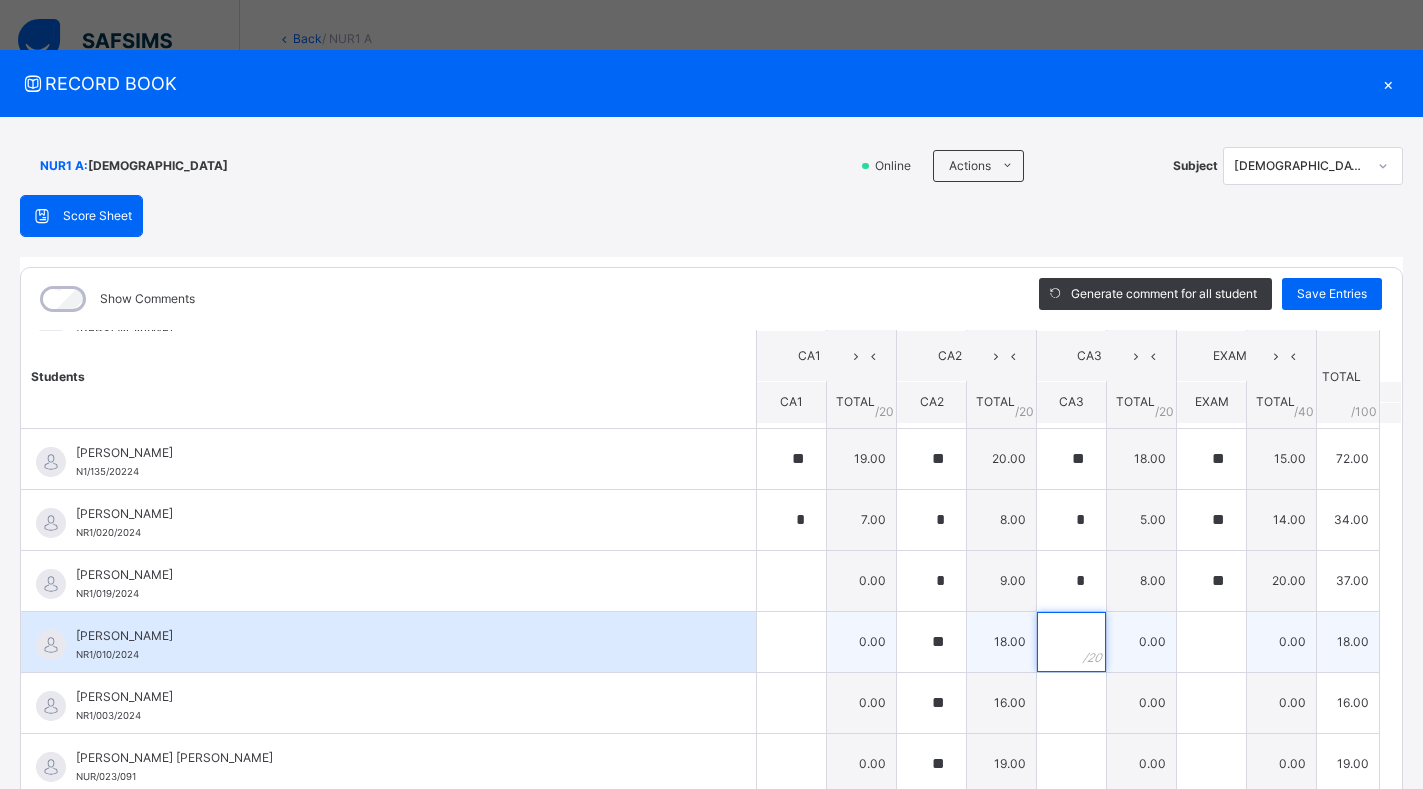 click at bounding box center [1071, 642] 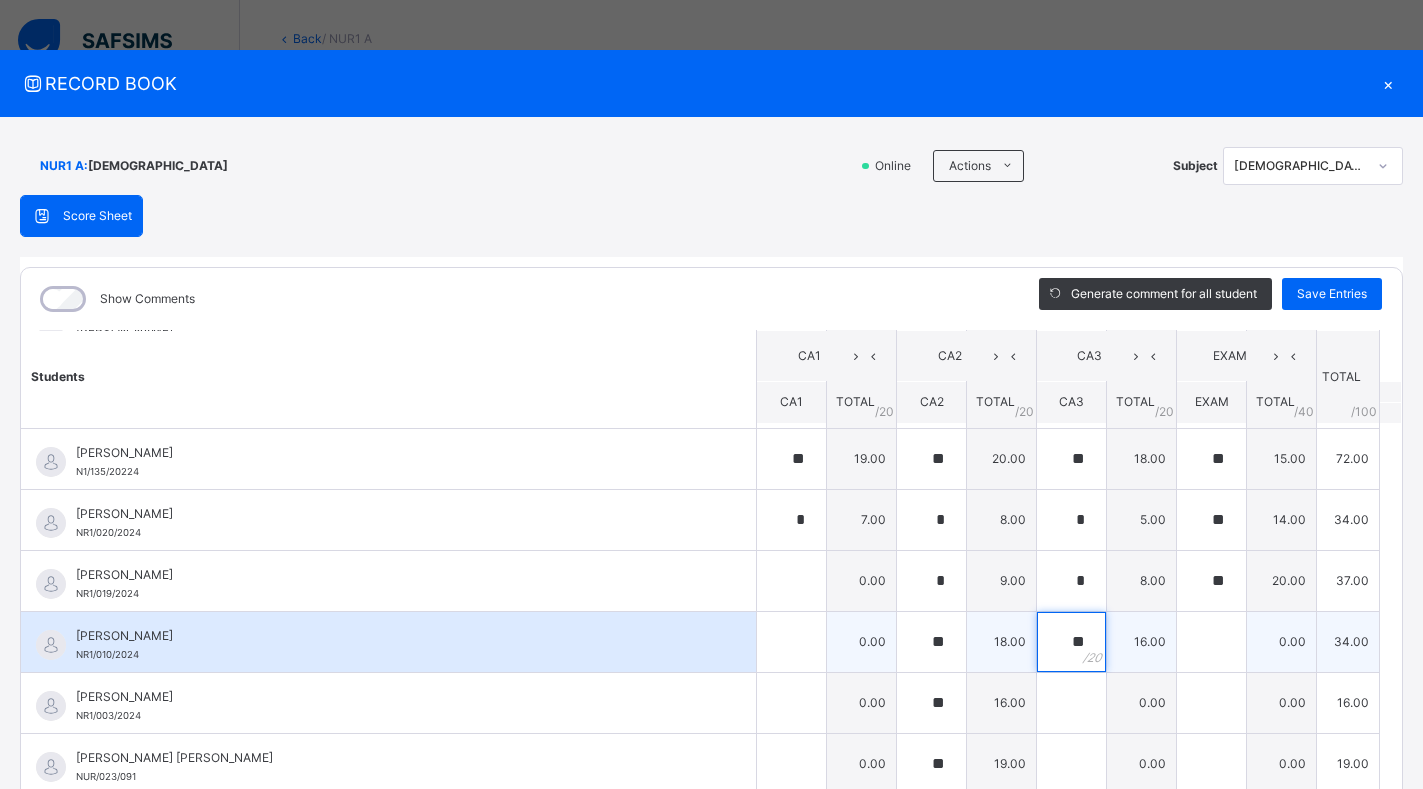 type on "**" 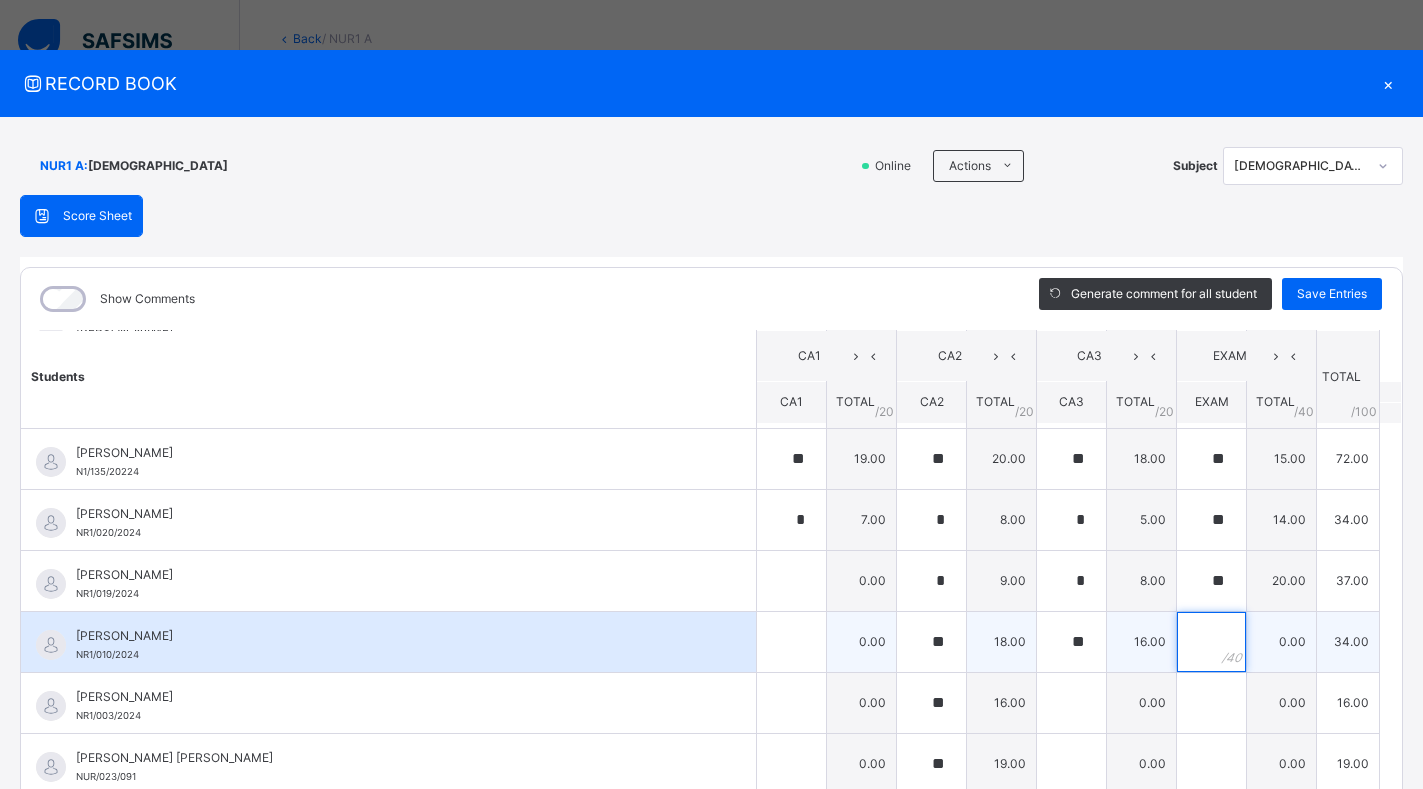 click at bounding box center [1211, 642] 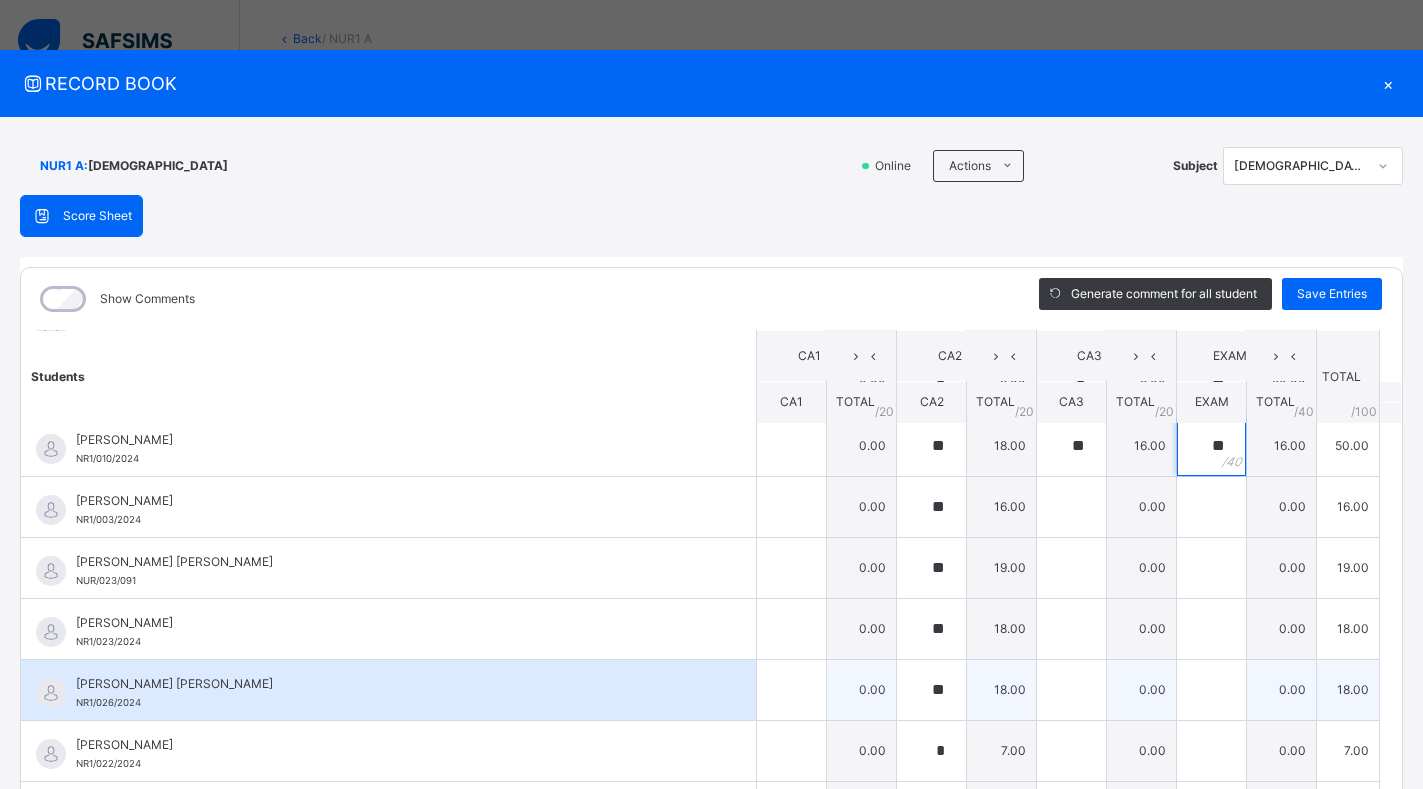 scroll, scrollTop: 500, scrollLeft: 0, axis: vertical 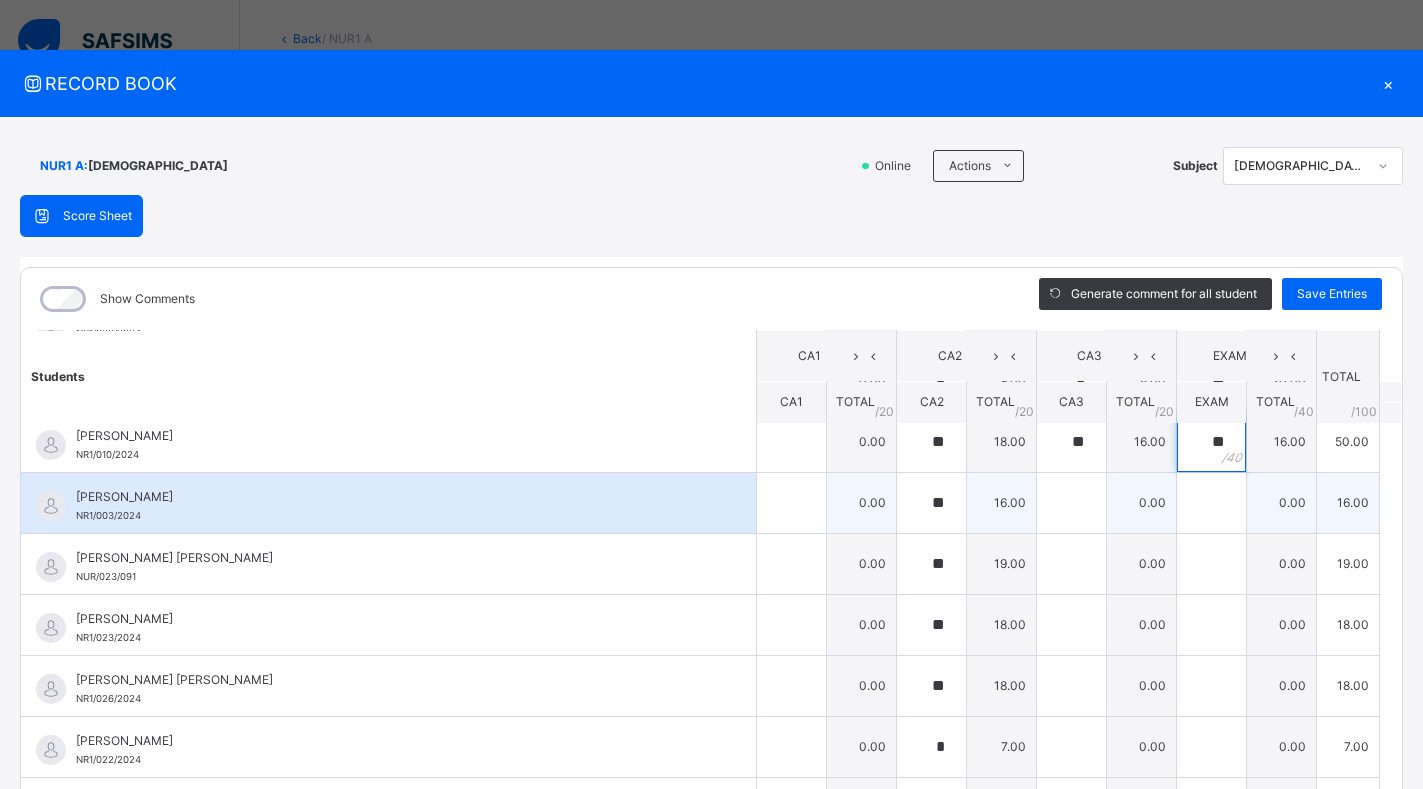 type on "**" 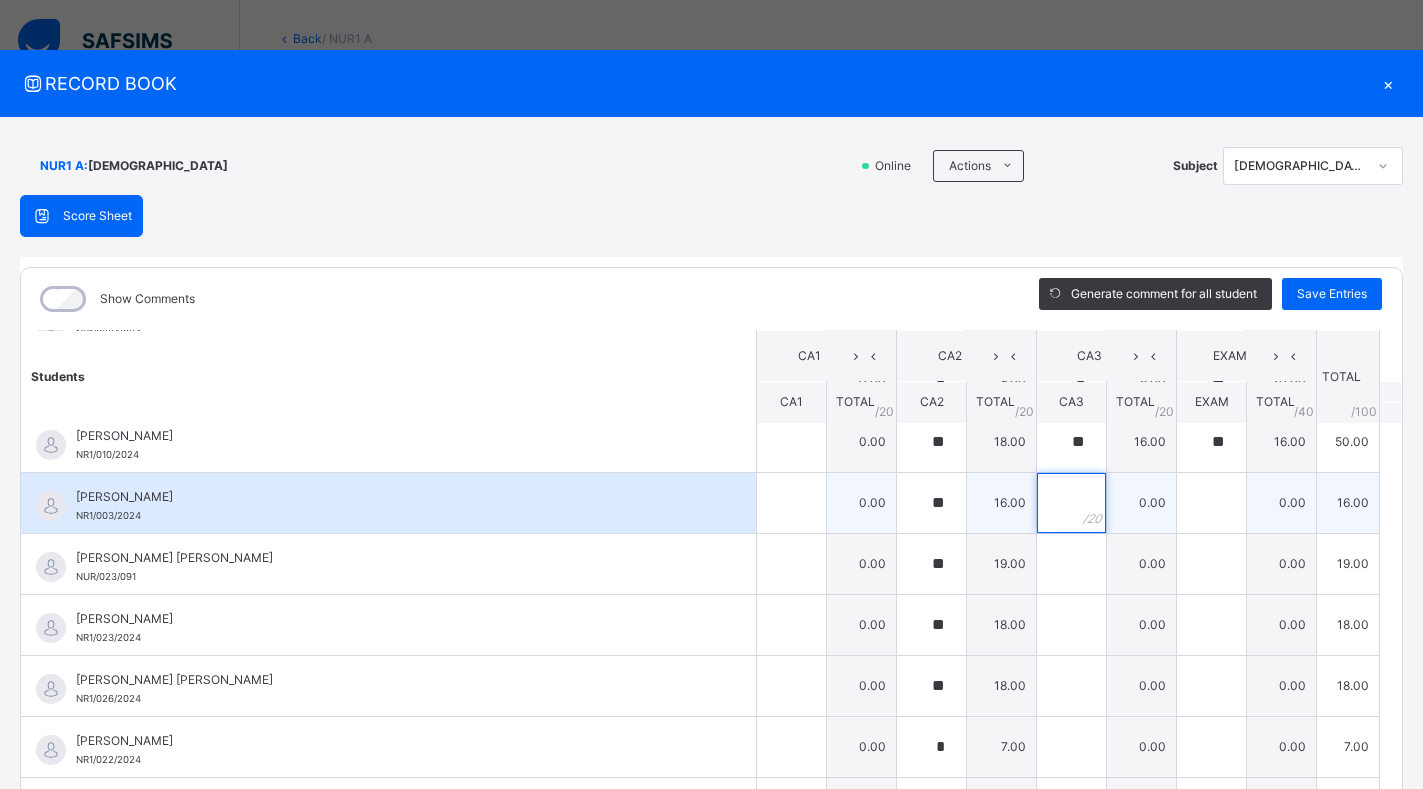 click at bounding box center [1071, 503] 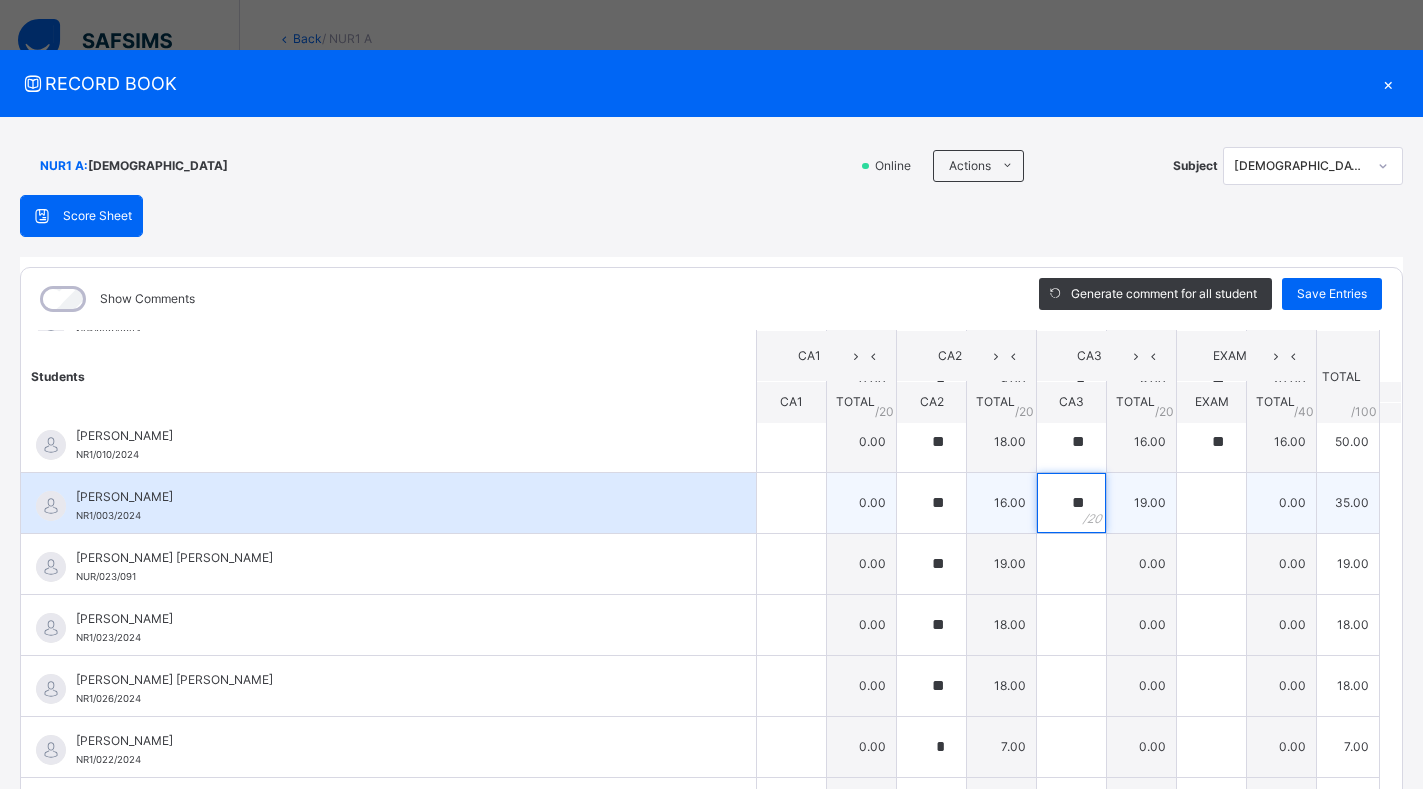 type on "**" 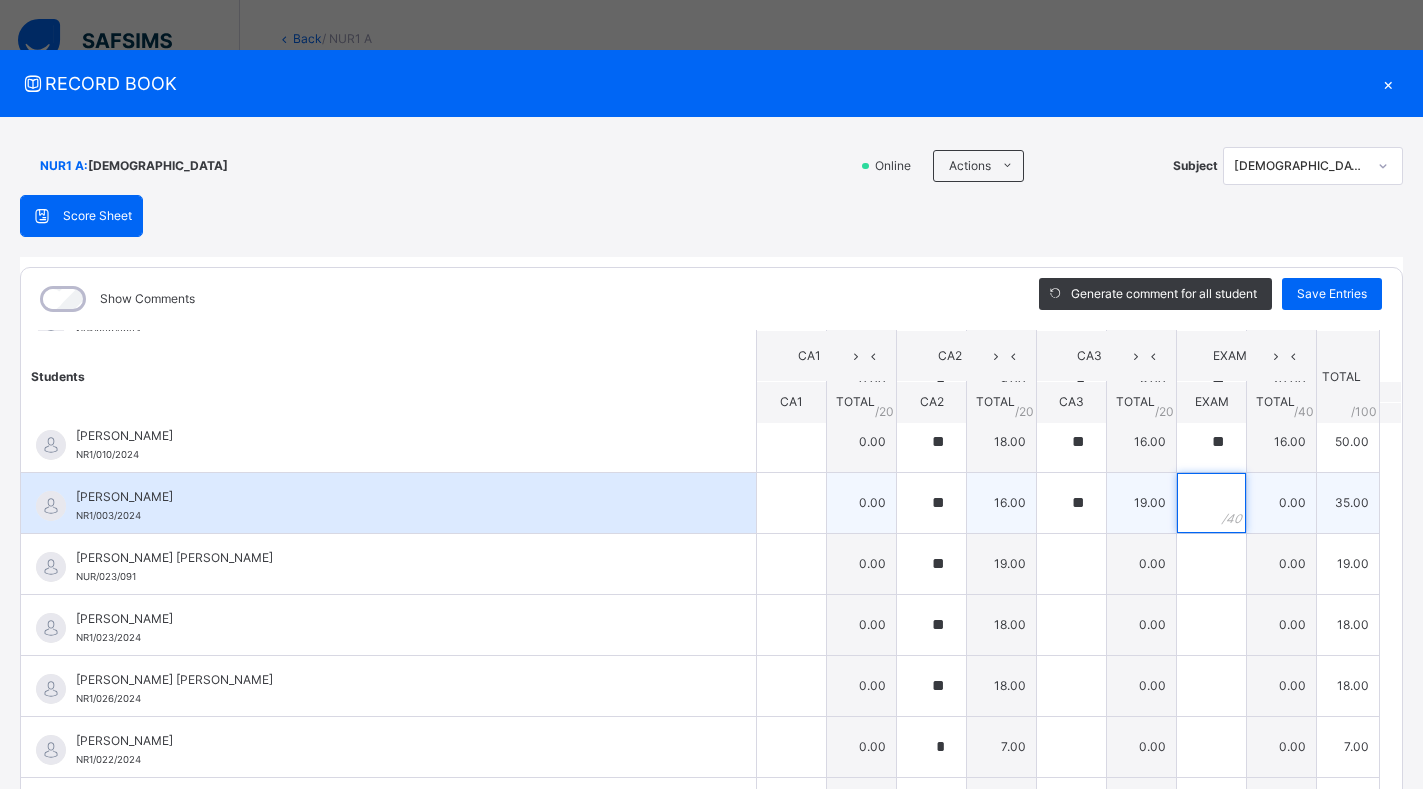 click at bounding box center [1211, 503] 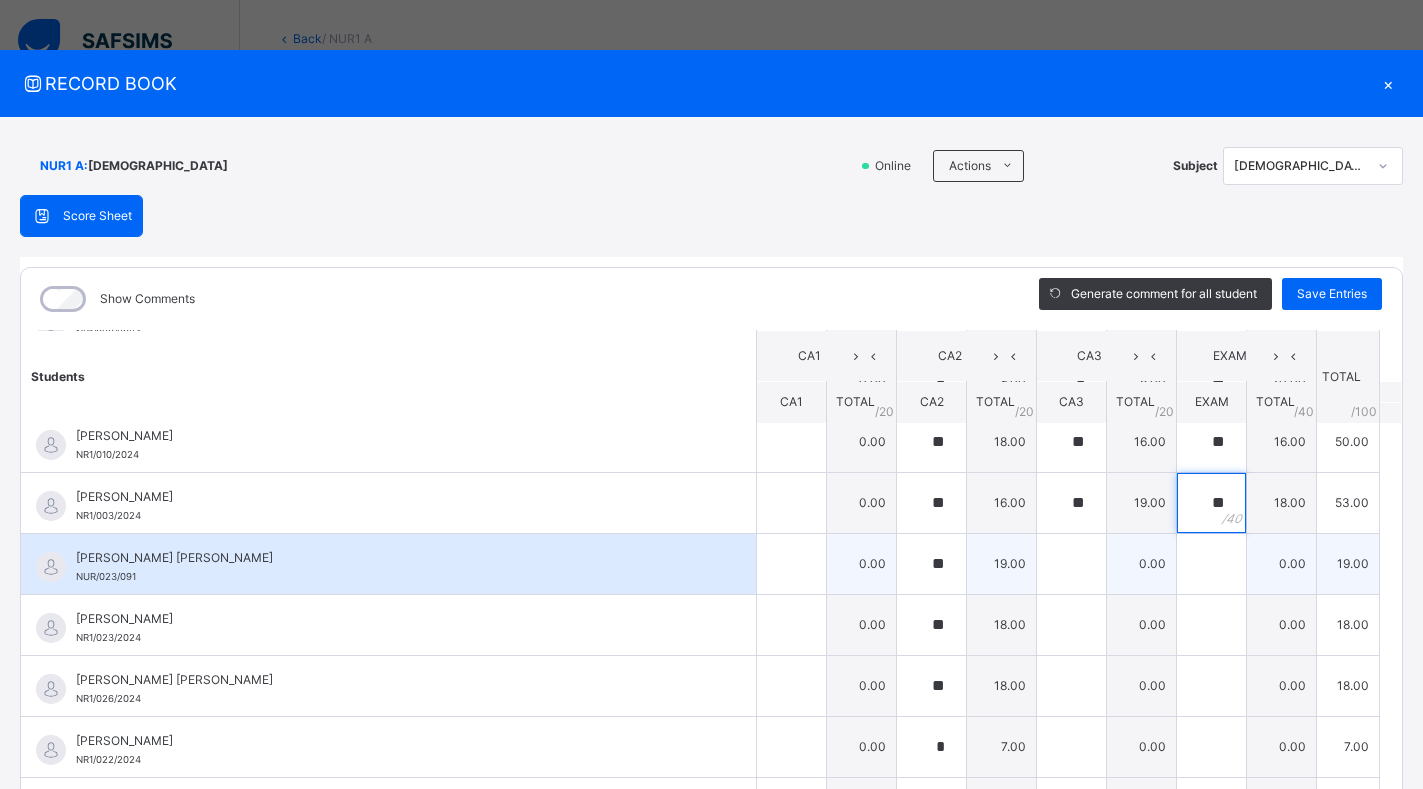 type on "**" 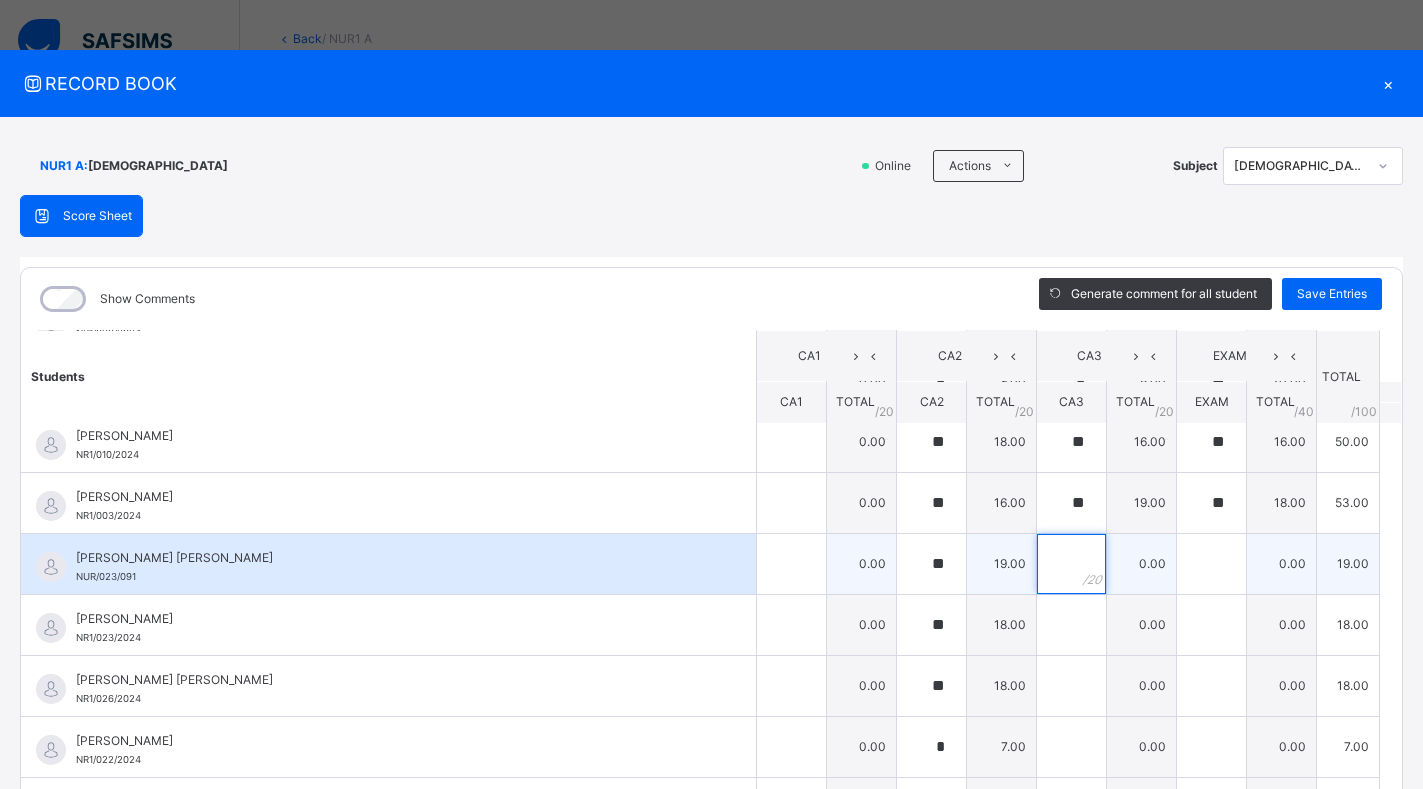 click at bounding box center [1071, 564] 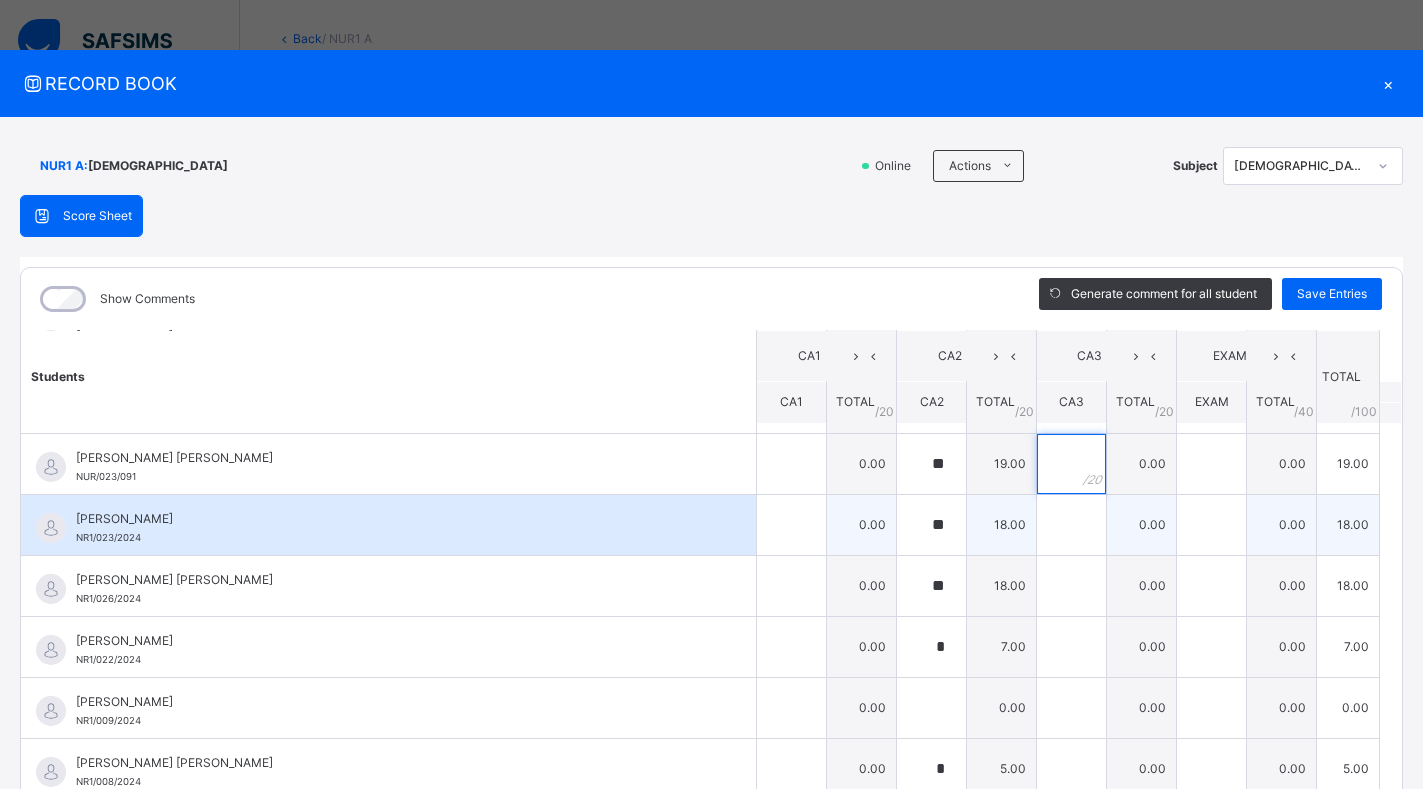scroll, scrollTop: 500, scrollLeft: 0, axis: vertical 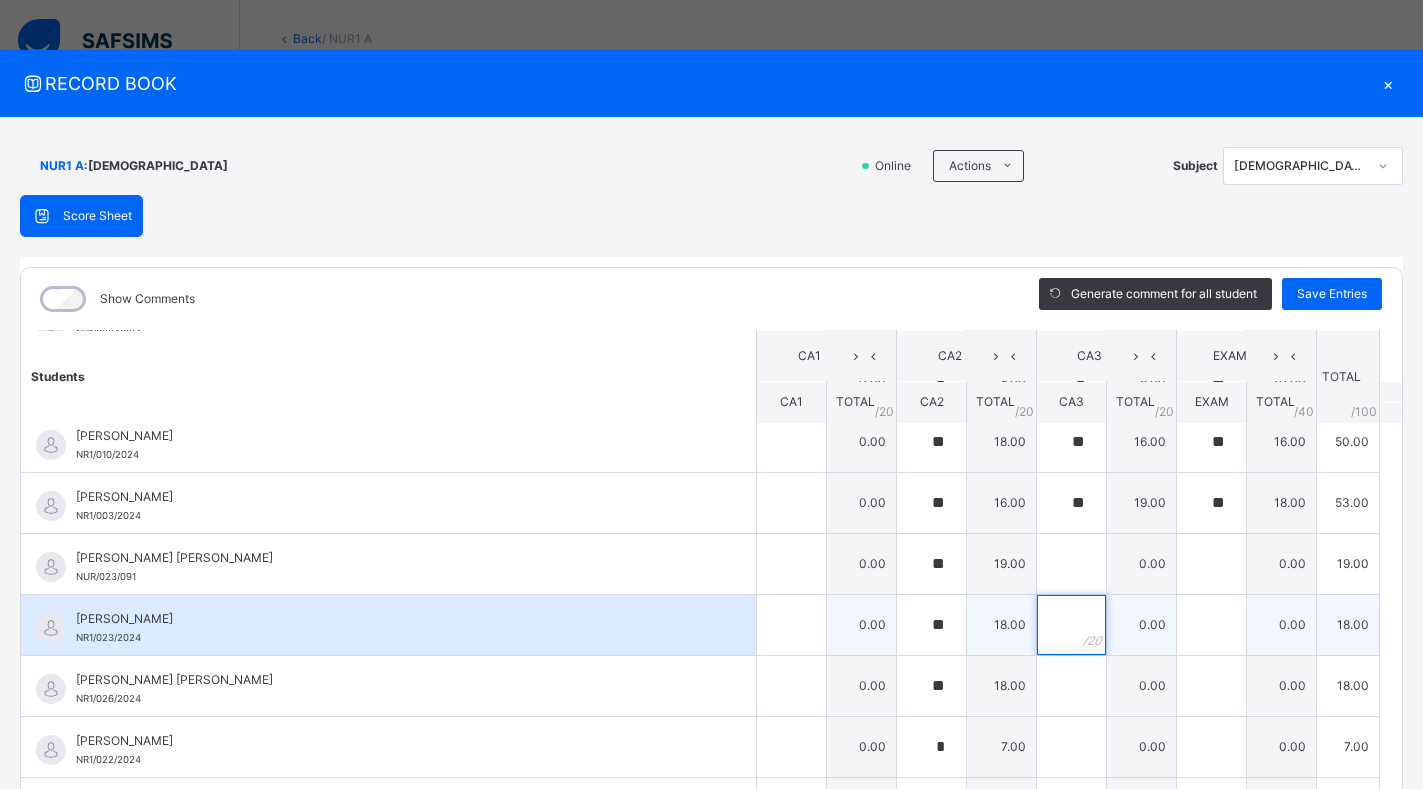 click at bounding box center [1071, 625] 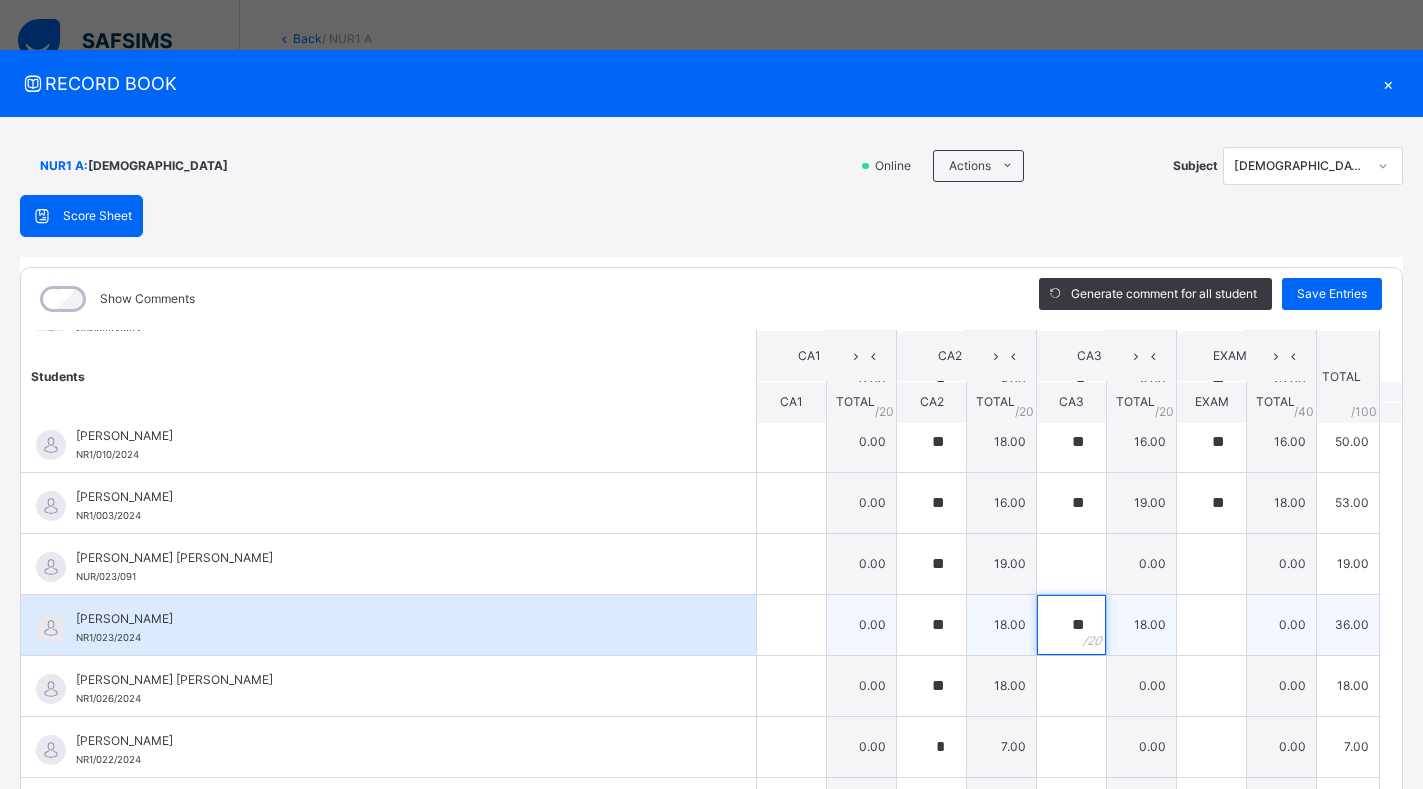 type on "**" 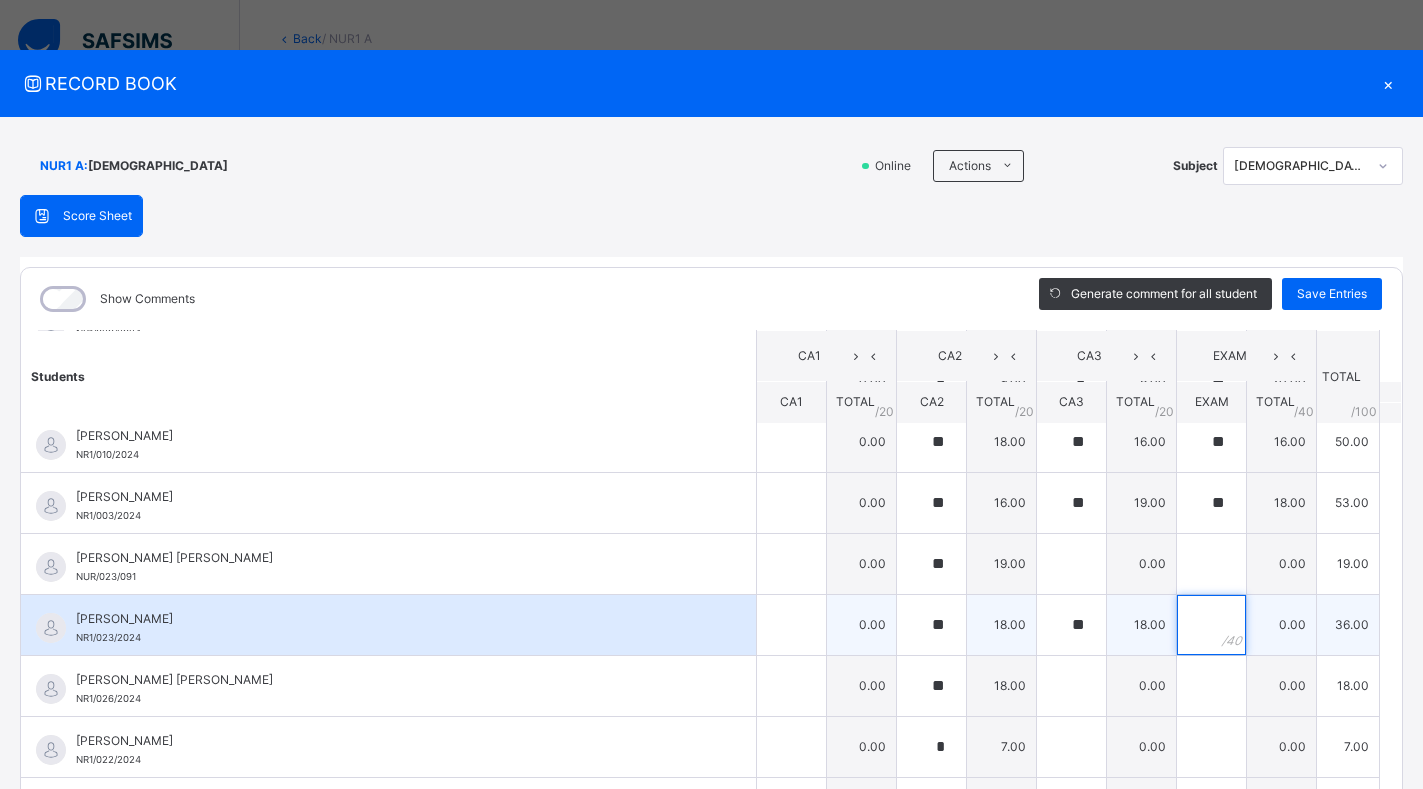 click at bounding box center [1211, 625] 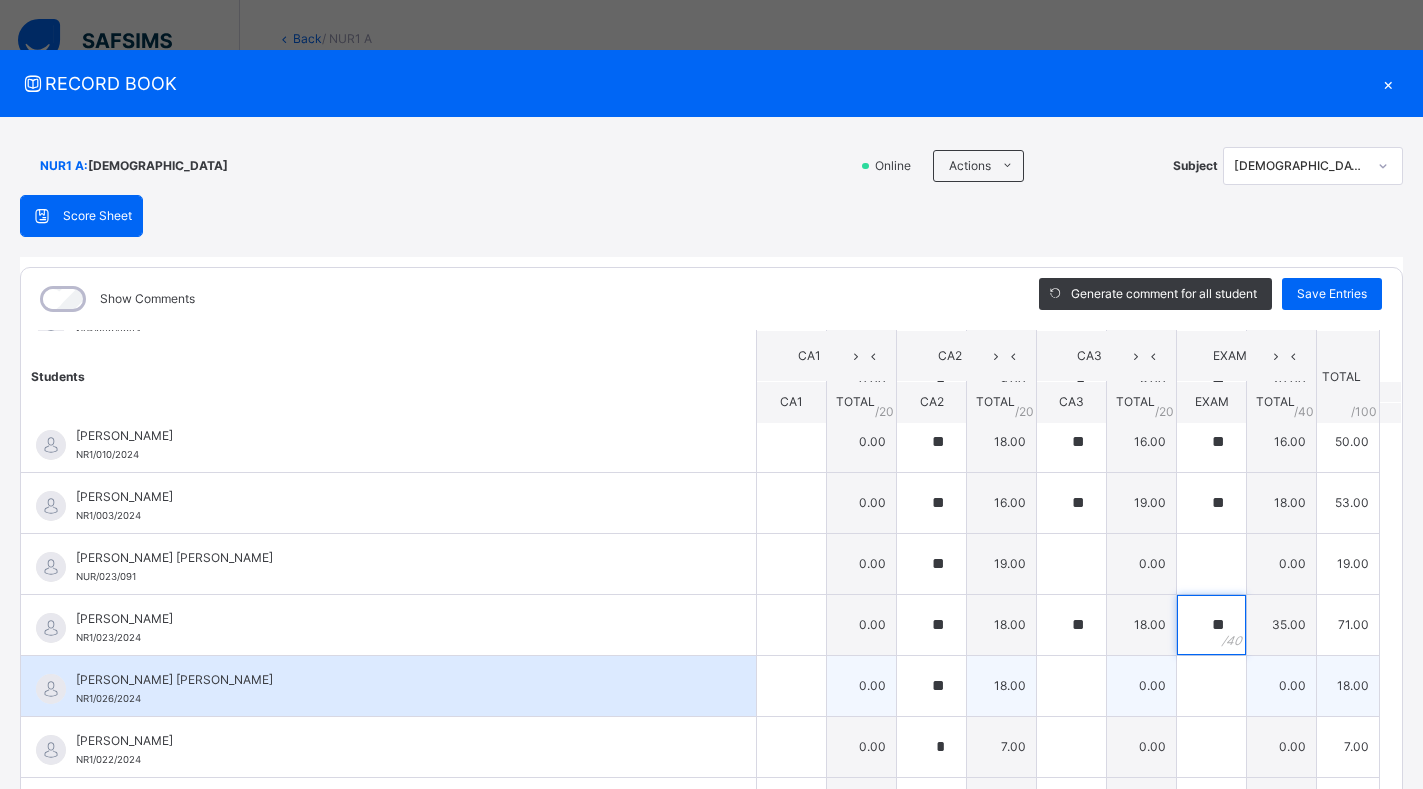 type on "**" 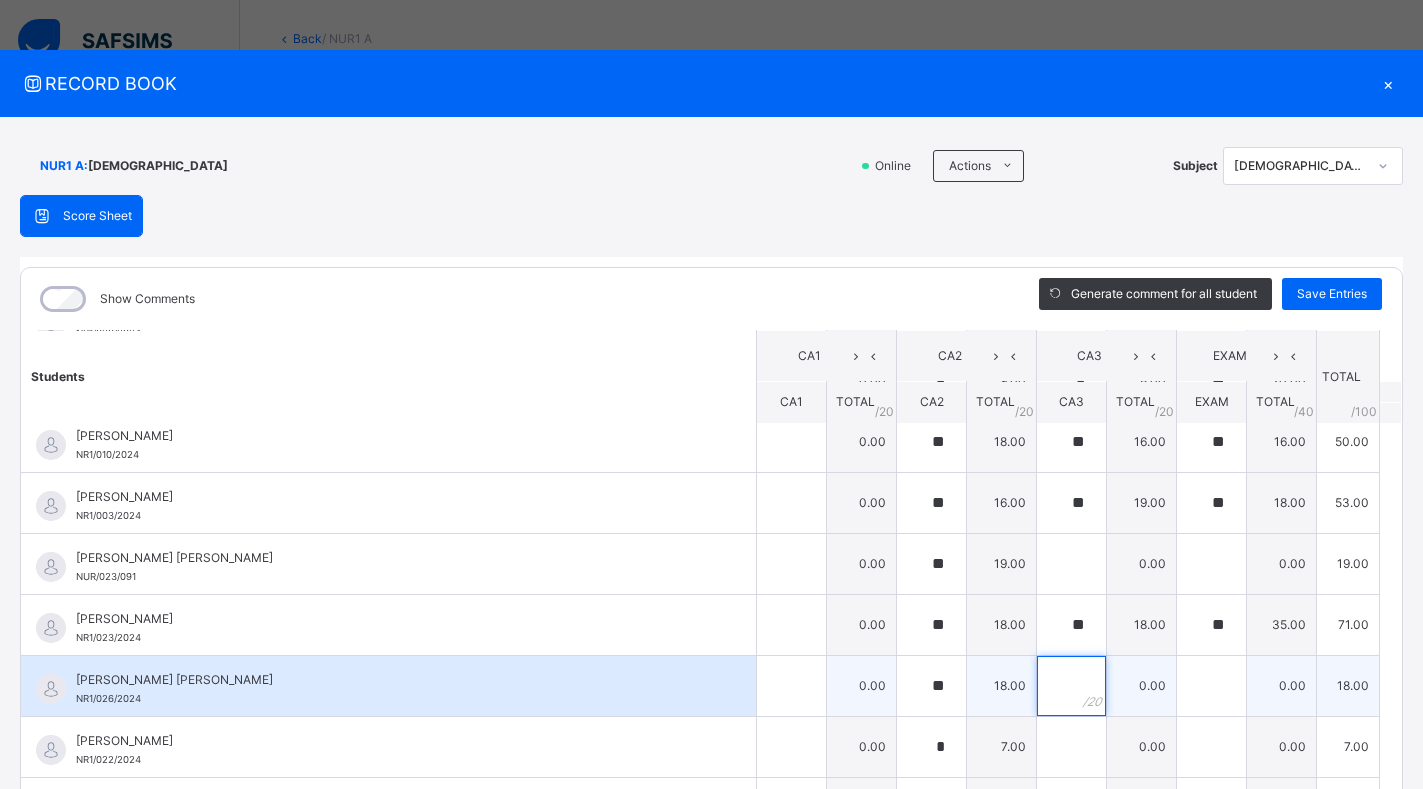 click at bounding box center (1071, 686) 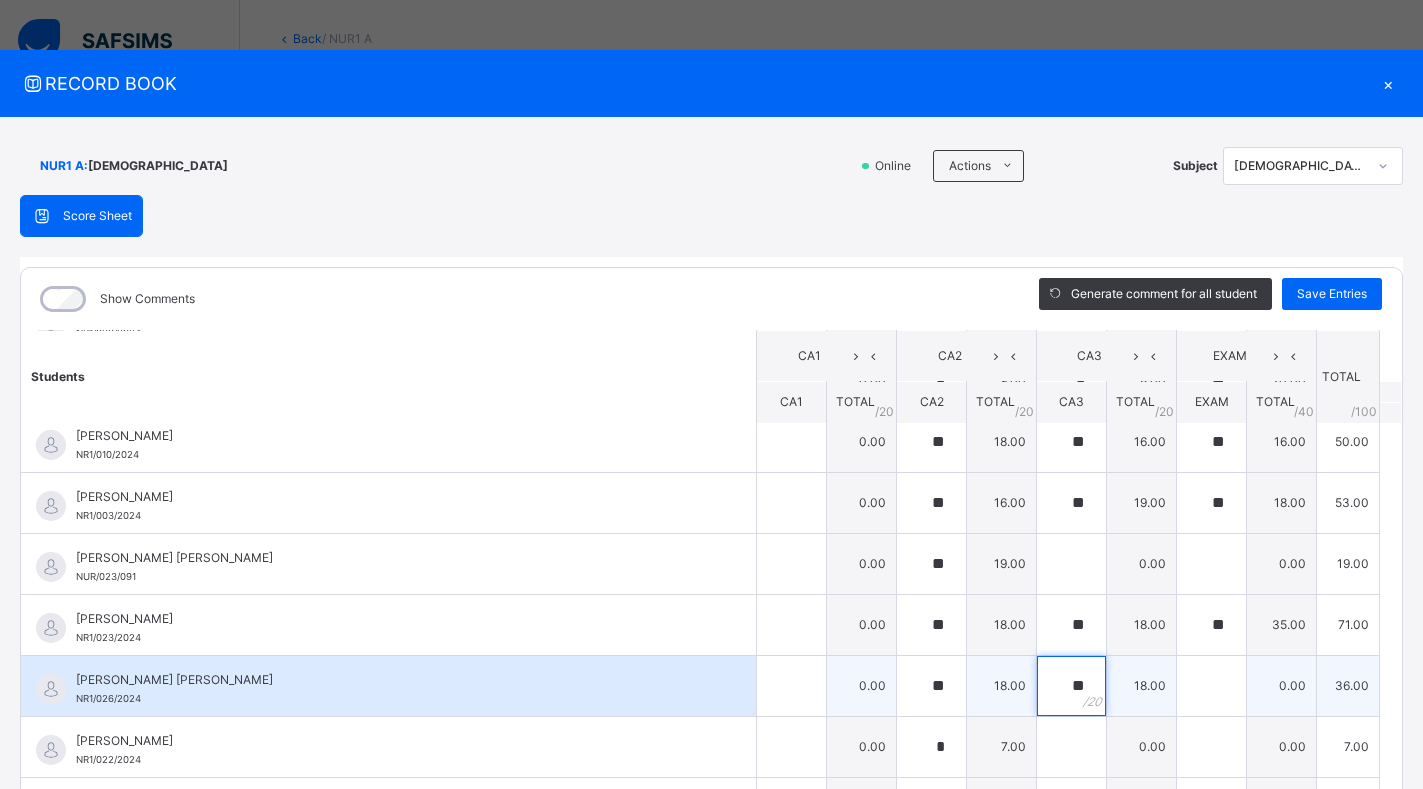 type on "**" 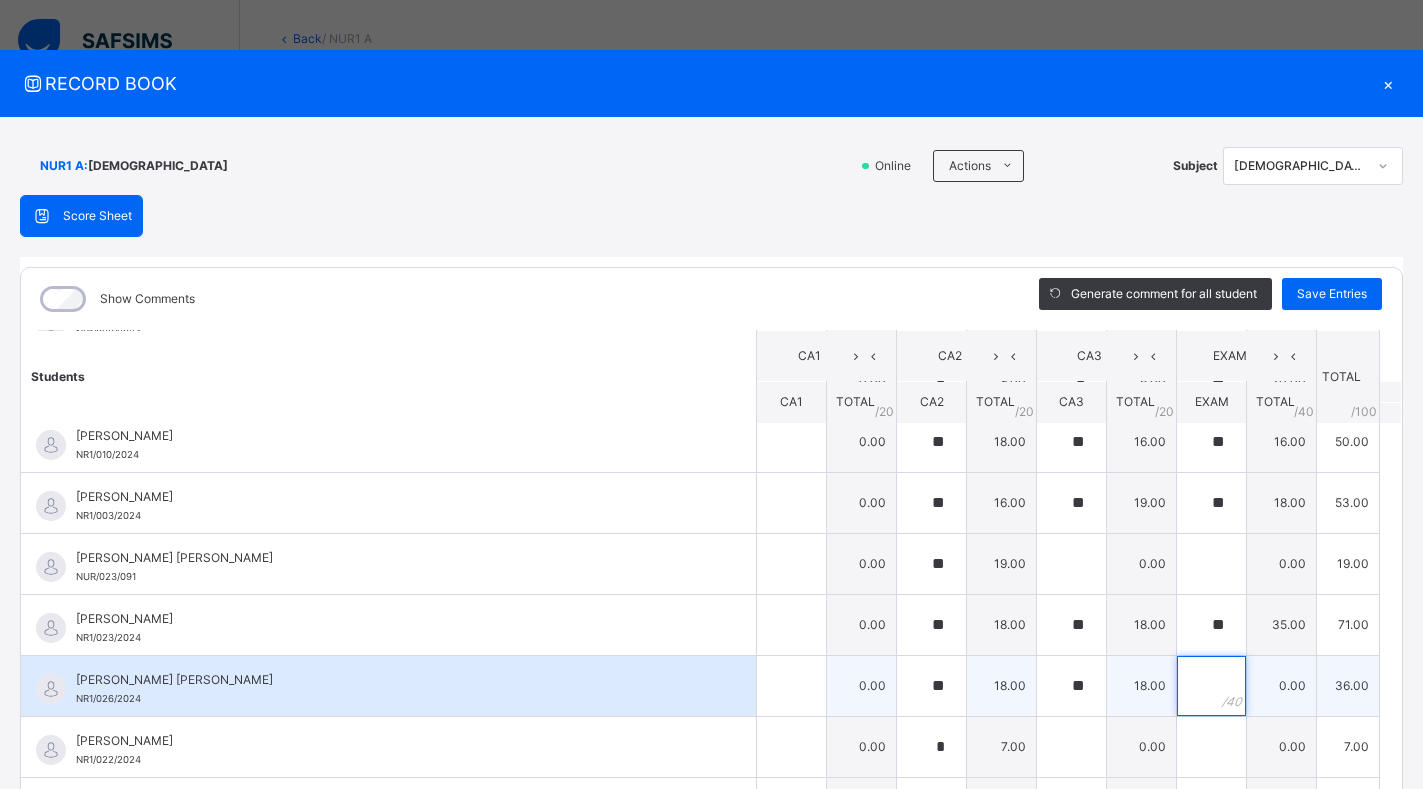 click at bounding box center [1211, 686] 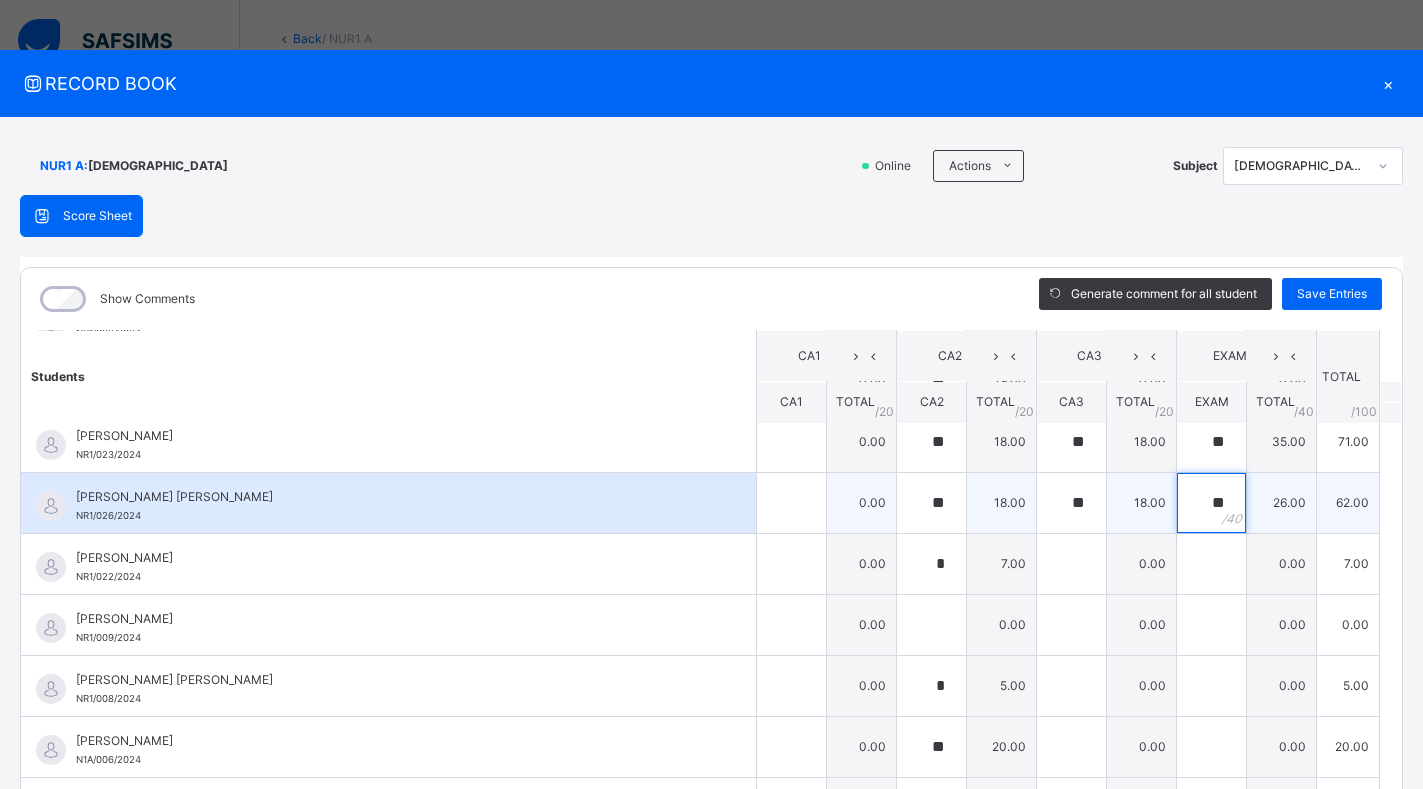 scroll, scrollTop: 700, scrollLeft: 0, axis: vertical 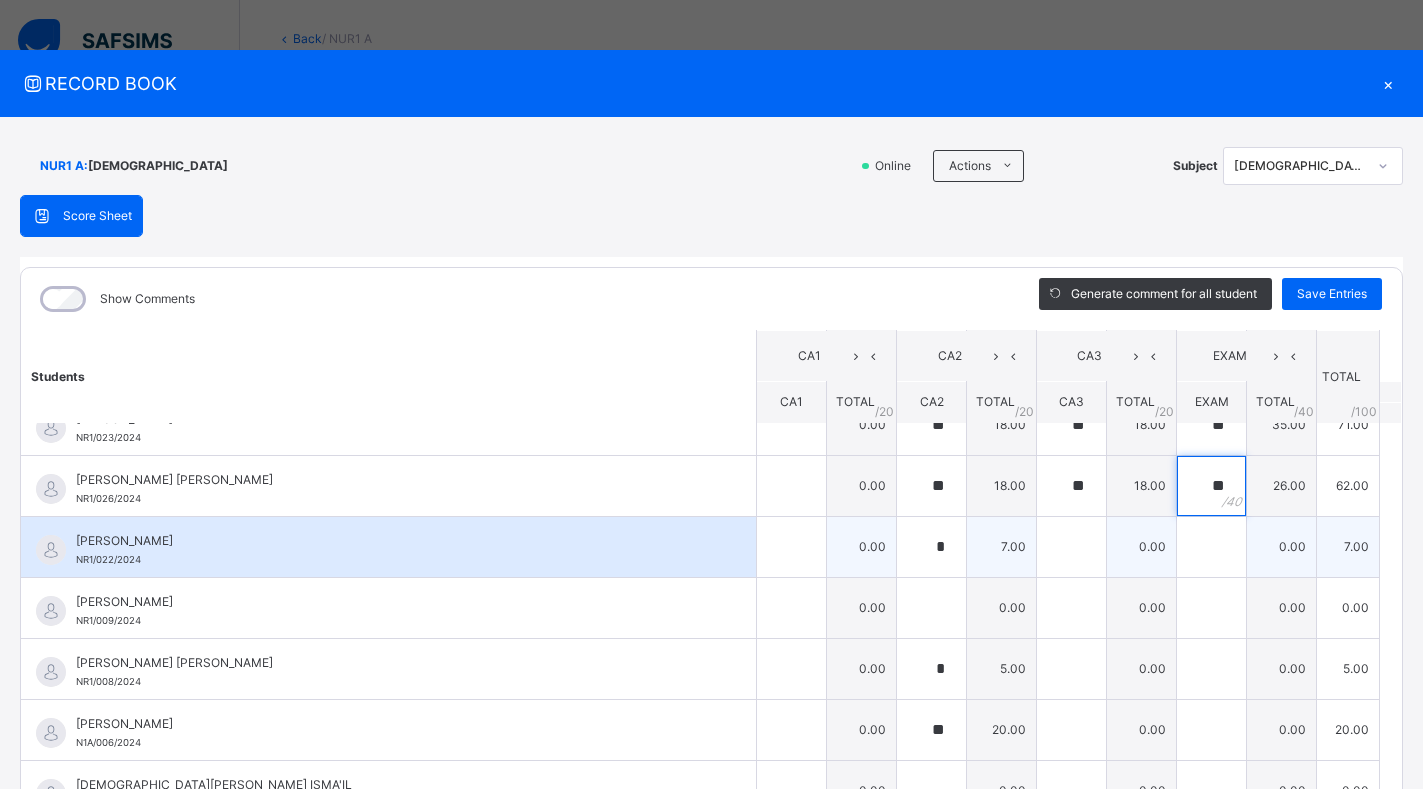 type on "**" 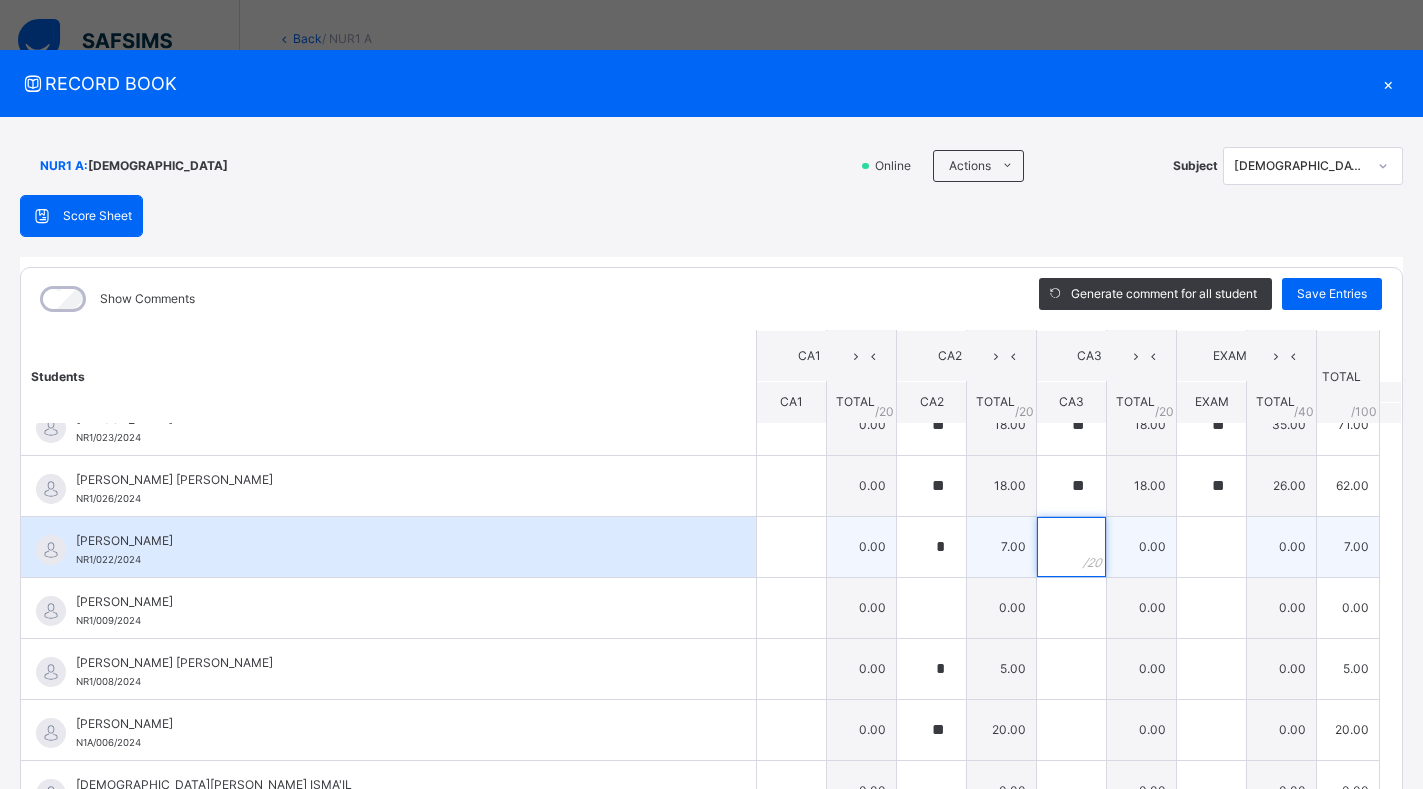 click at bounding box center [1071, 547] 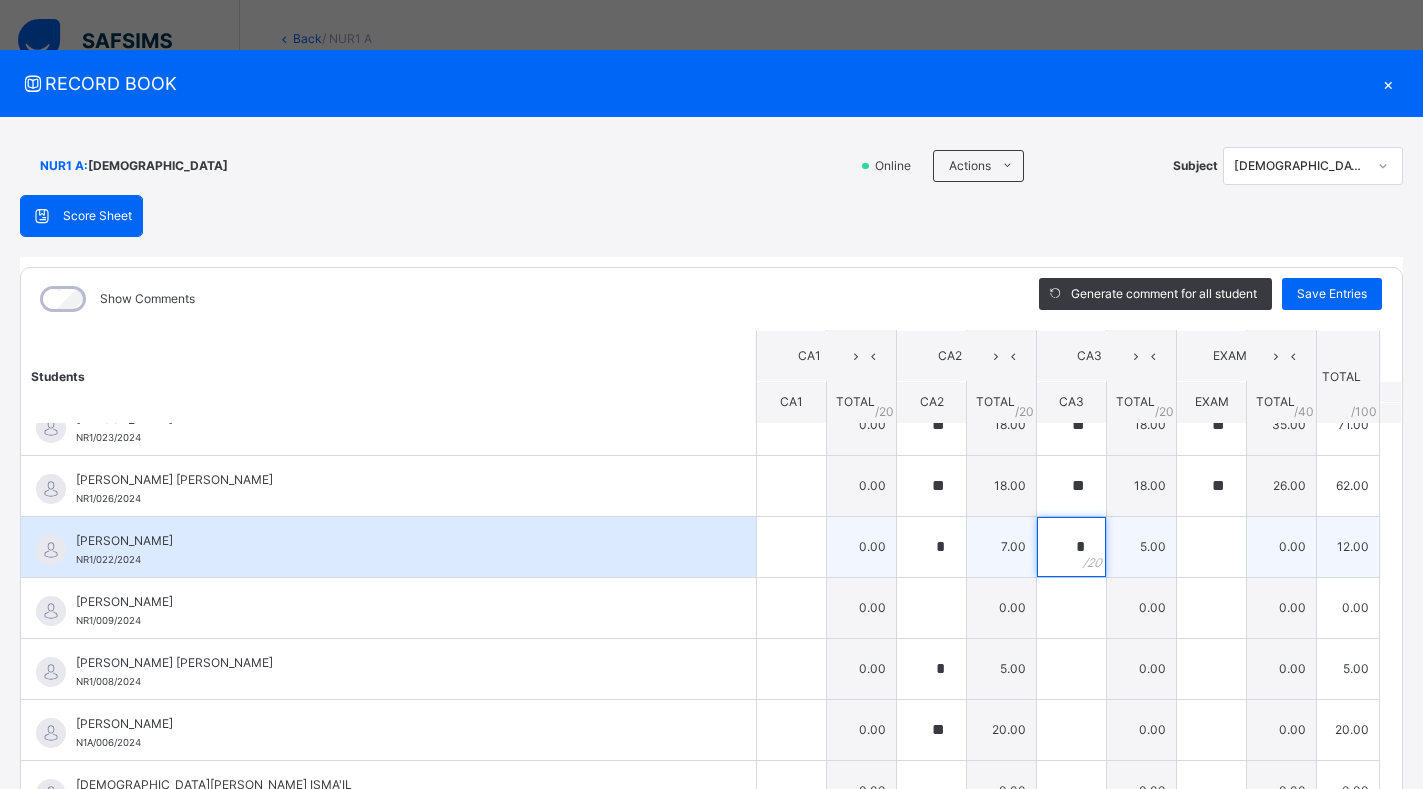 type on "*" 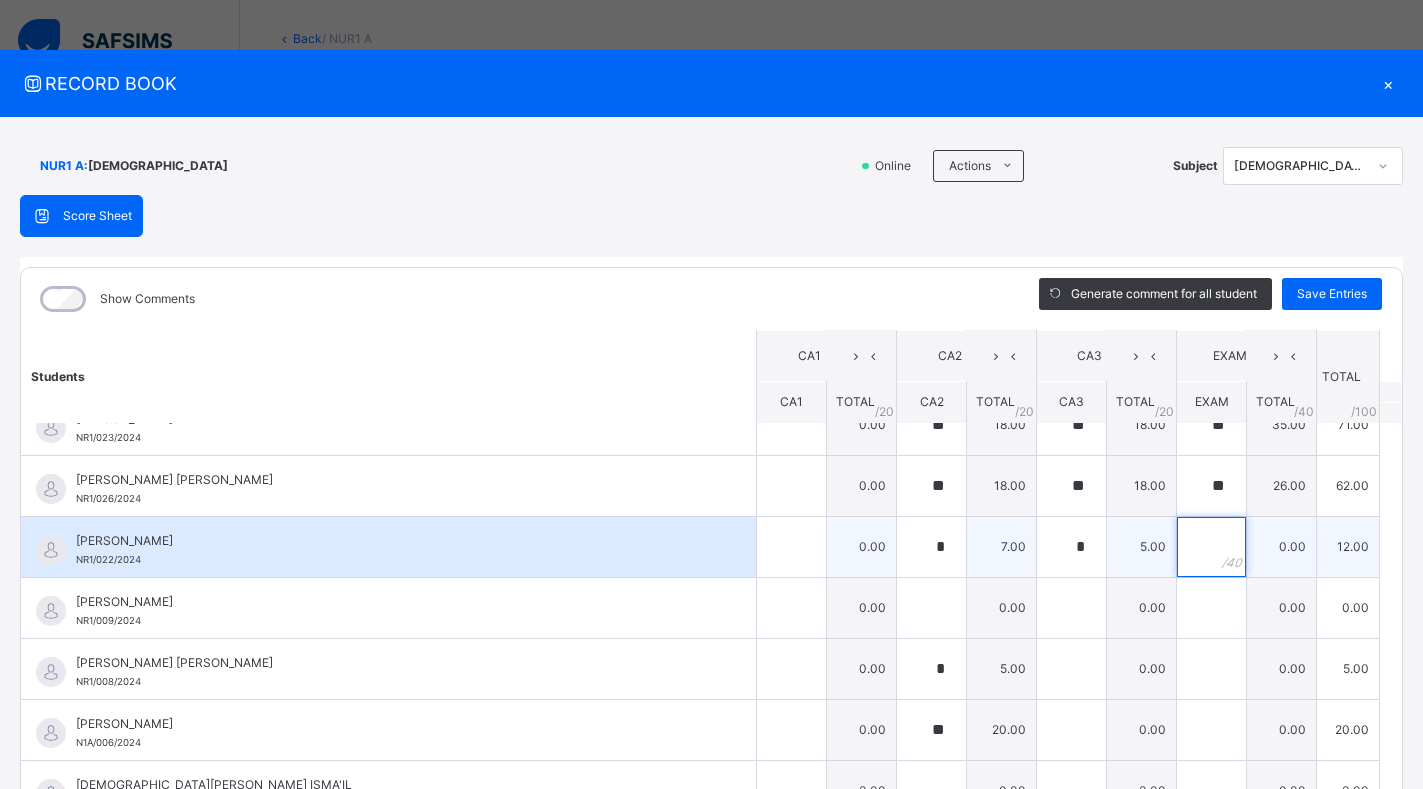 click at bounding box center (1211, 547) 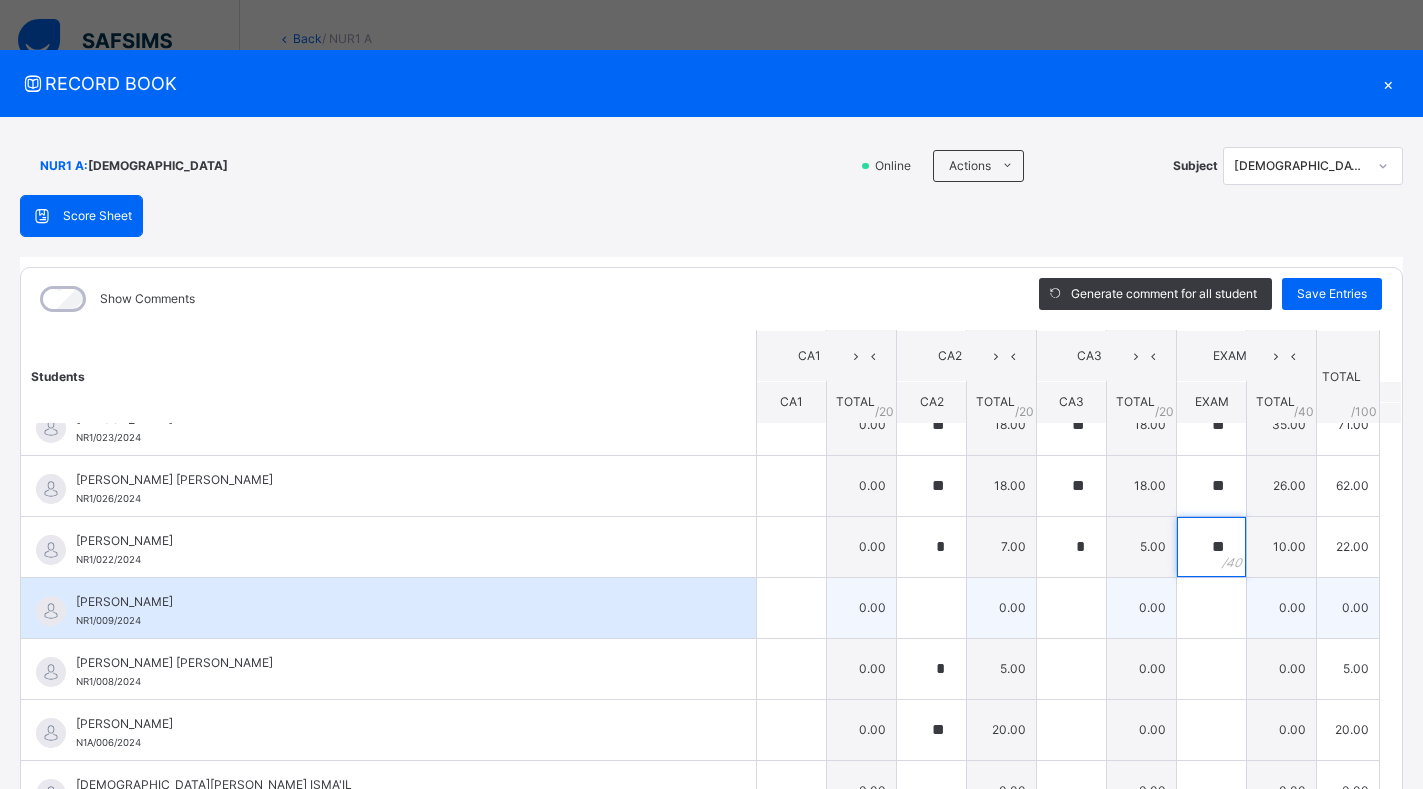 type on "**" 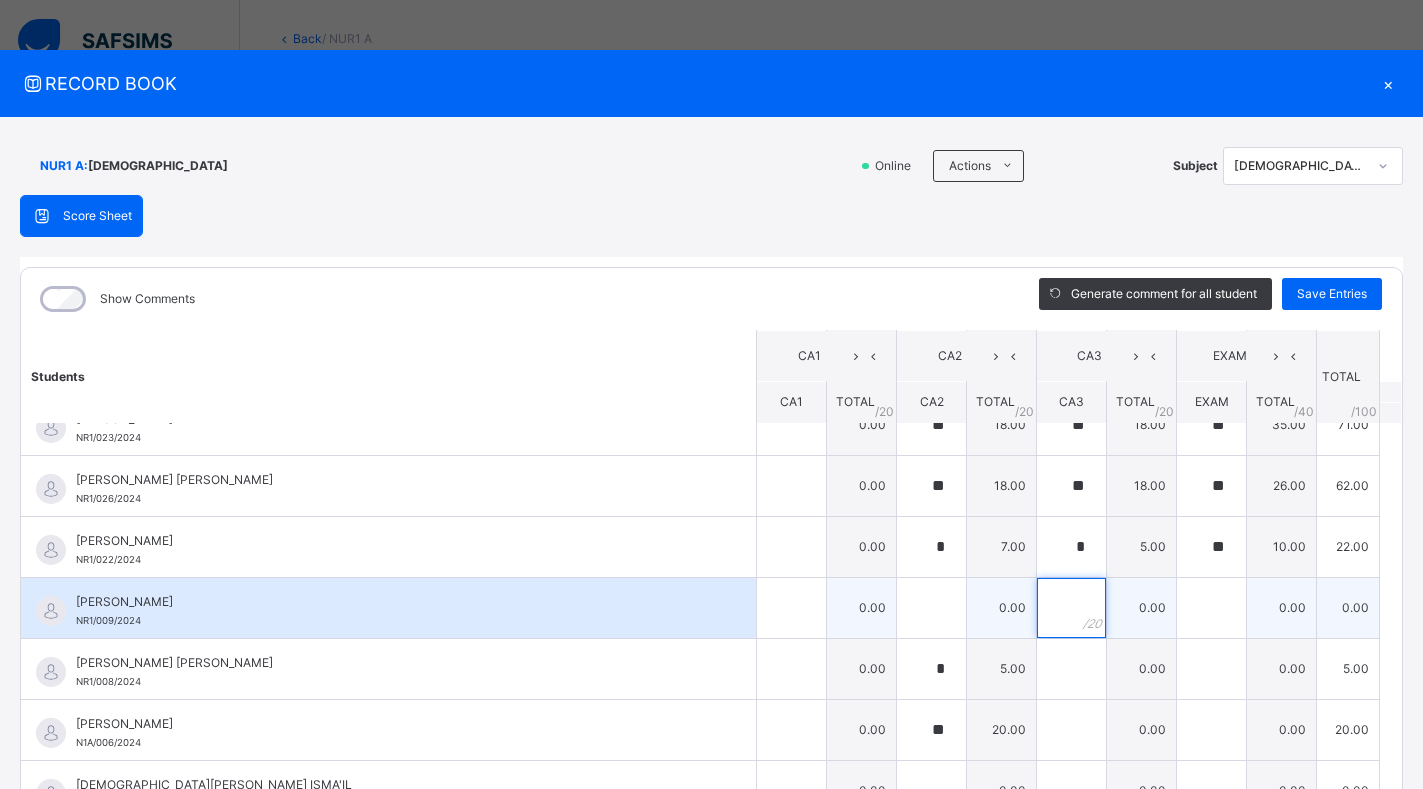 click at bounding box center [1071, 608] 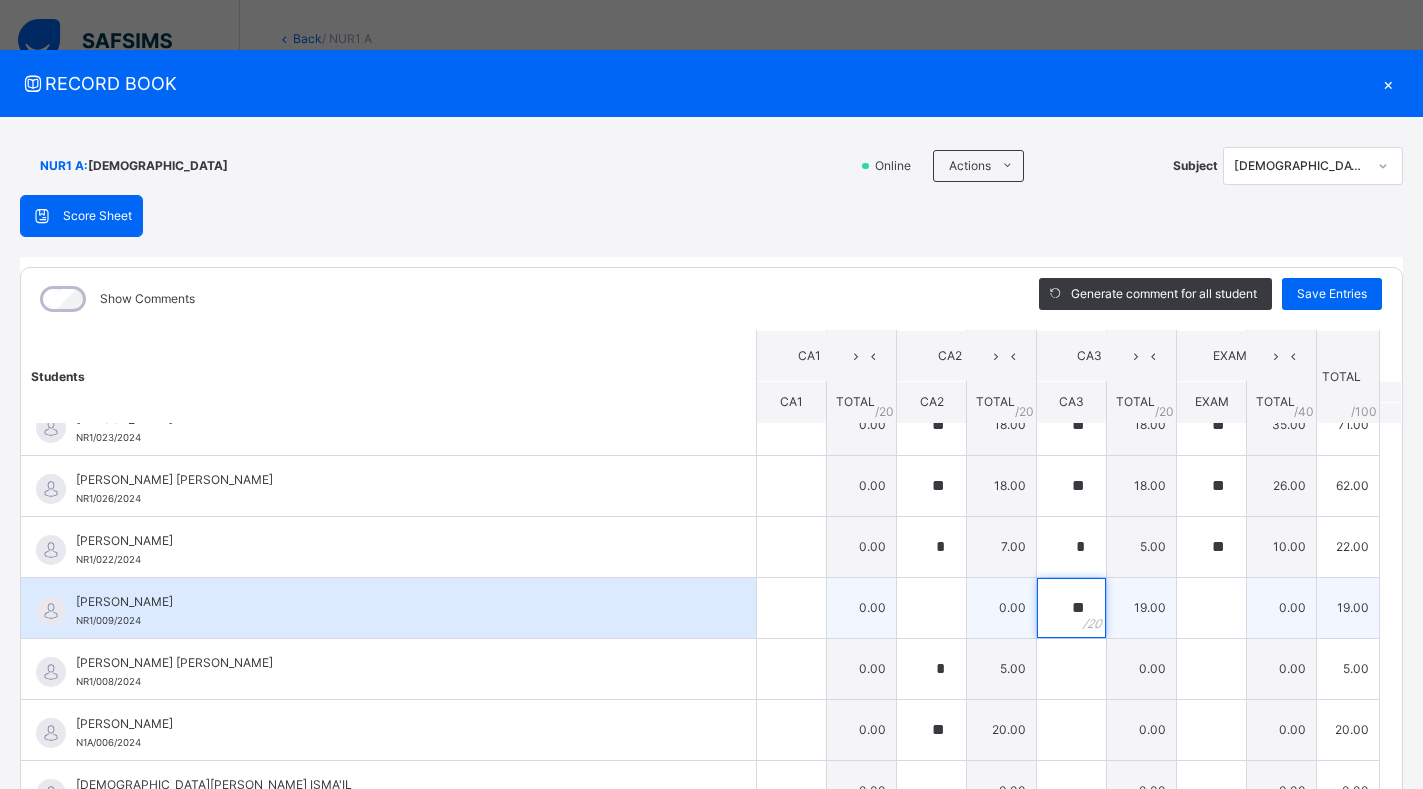type on "**" 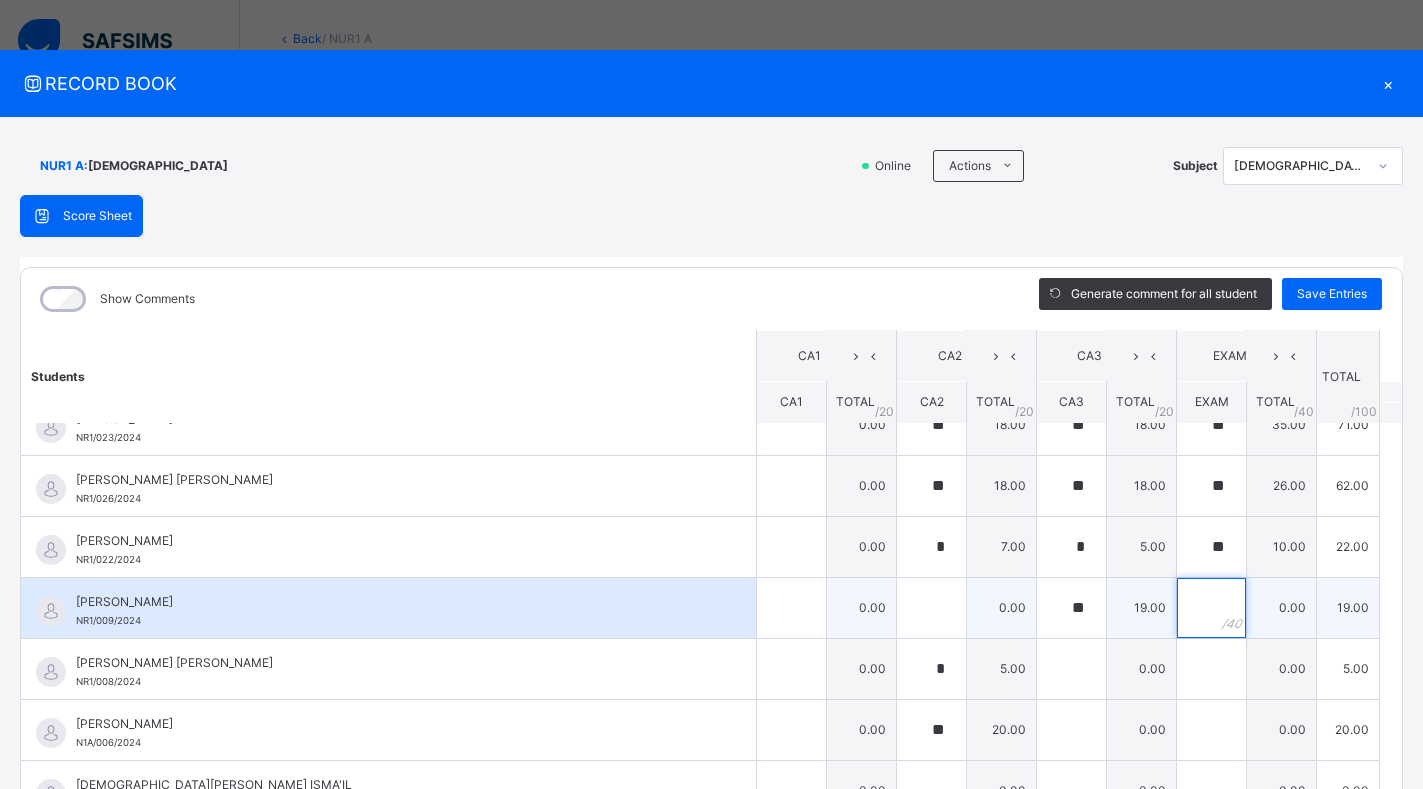 click at bounding box center [1211, 608] 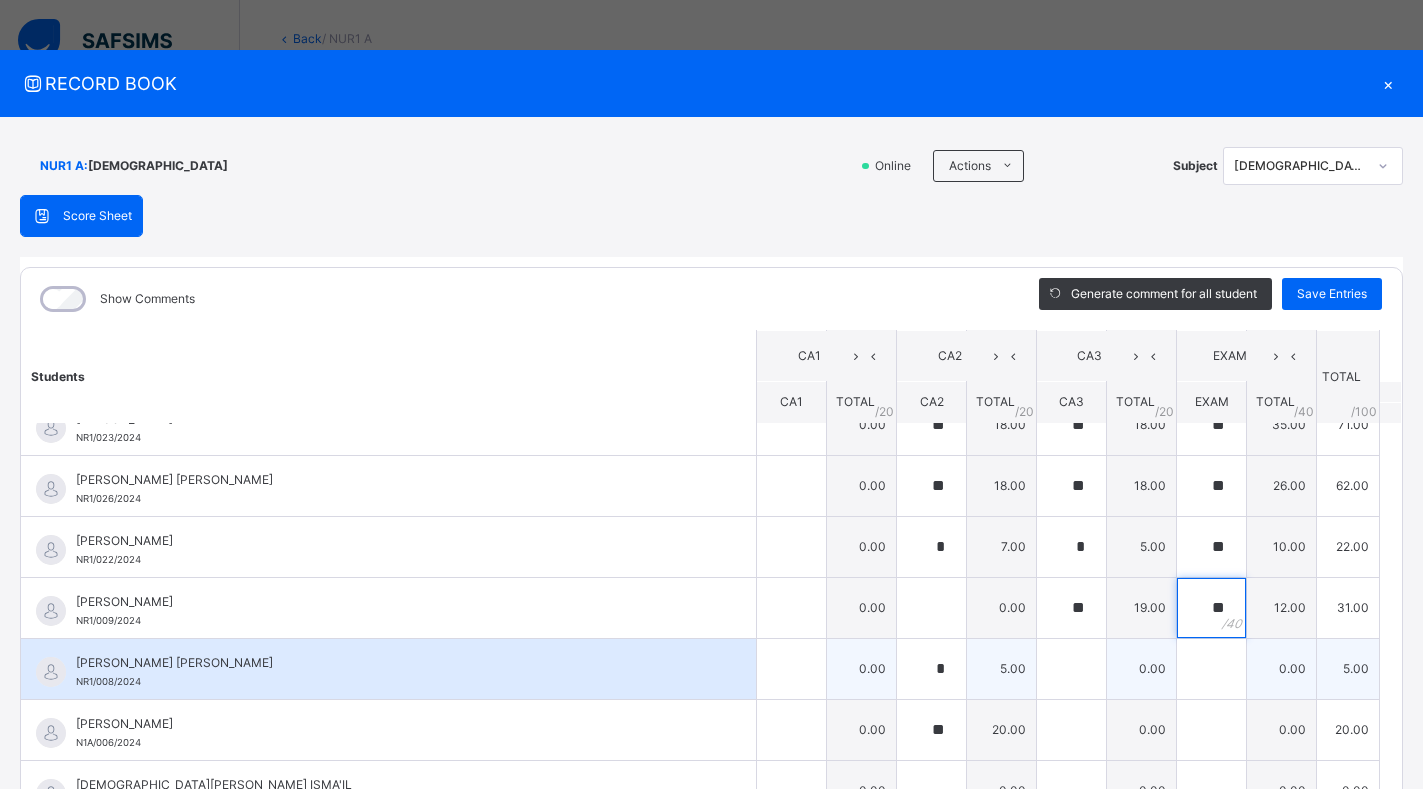 type on "**" 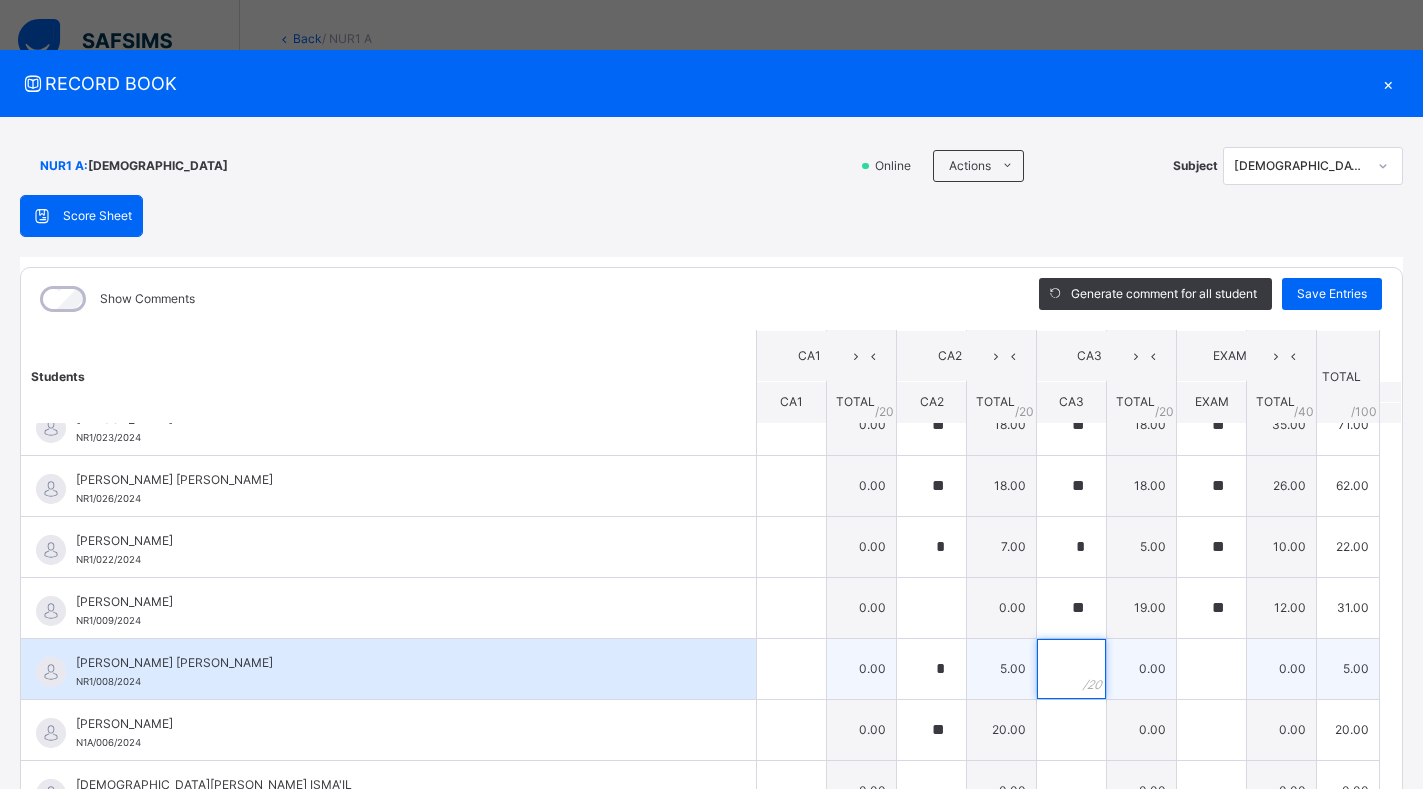 click at bounding box center [1071, 669] 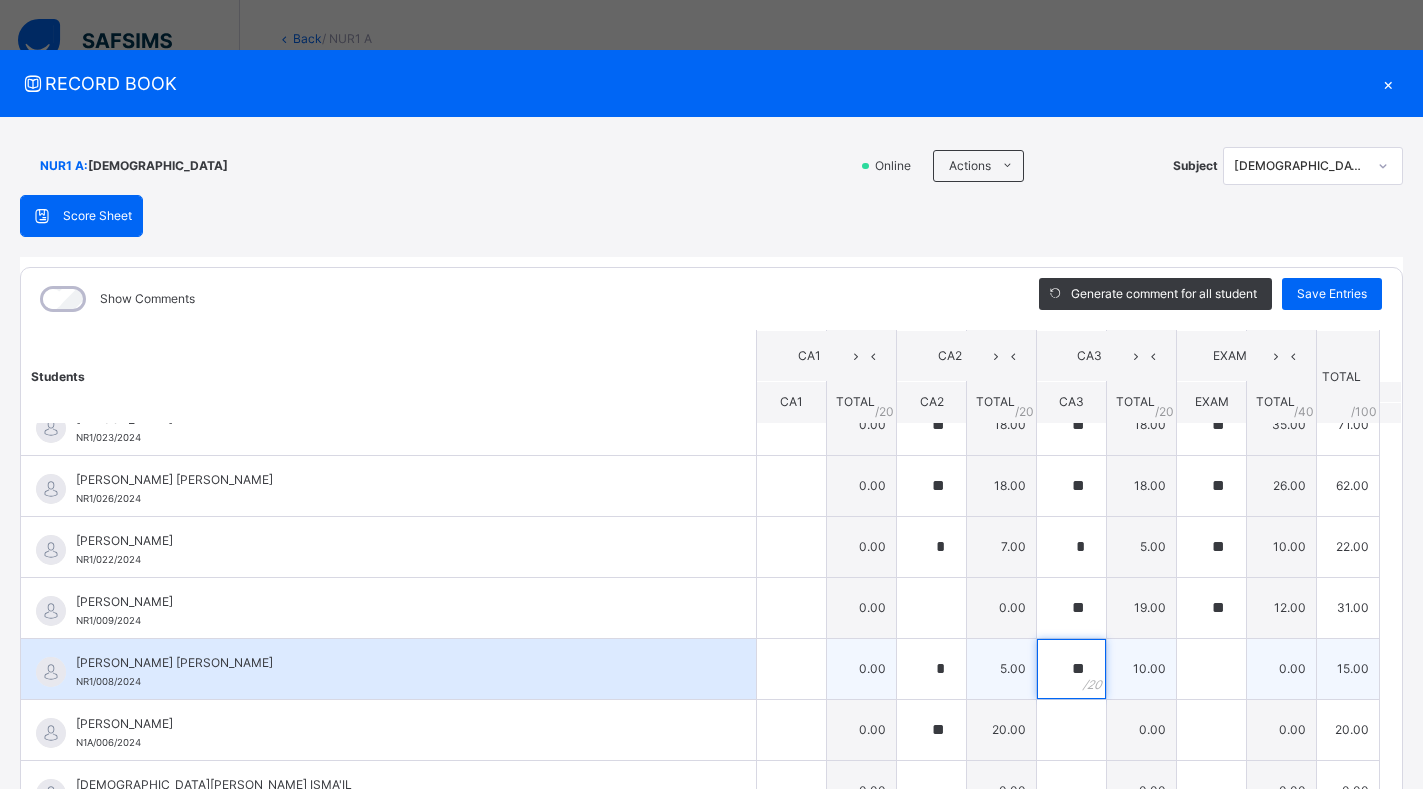 type on "**" 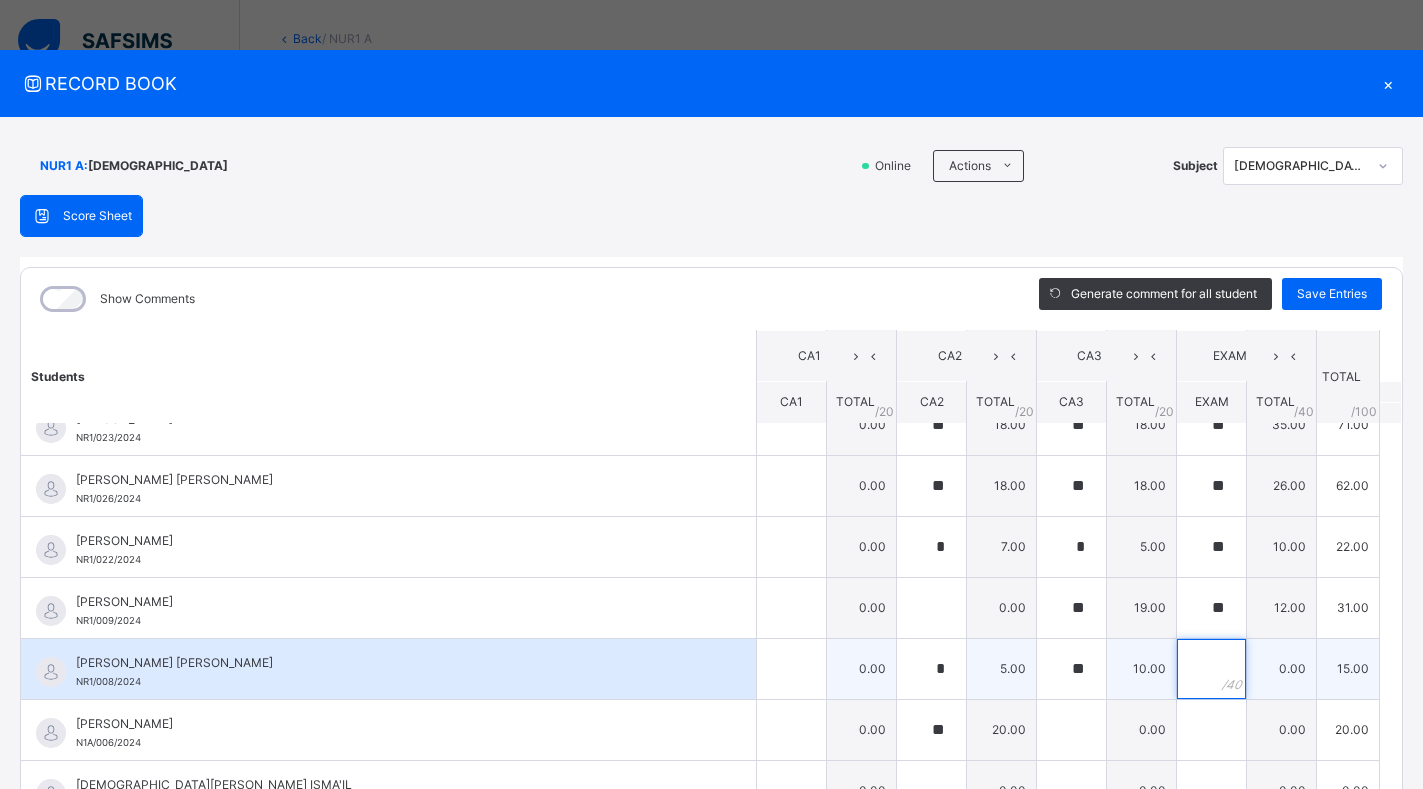 click at bounding box center [1211, 669] 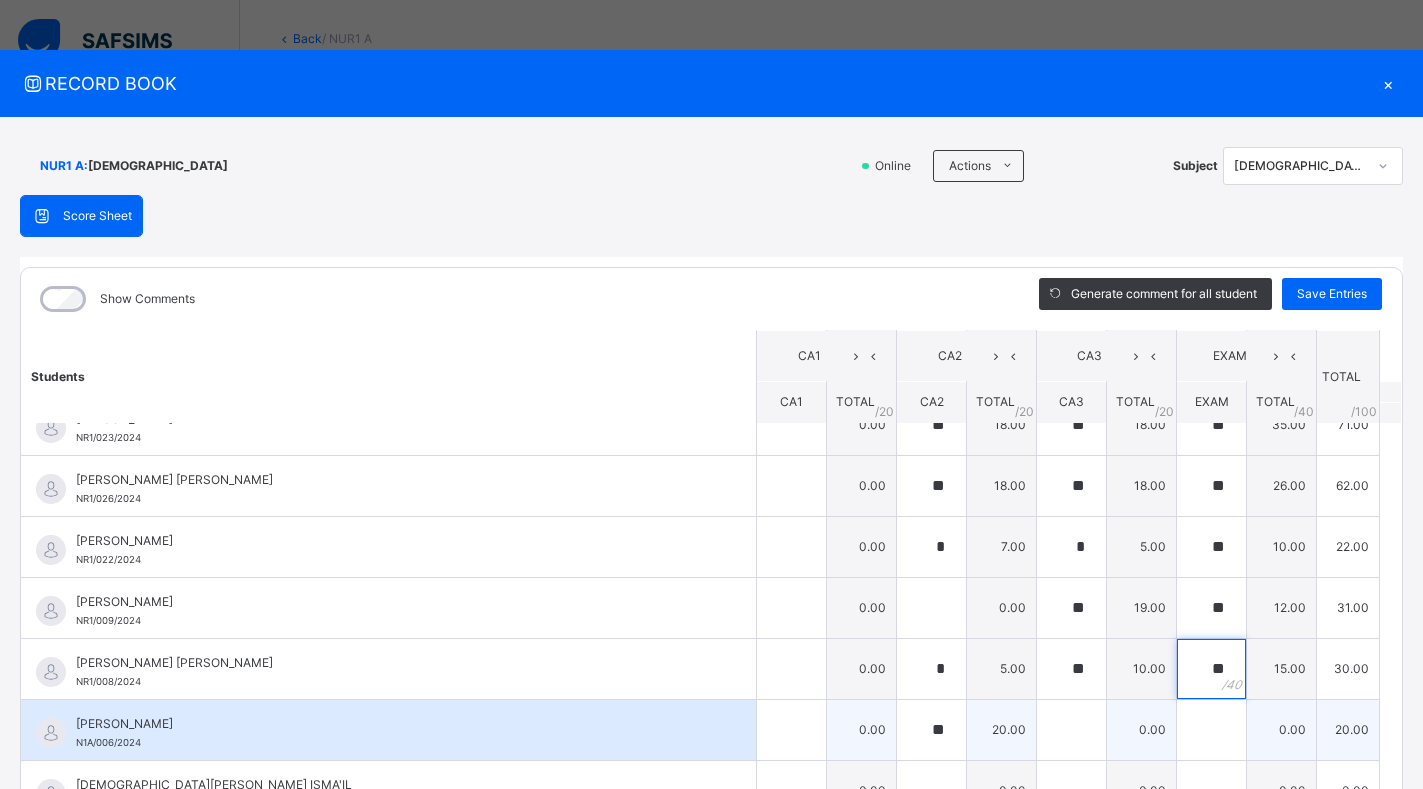 type on "**" 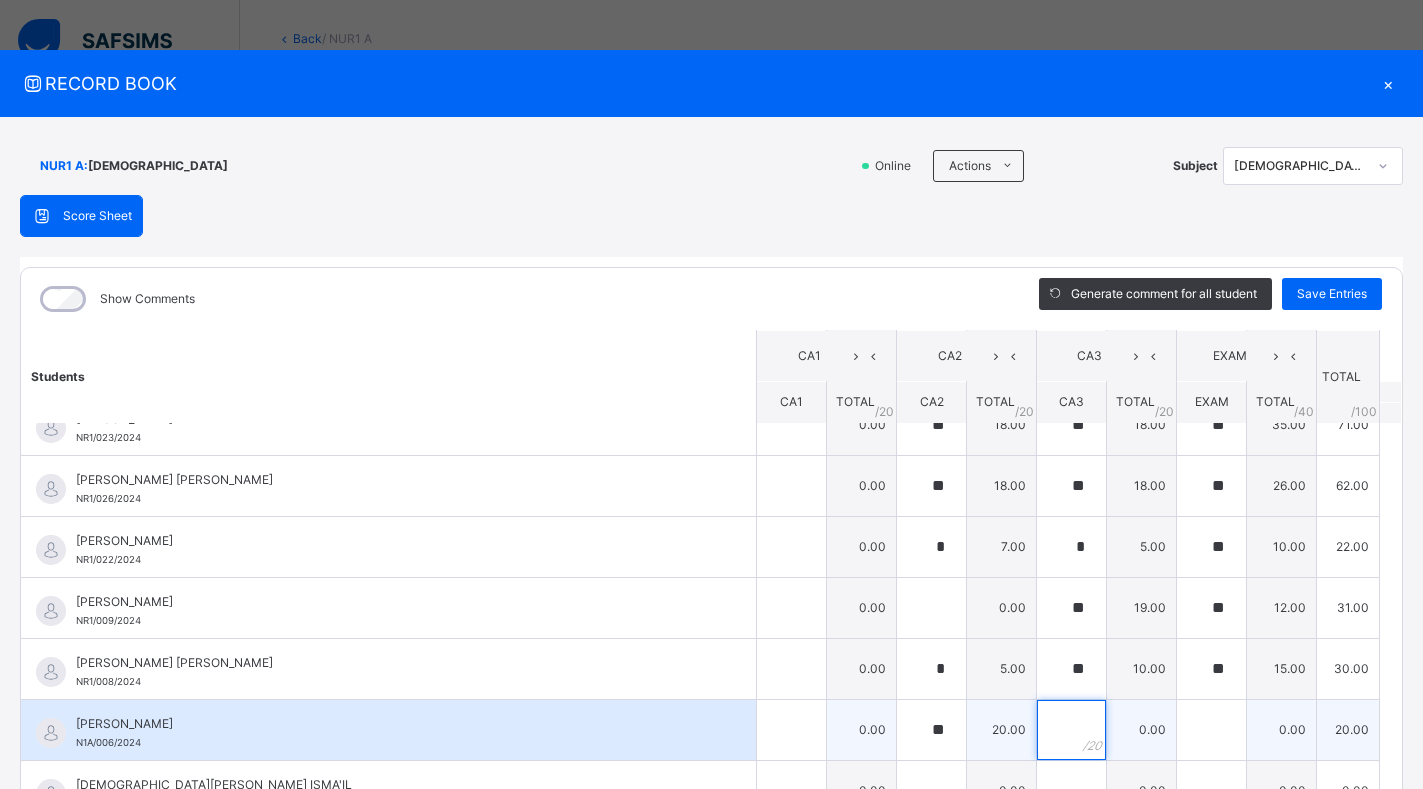 click at bounding box center [1071, 730] 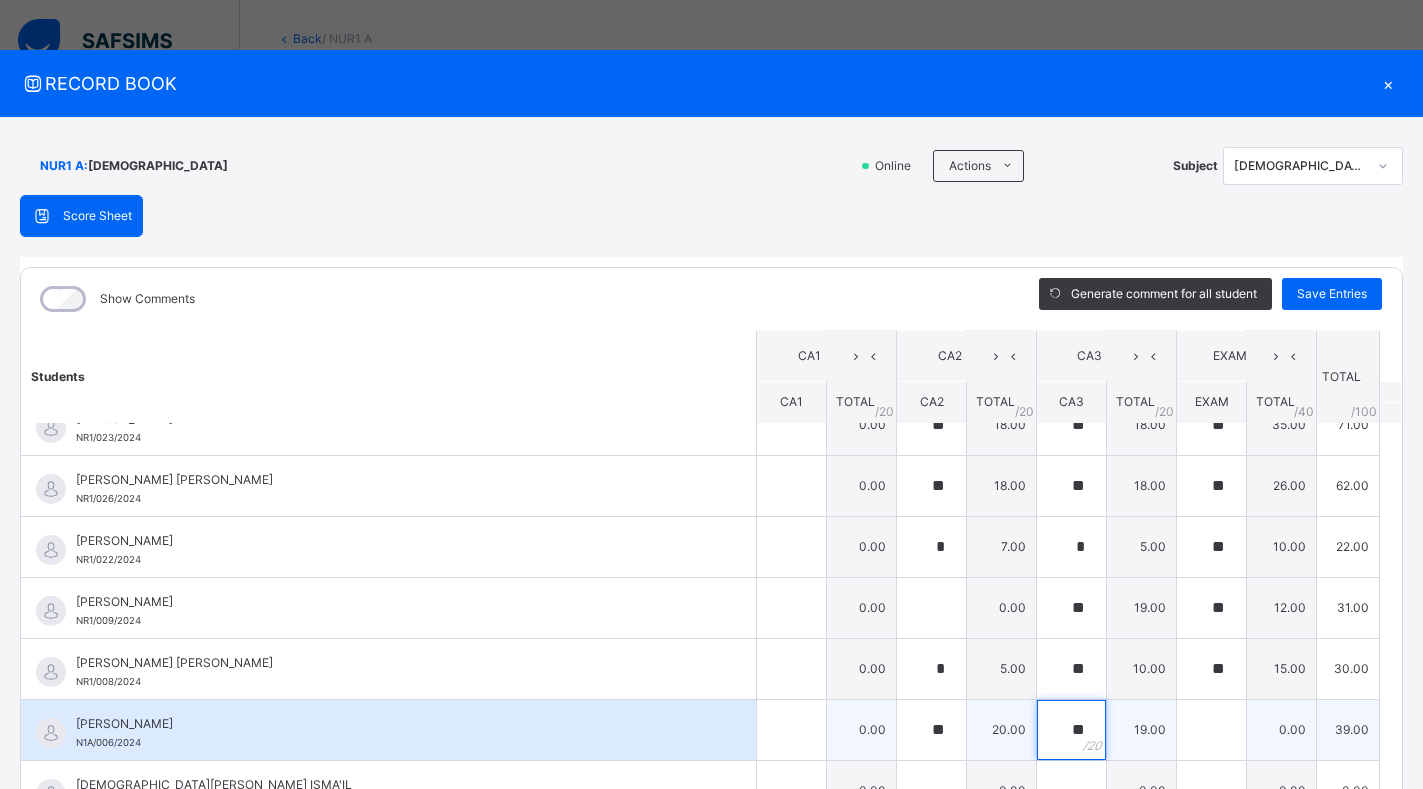type on "**" 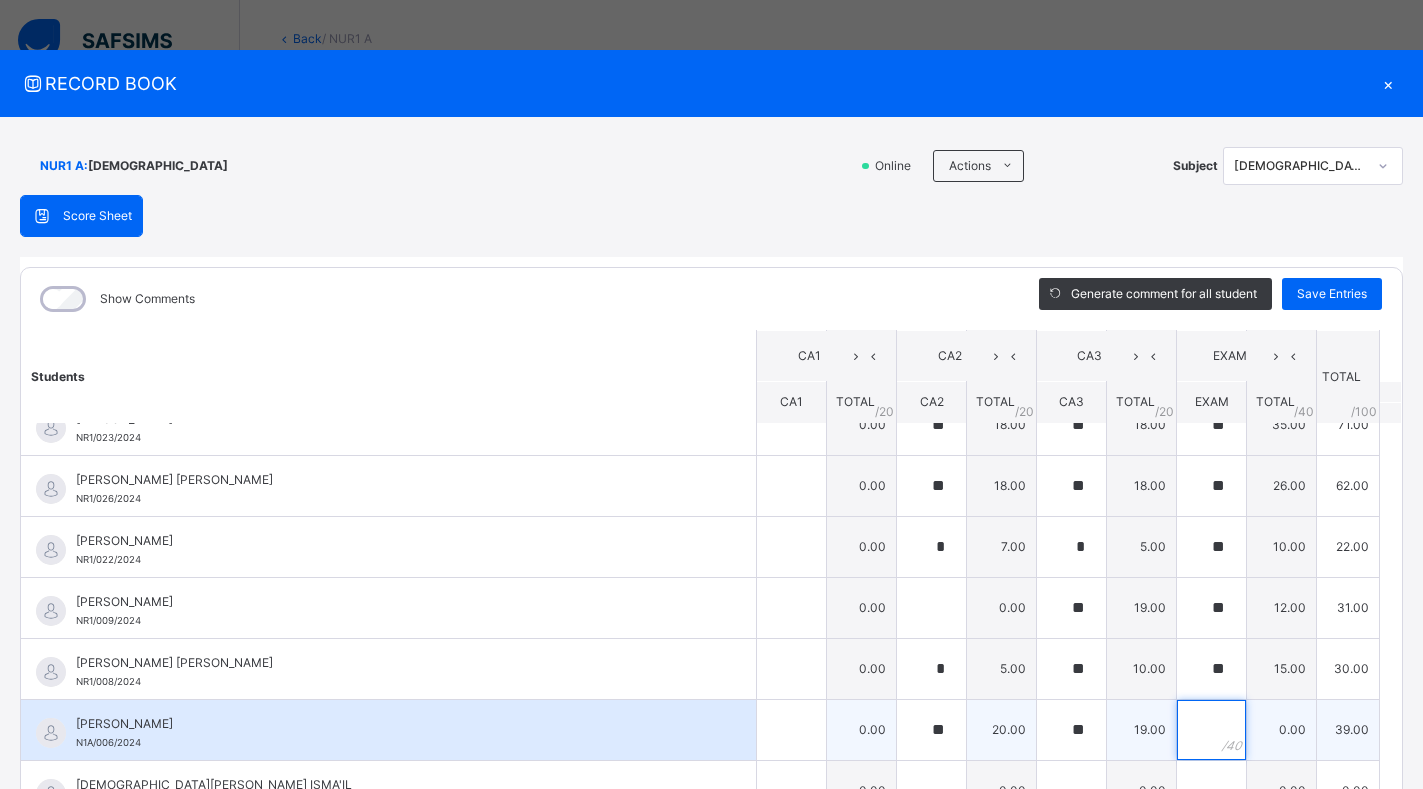 click at bounding box center [1211, 730] 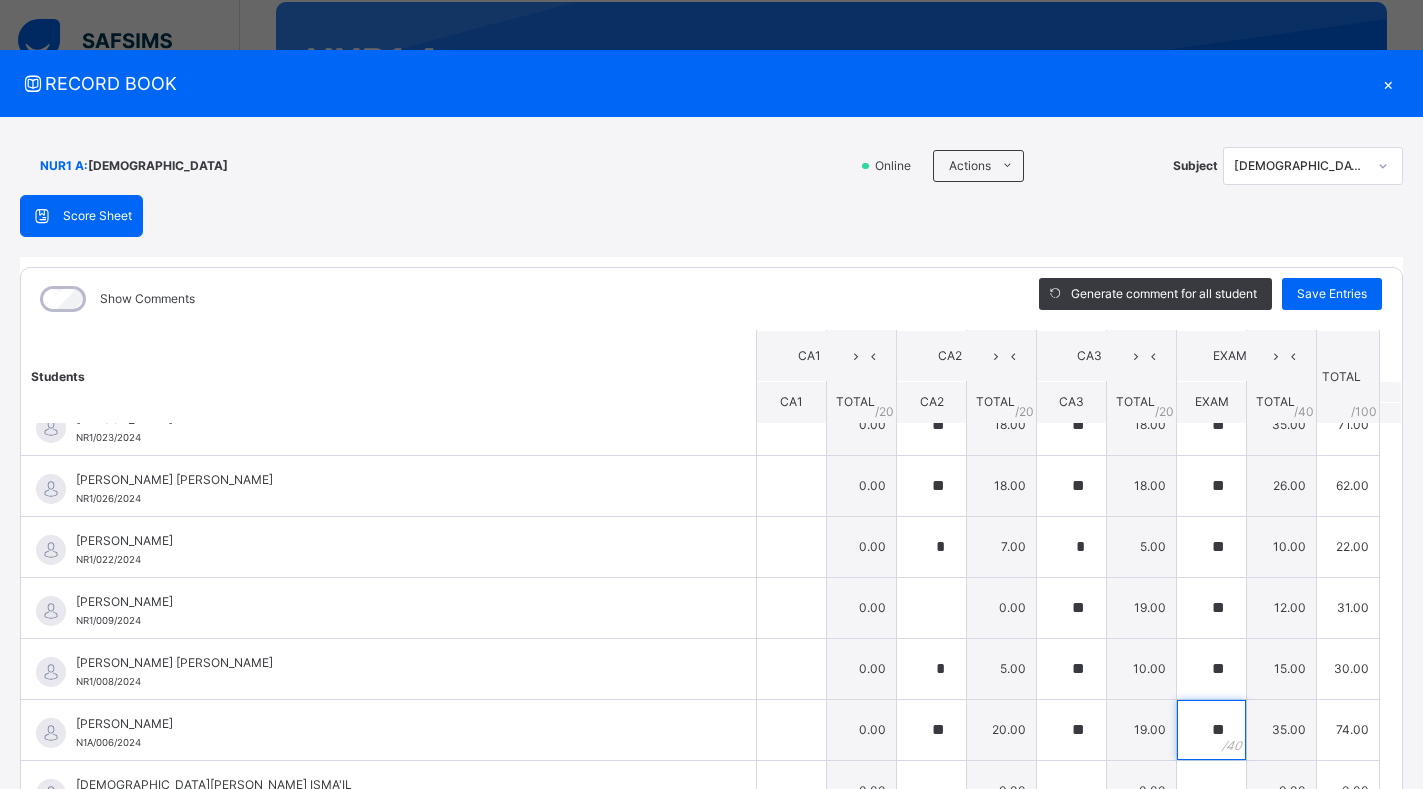 scroll, scrollTop: 180, scrollLeft: 0, axis: vertical 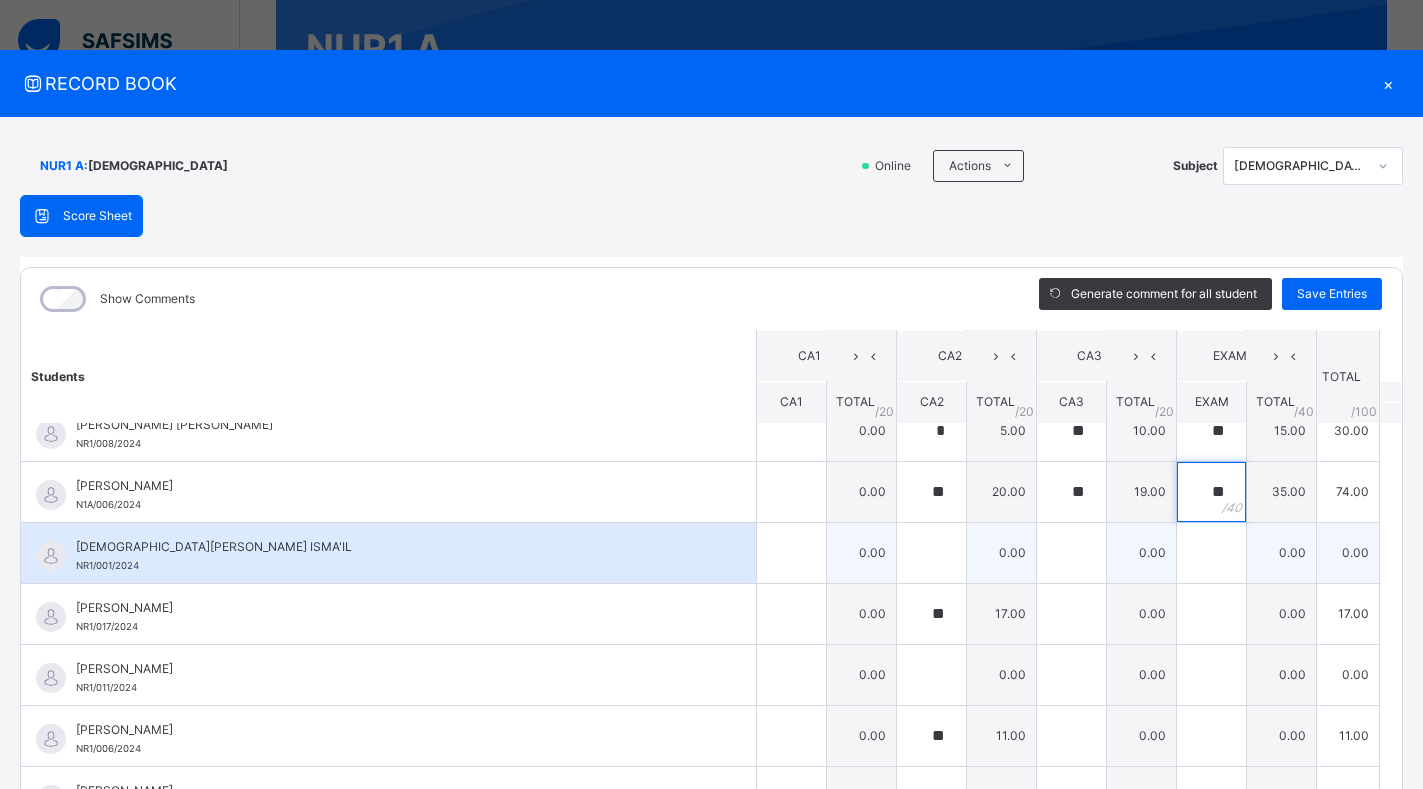type on "**" 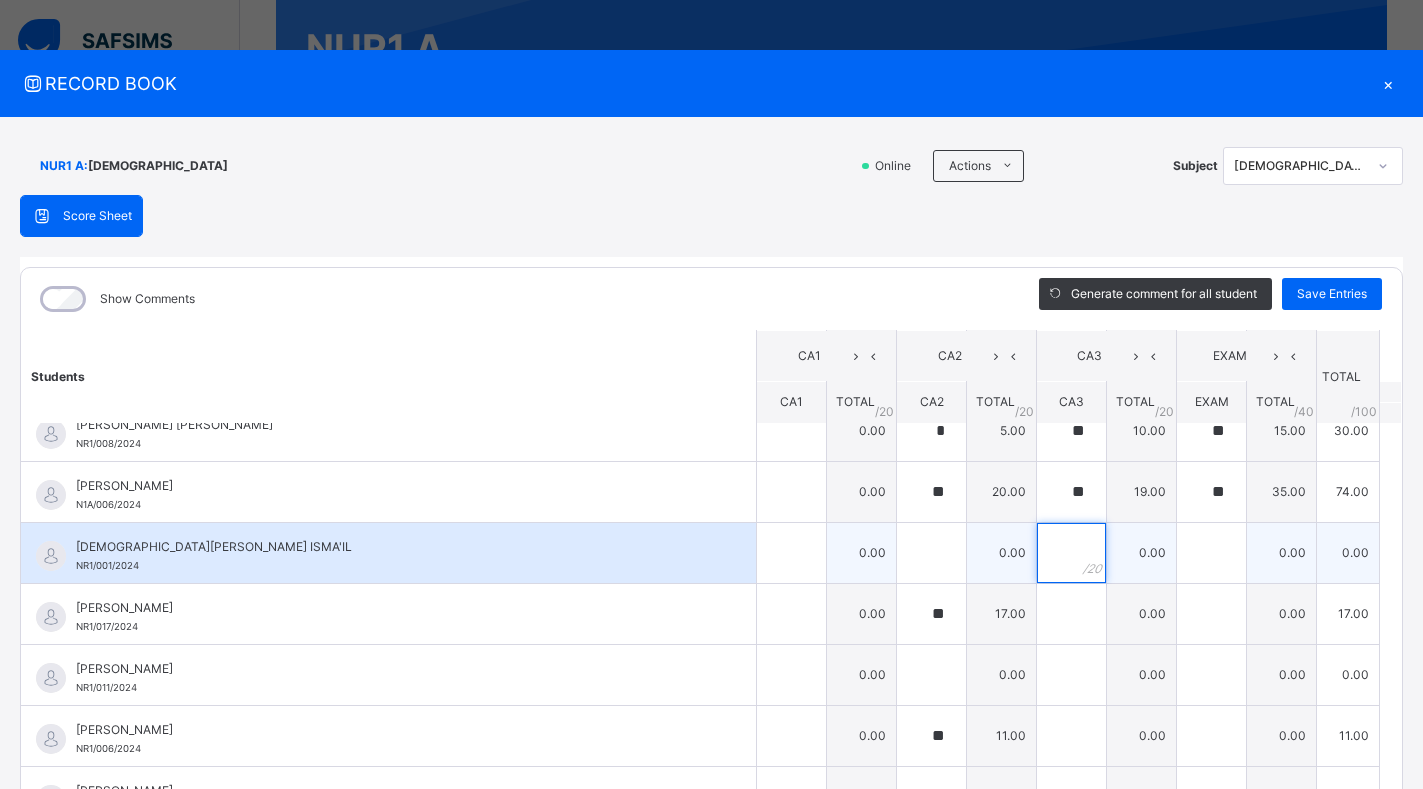 click at bounding box center (1071, 553) 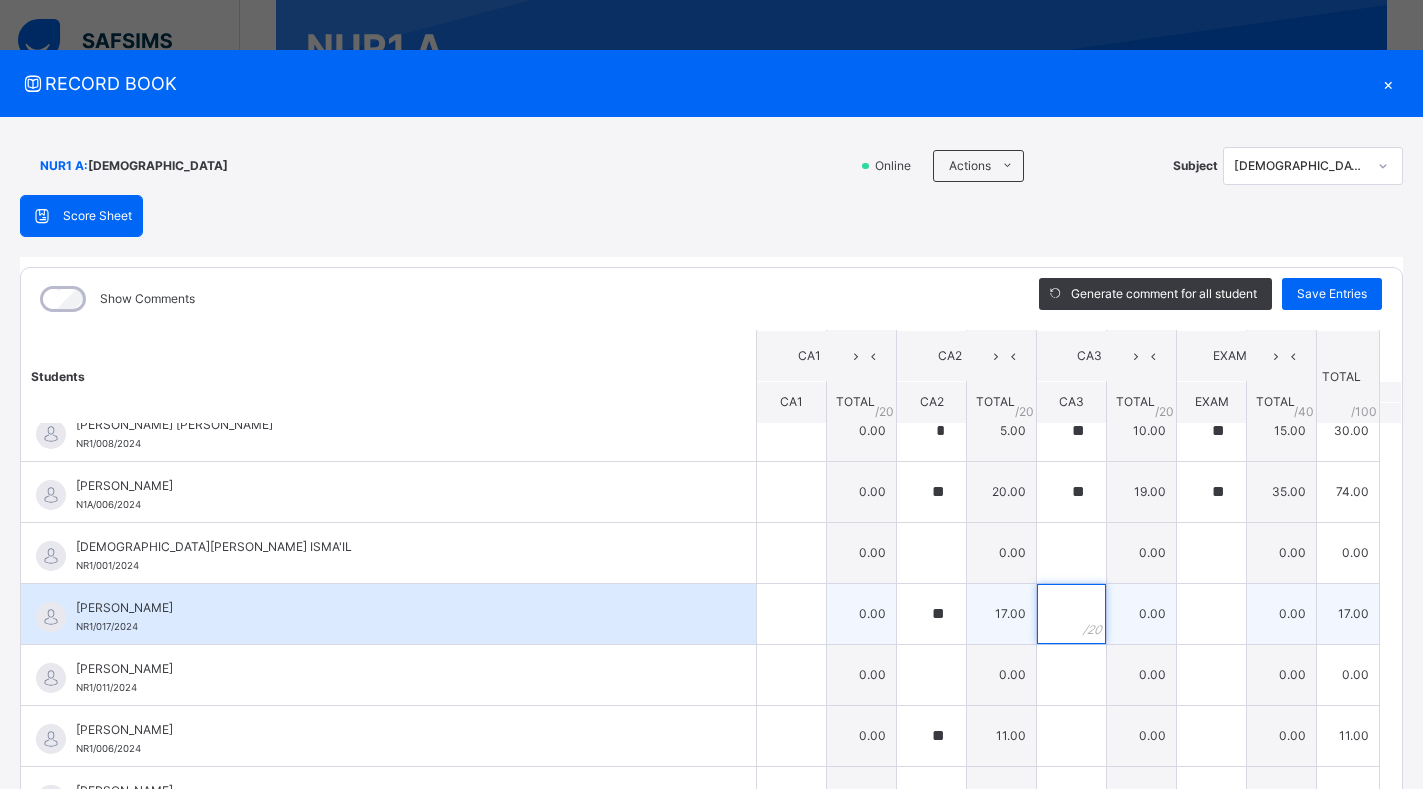 click at bounding box center (1071, 614) 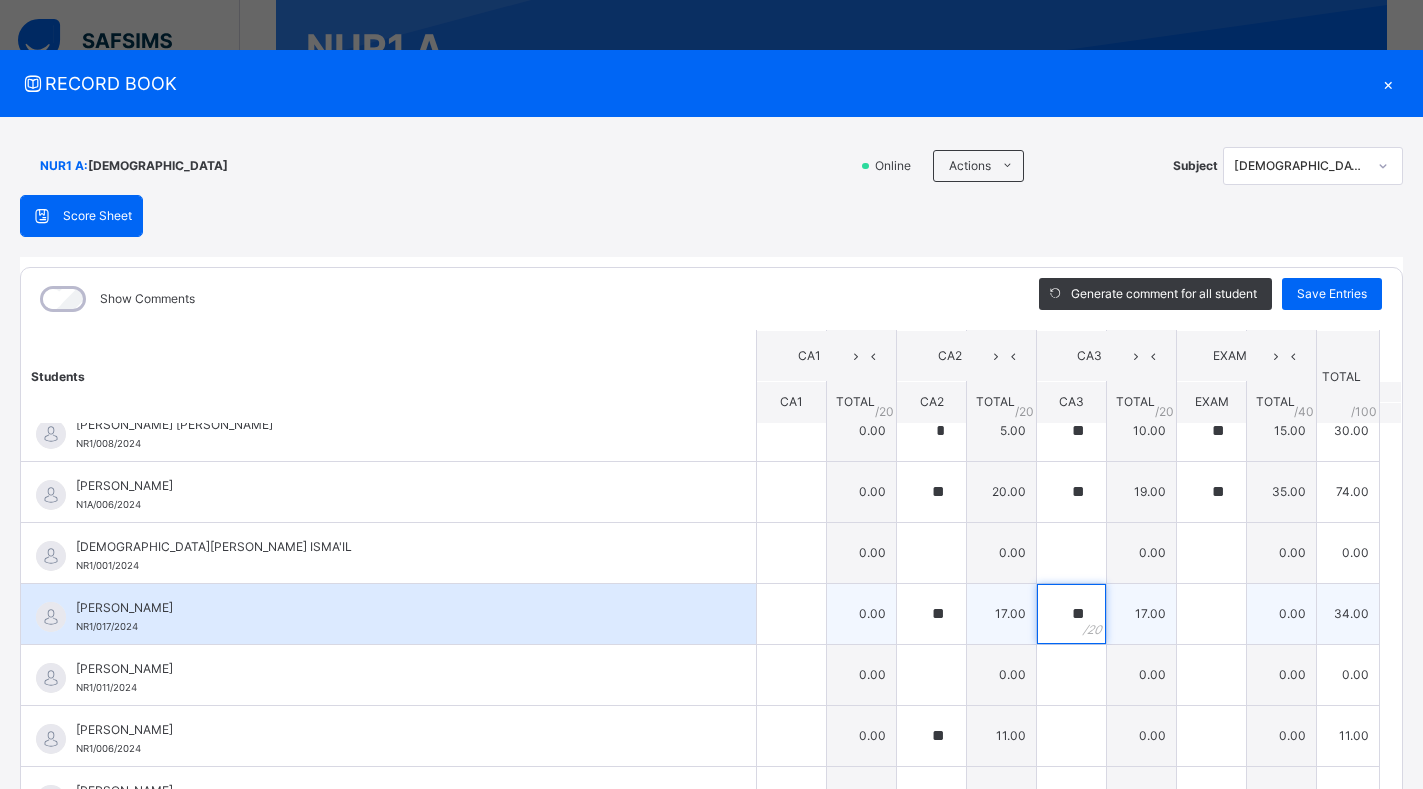 type on "**" 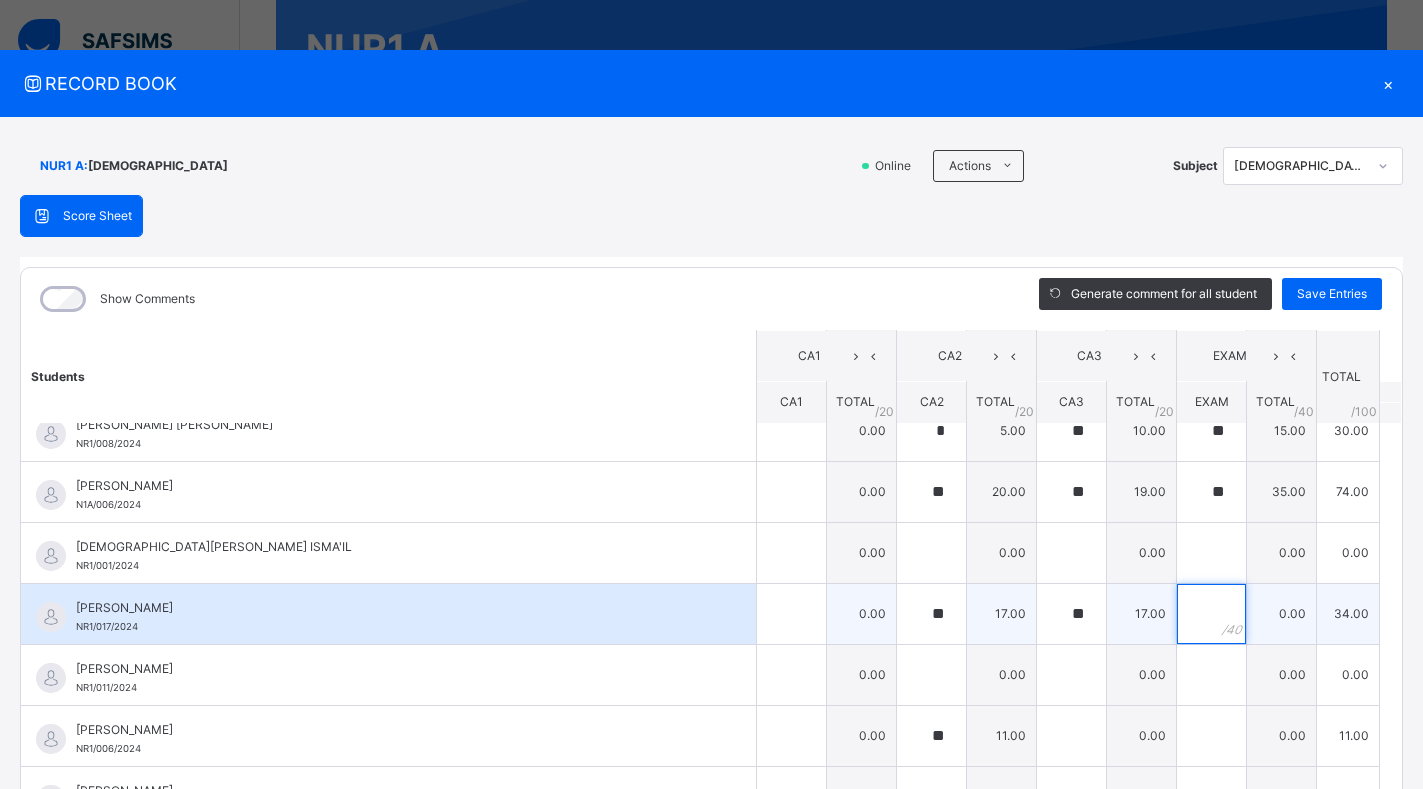 click at bounding box center [1211, 614] 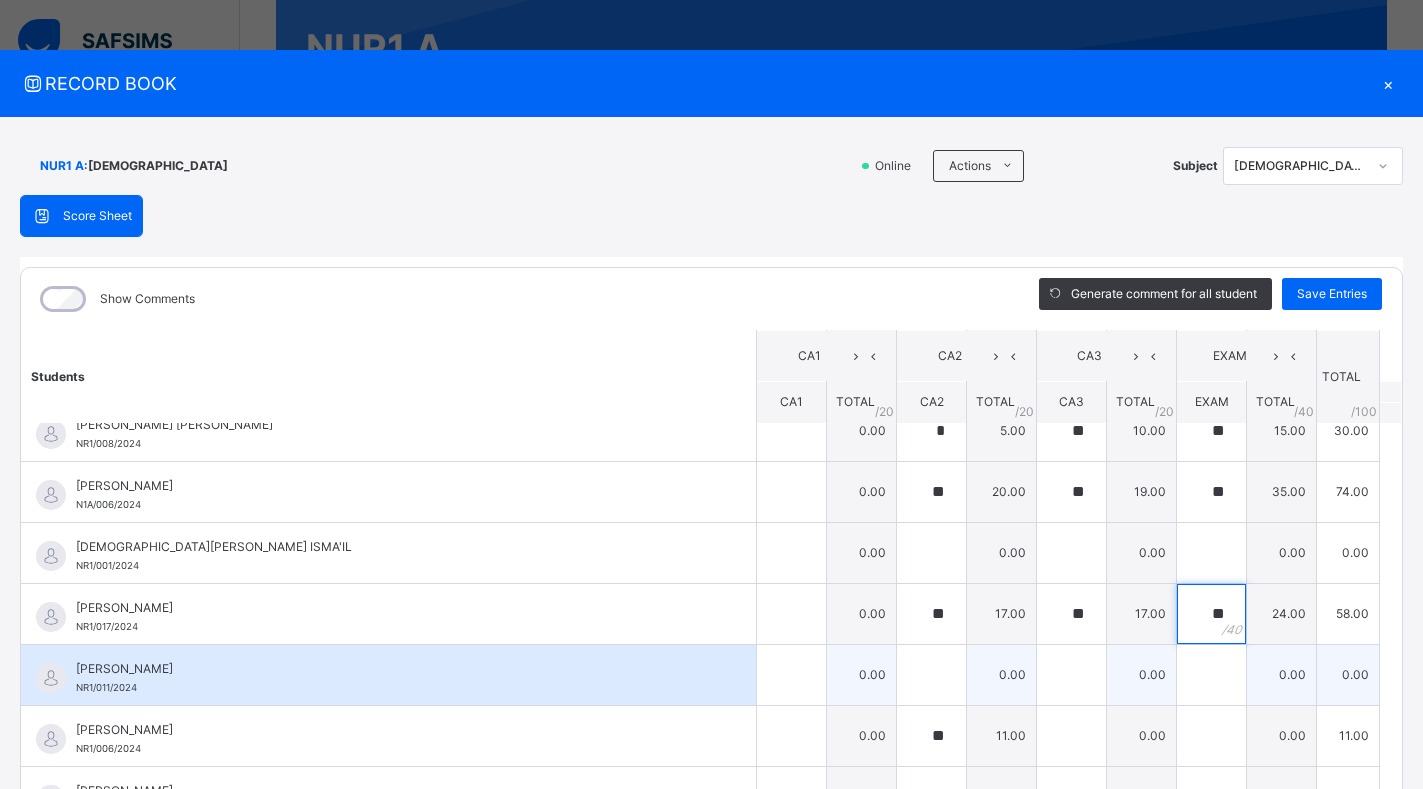 type on "**" 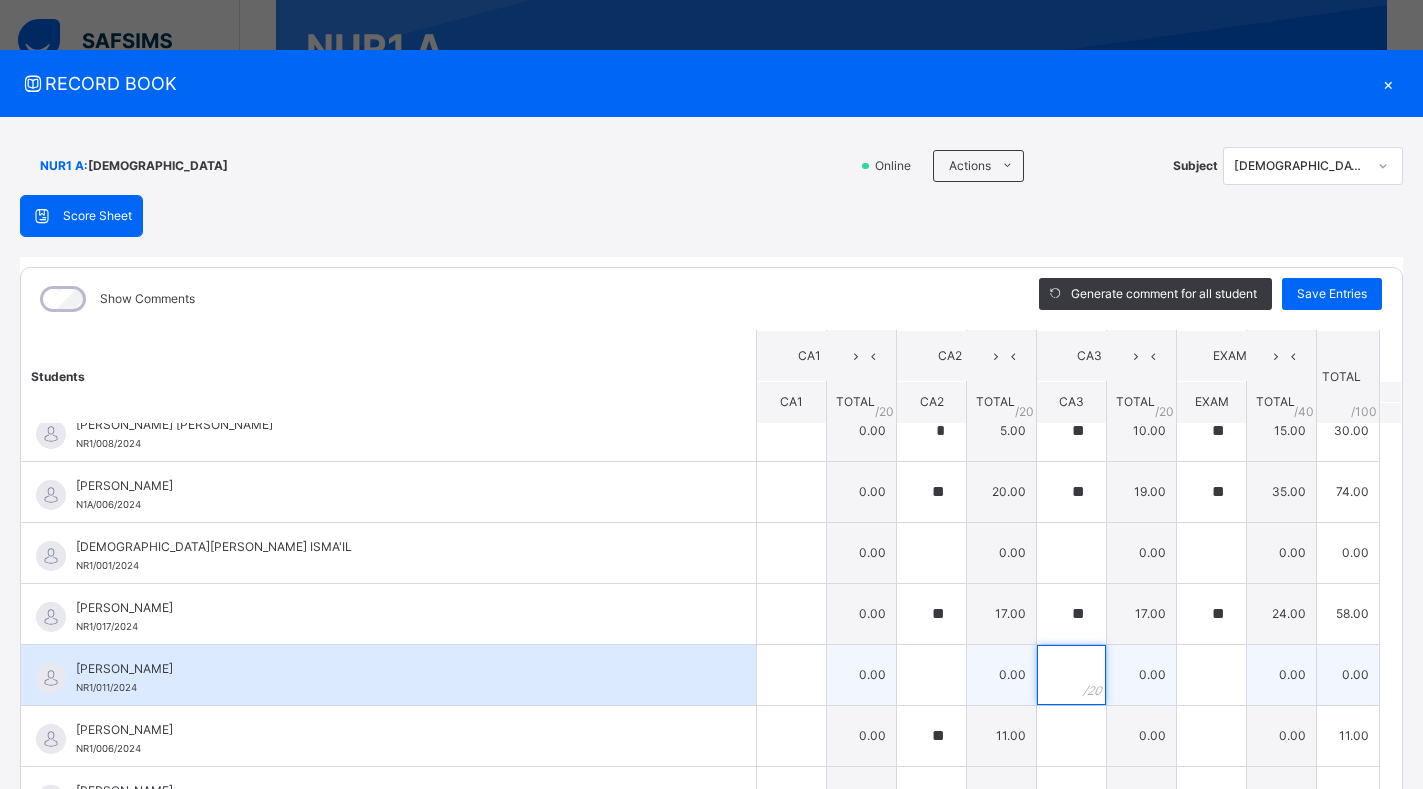 click at bounding box center (1071, 675) 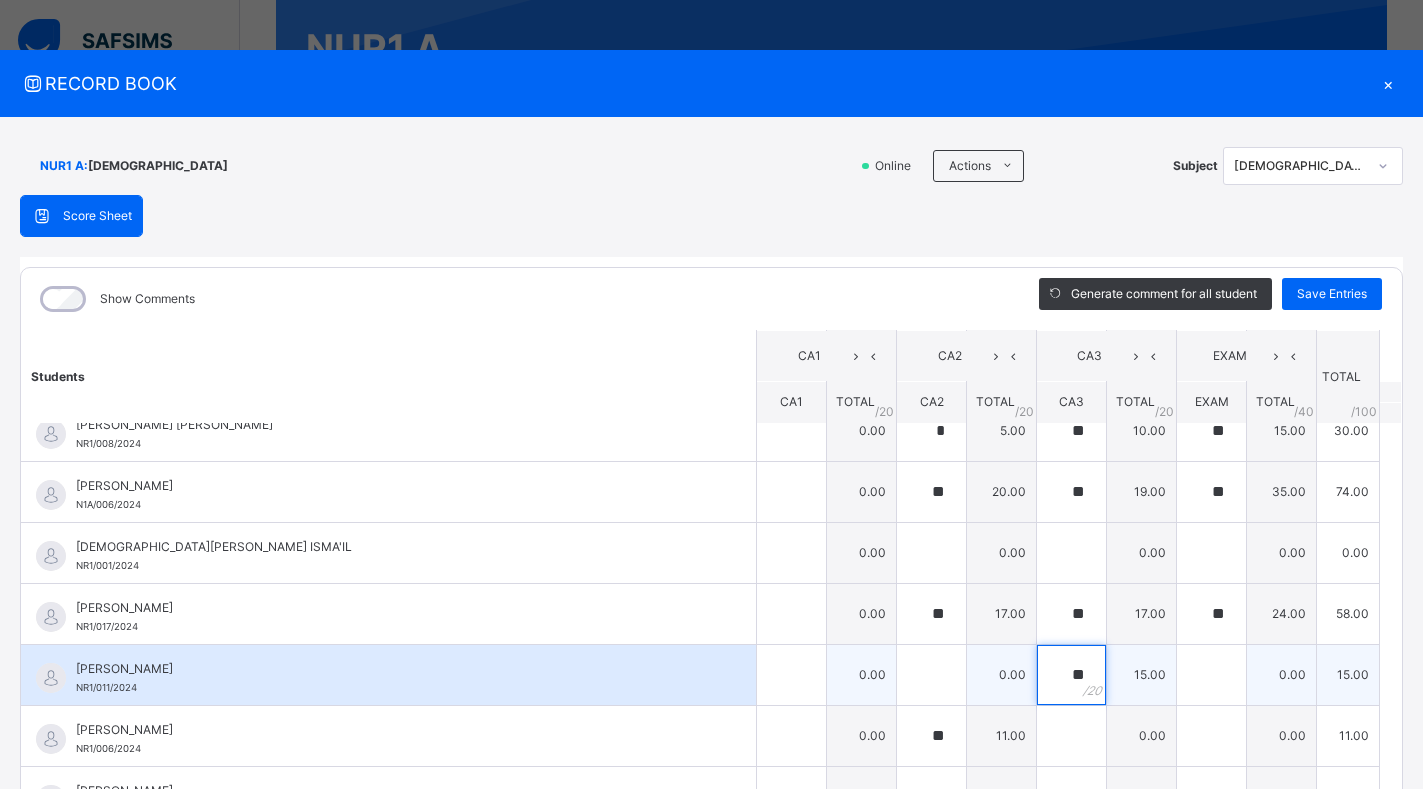 type on "**" 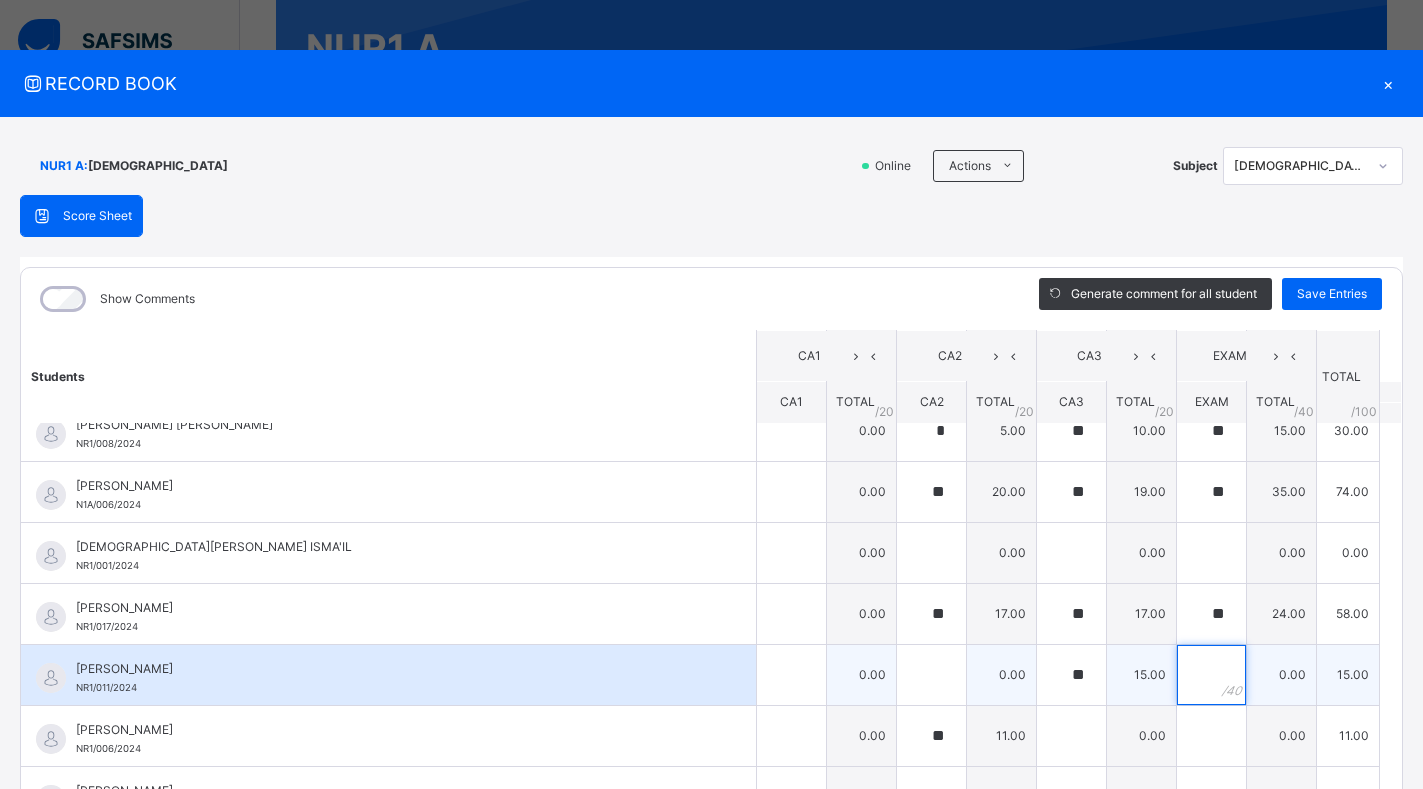 click at bounding box center [1211, 675] 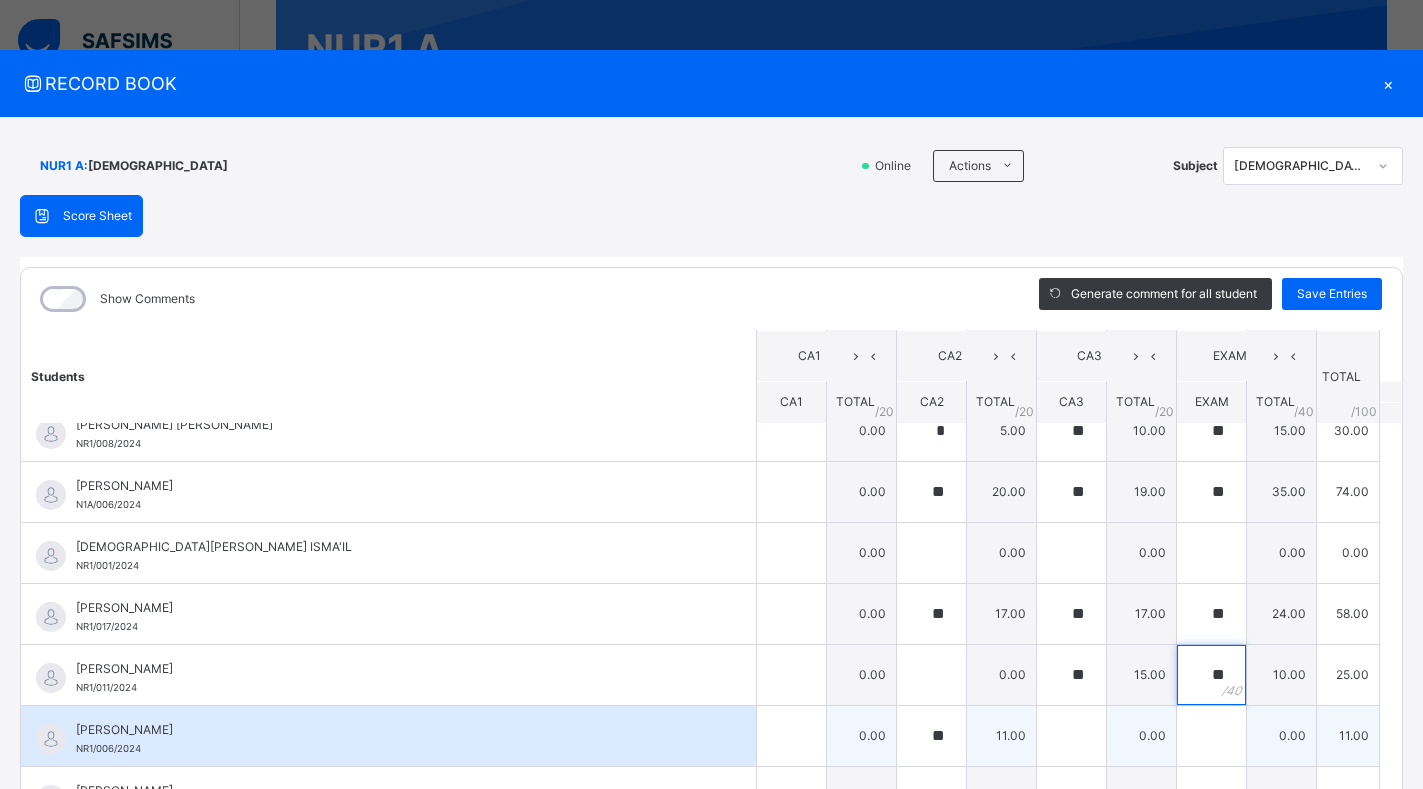 type on "**" 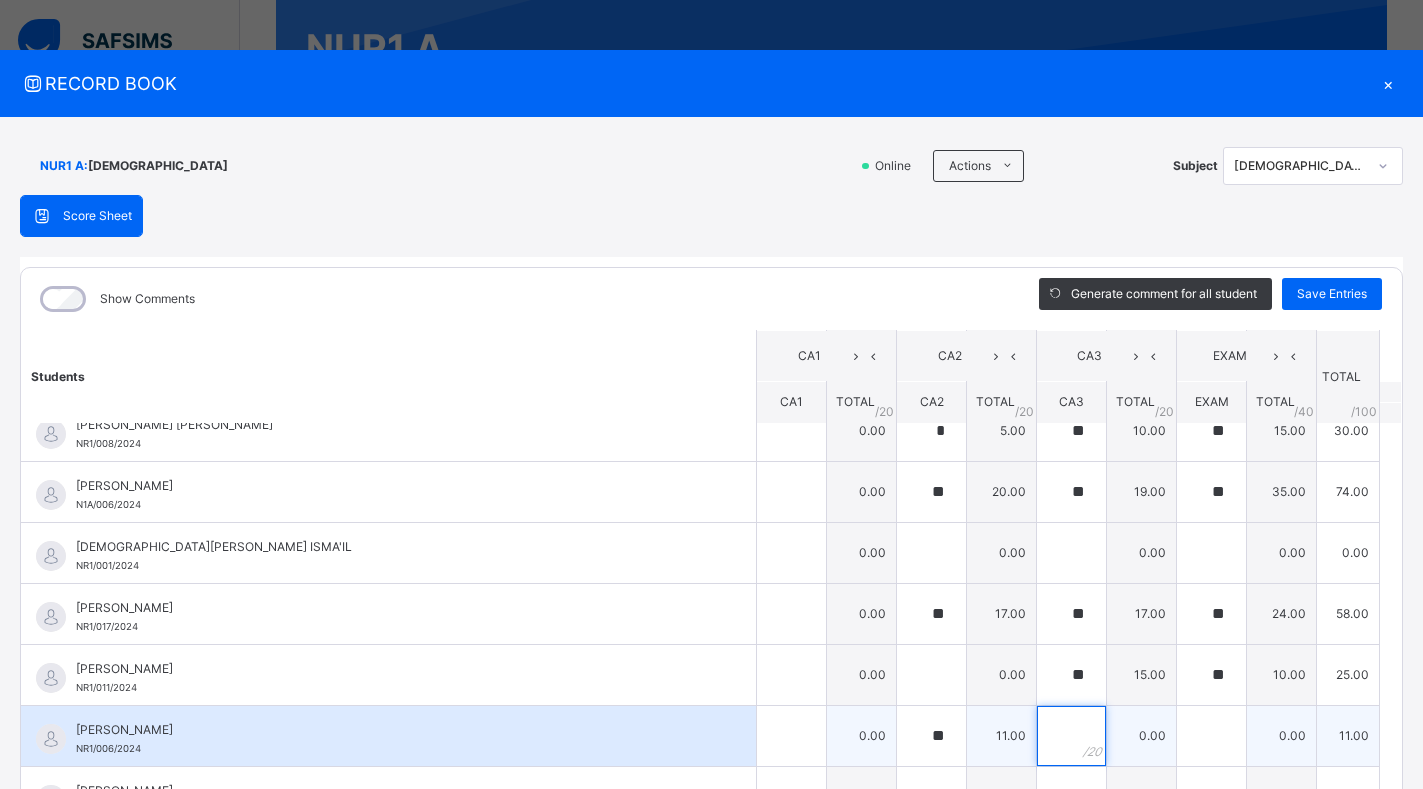 click at bounding box center [1071, 736] 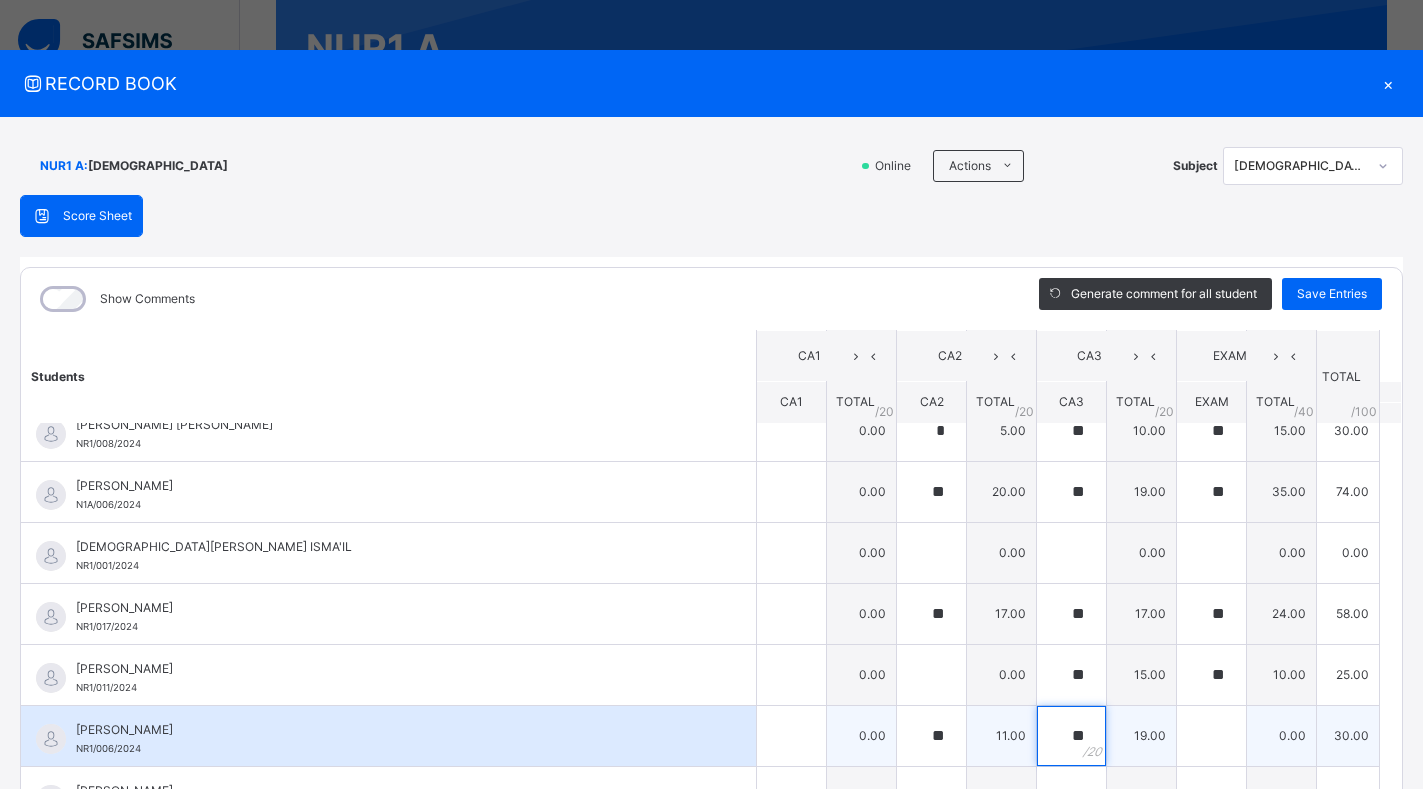 type on "**" 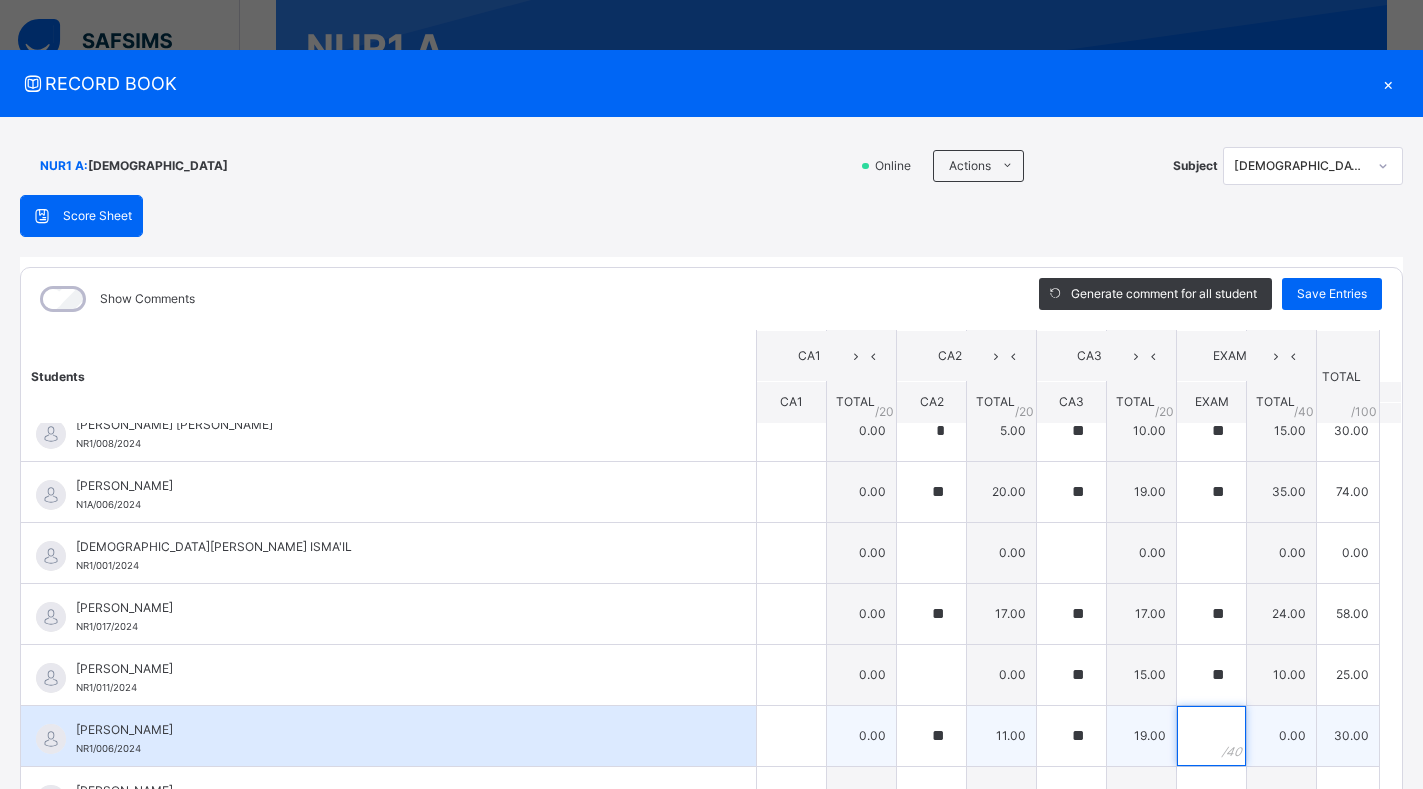 click at bounding box center [1211, 736] 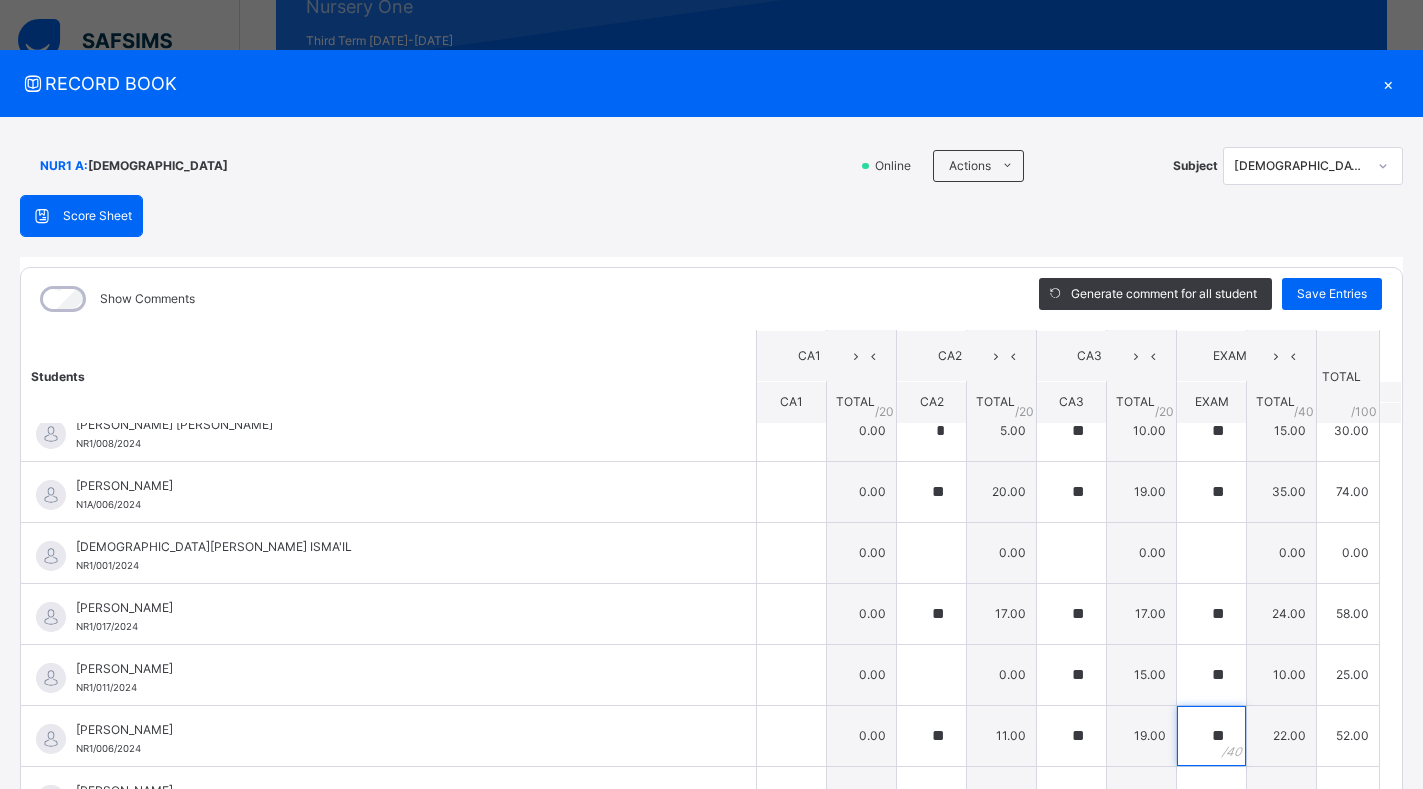 scroll, scrollTop: 309, scrollLeft: 0, axis: vertical 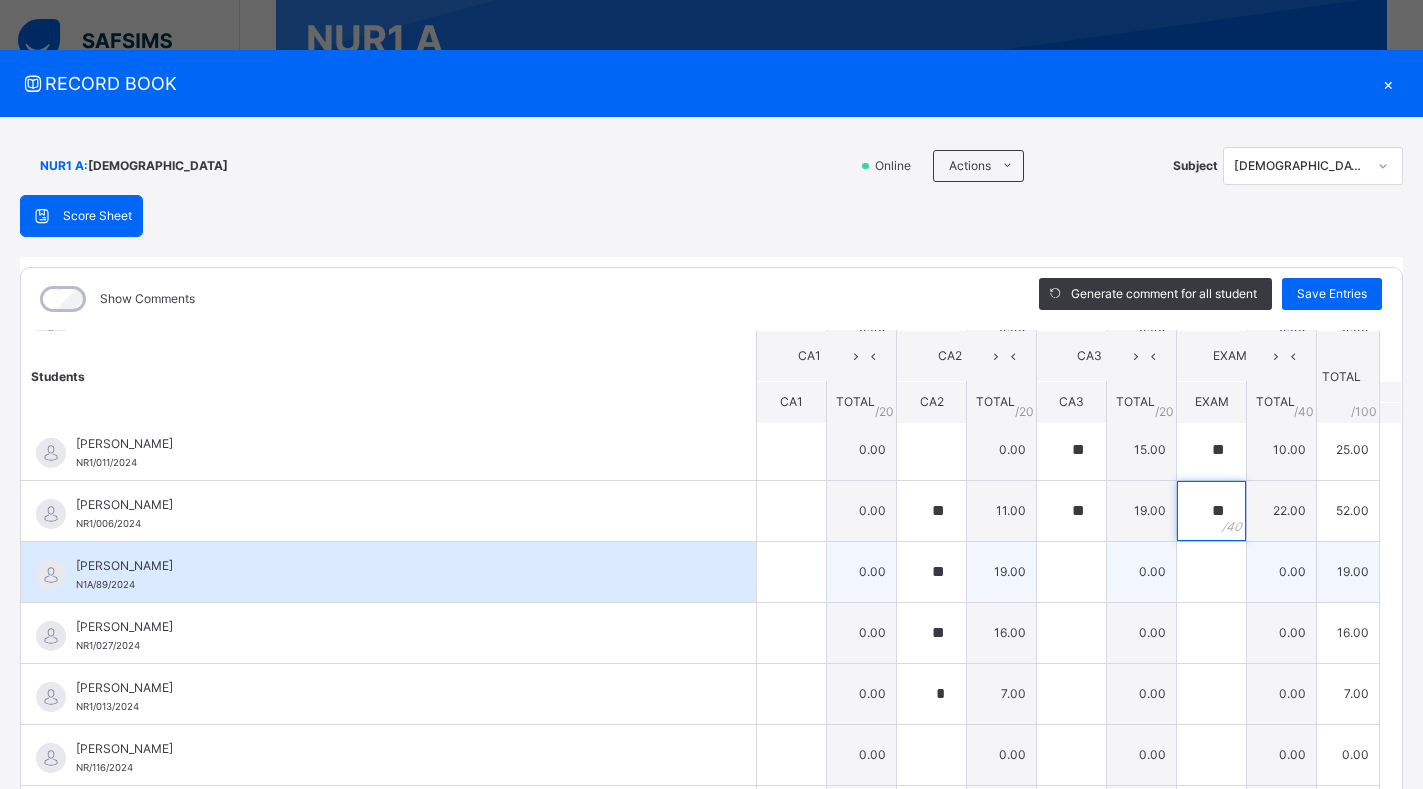 type on "**" 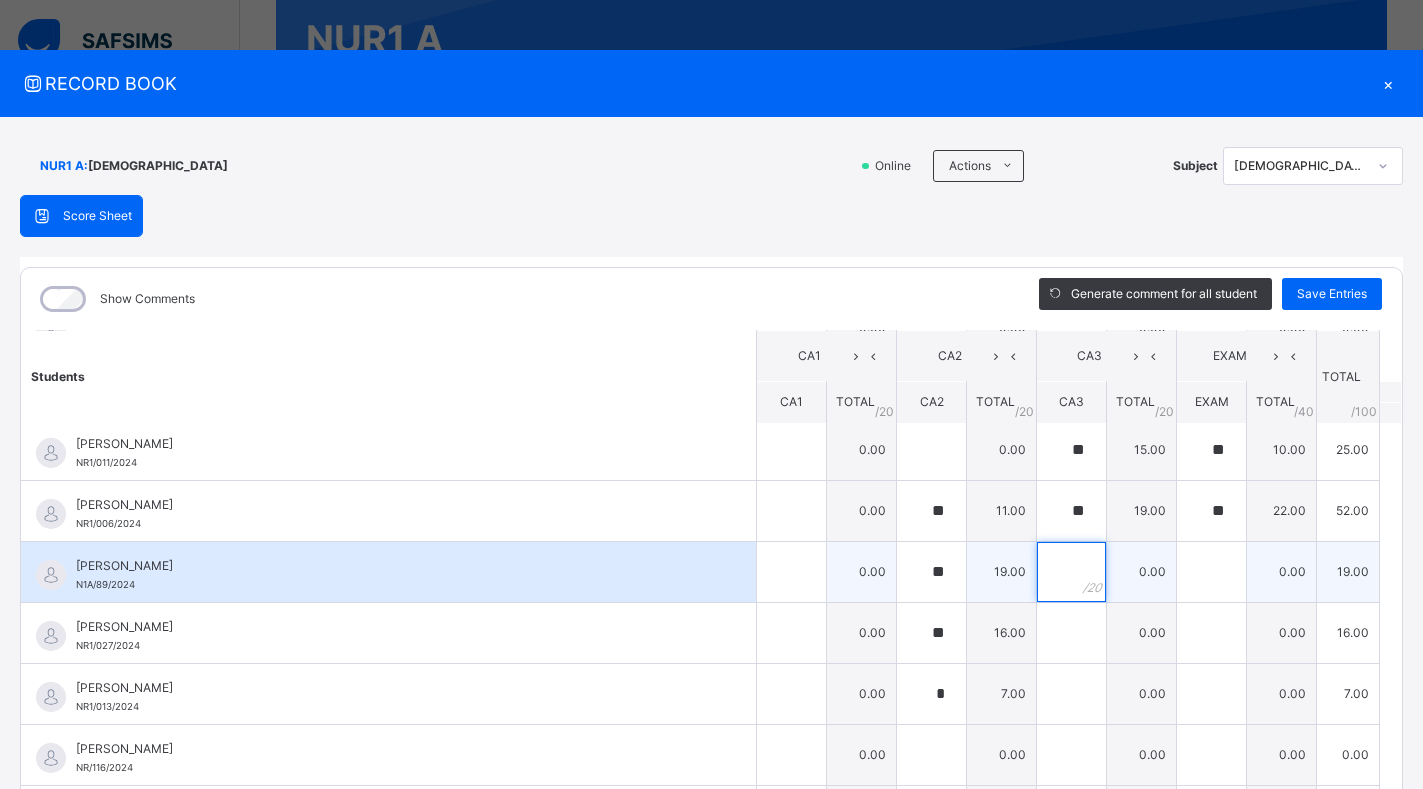 click at bounding box center (1071, 572) 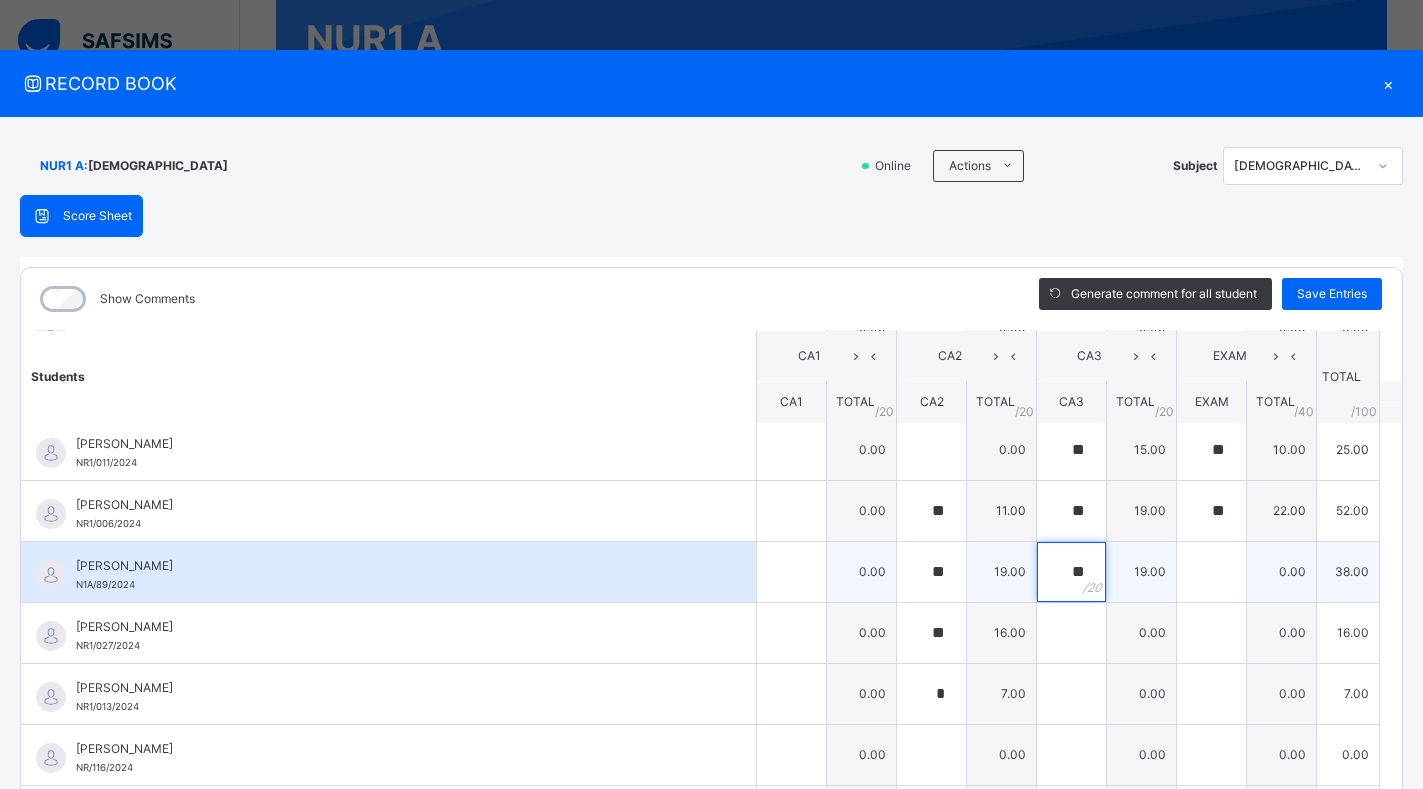 type on "**" 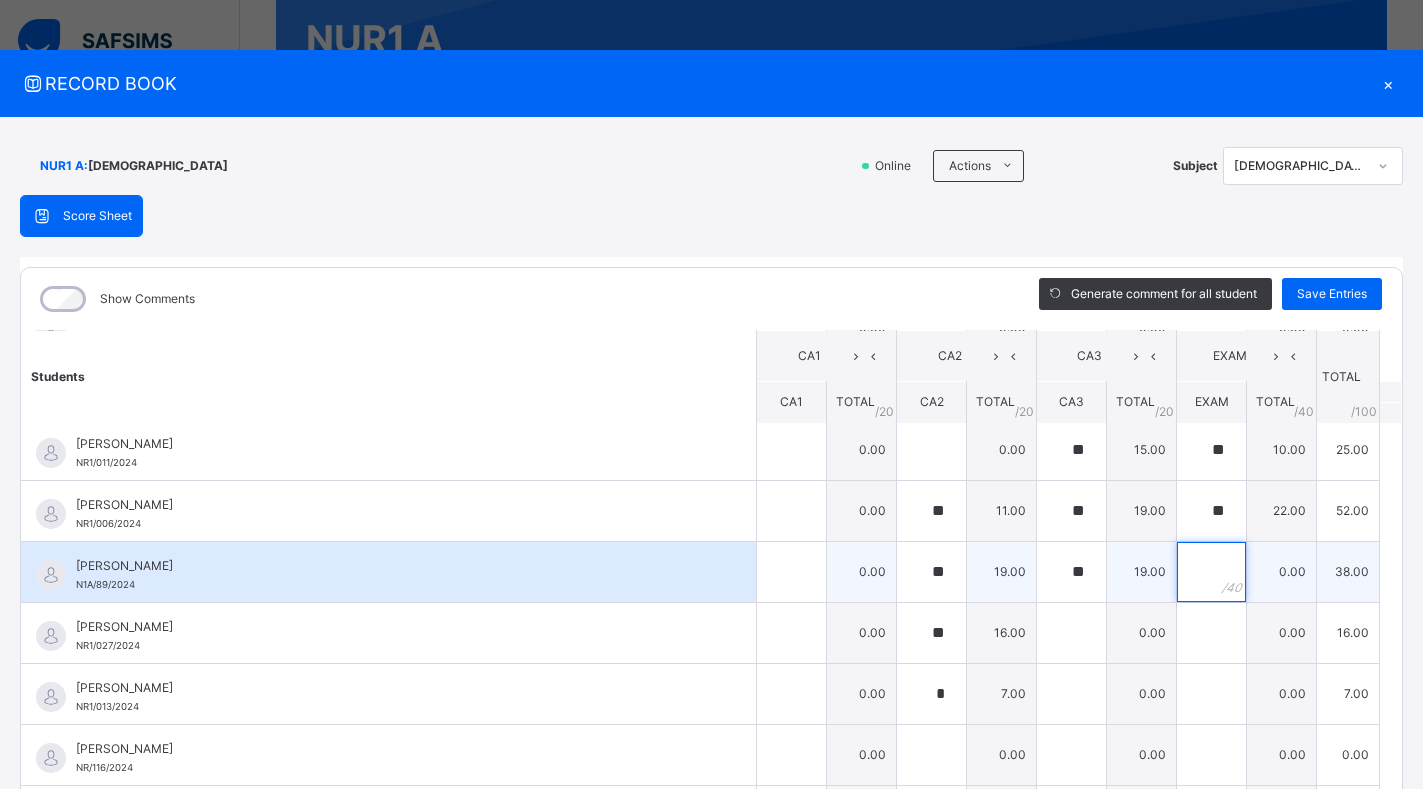 click at bounding box center [1211, 572] 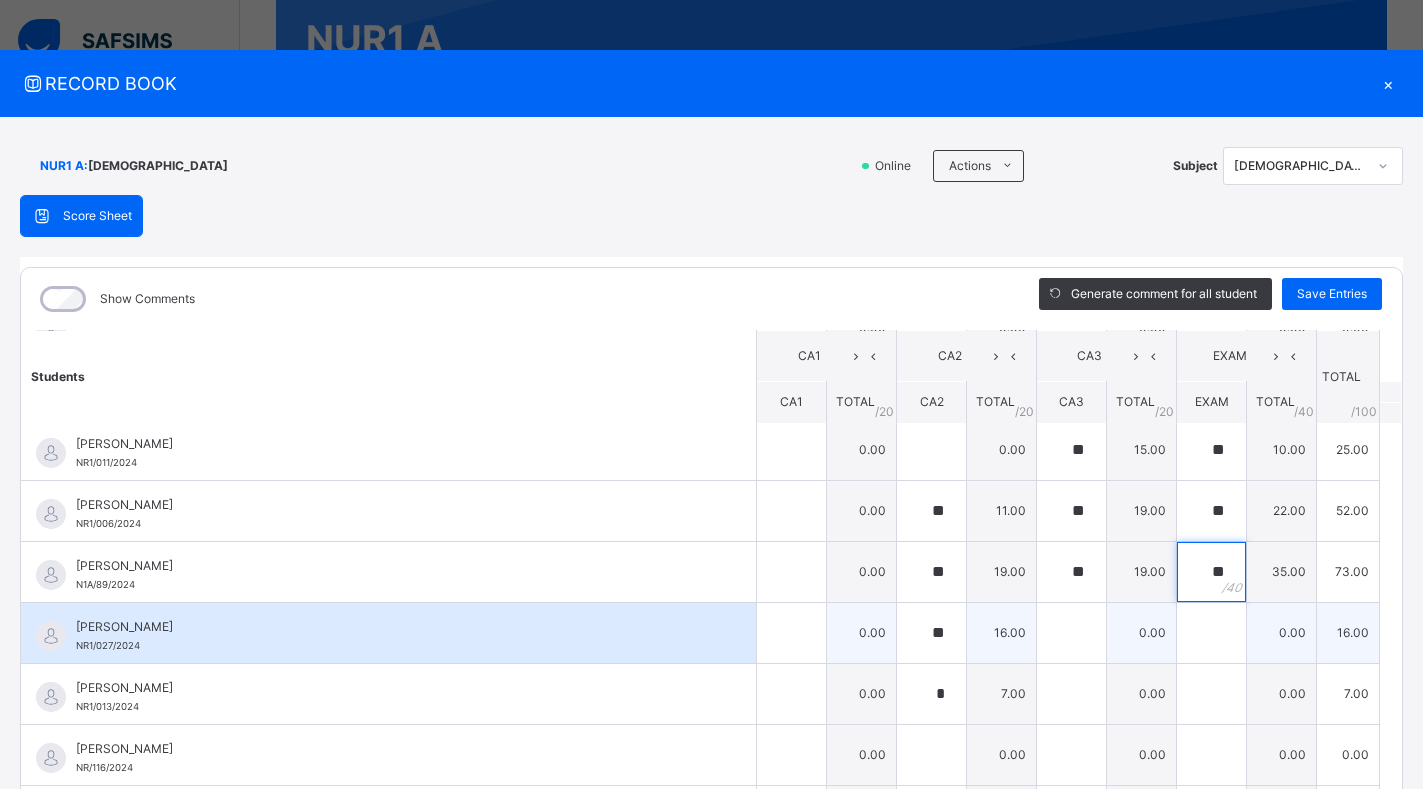 type on "**" 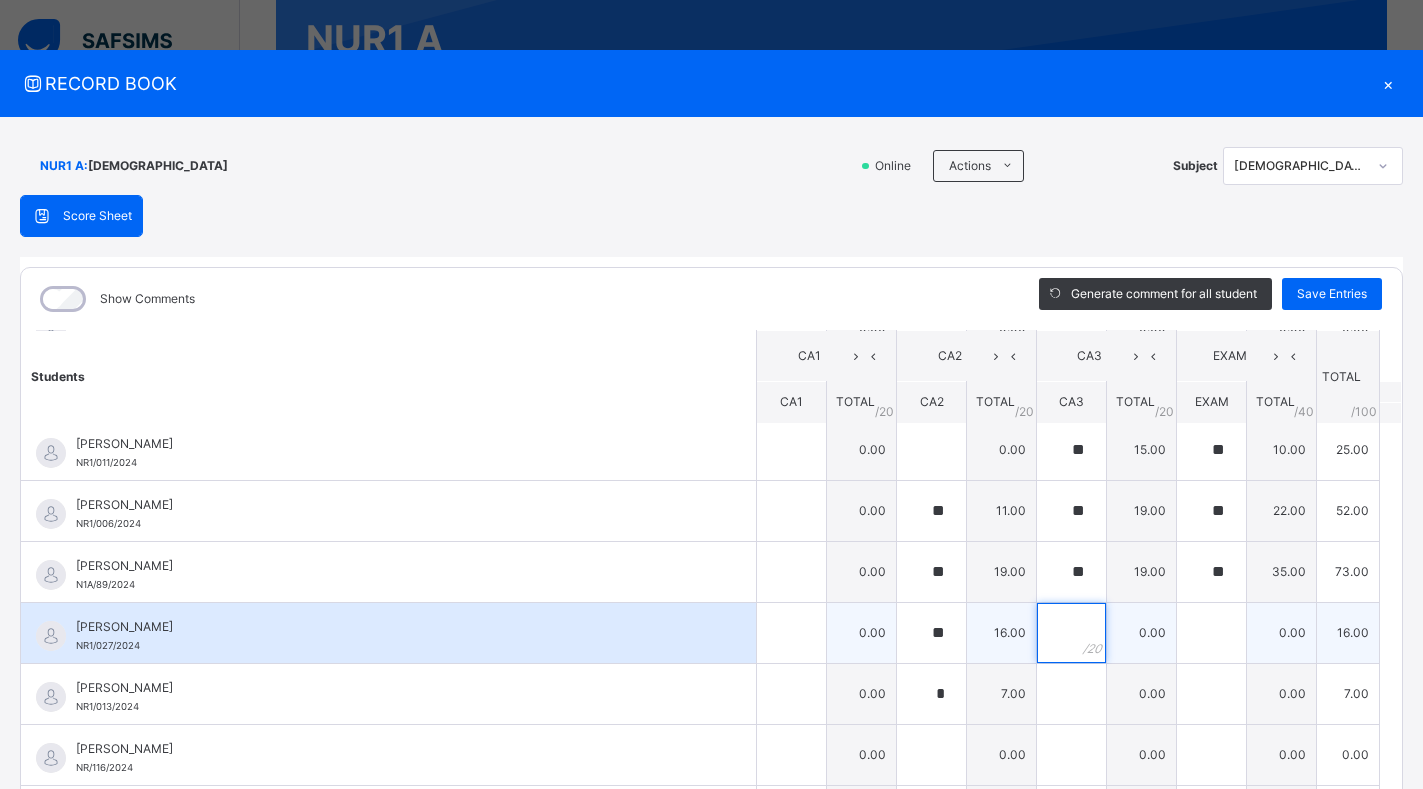 click at bounding box center (1071, 633) 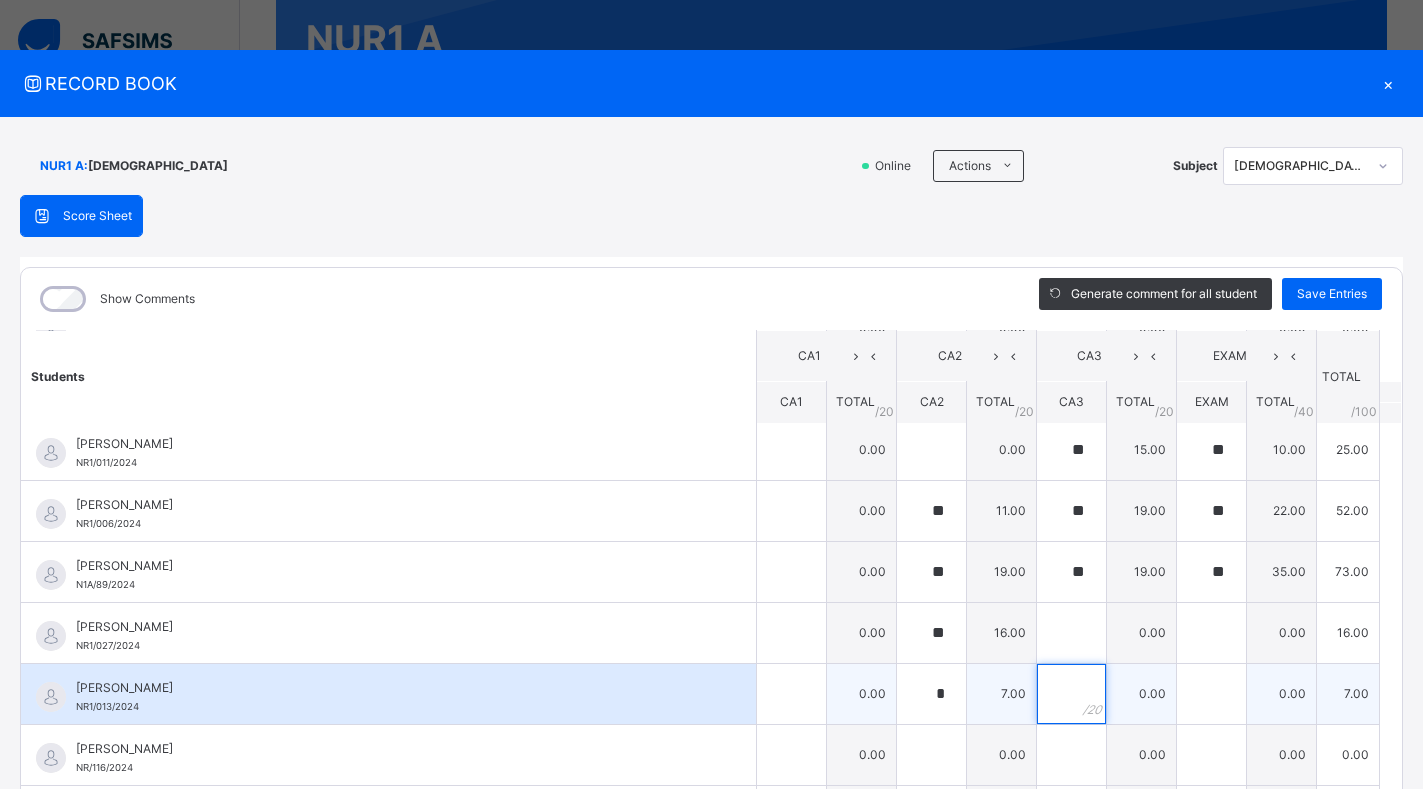 click at bounding box center [1071, 694] 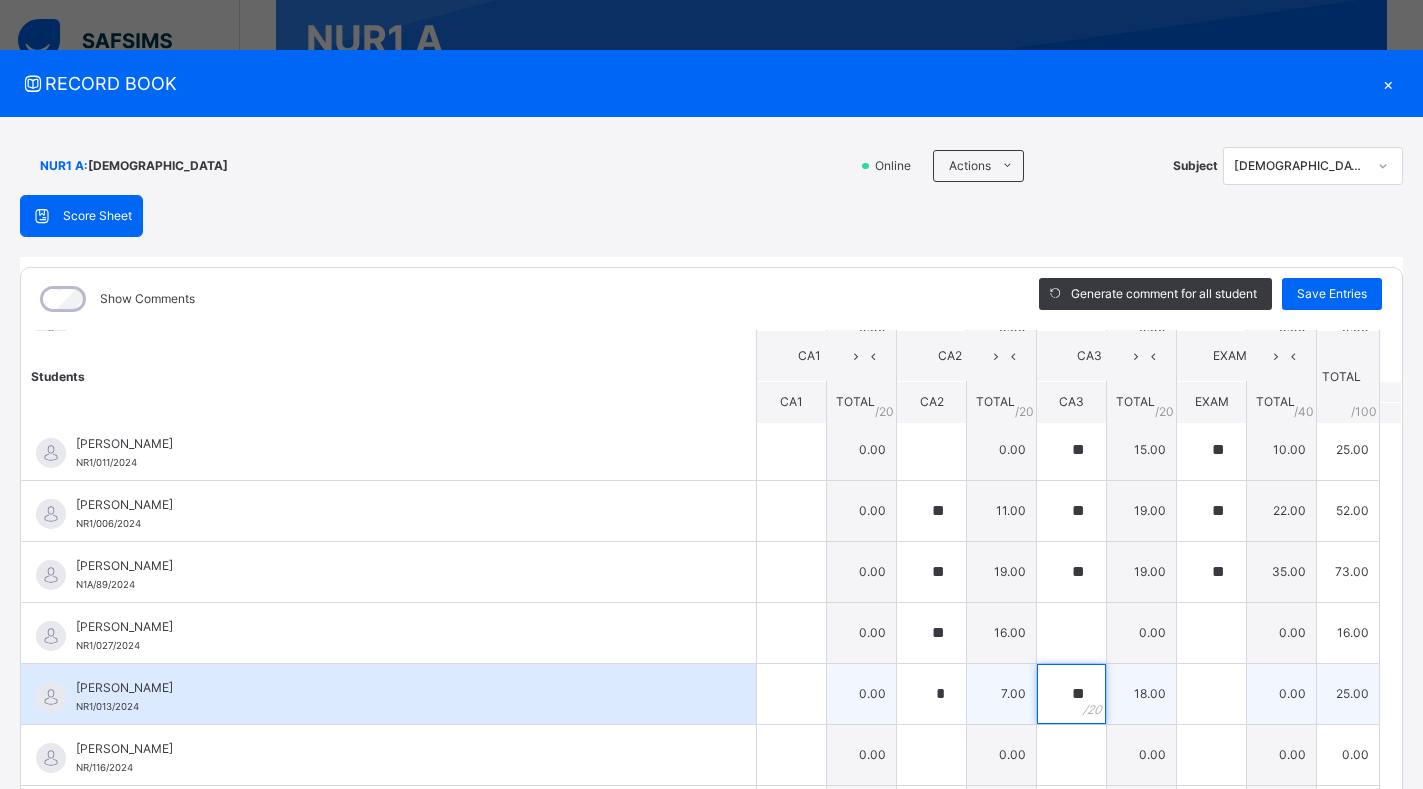 type on "**" 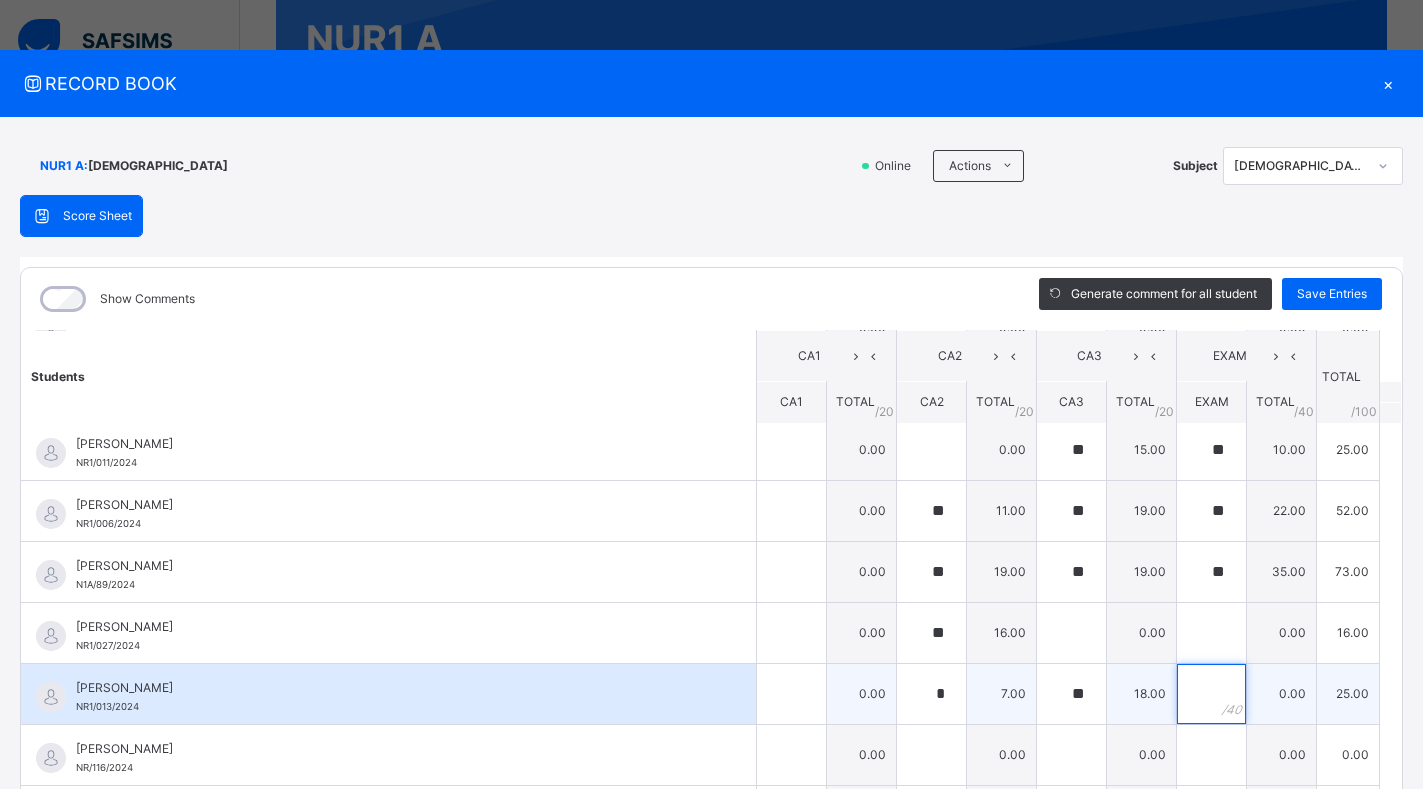 click at bounding box center (1211, 694) 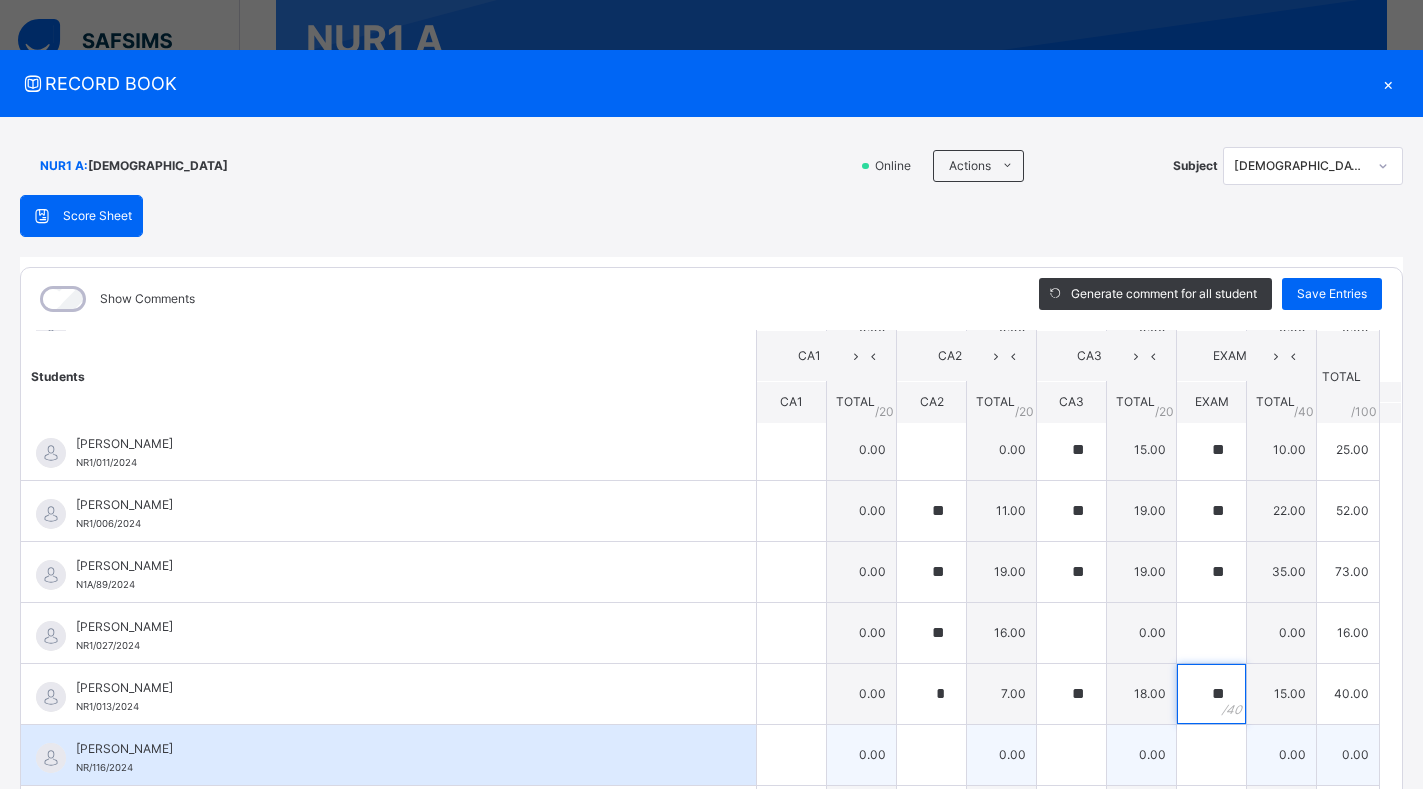 type on "**" 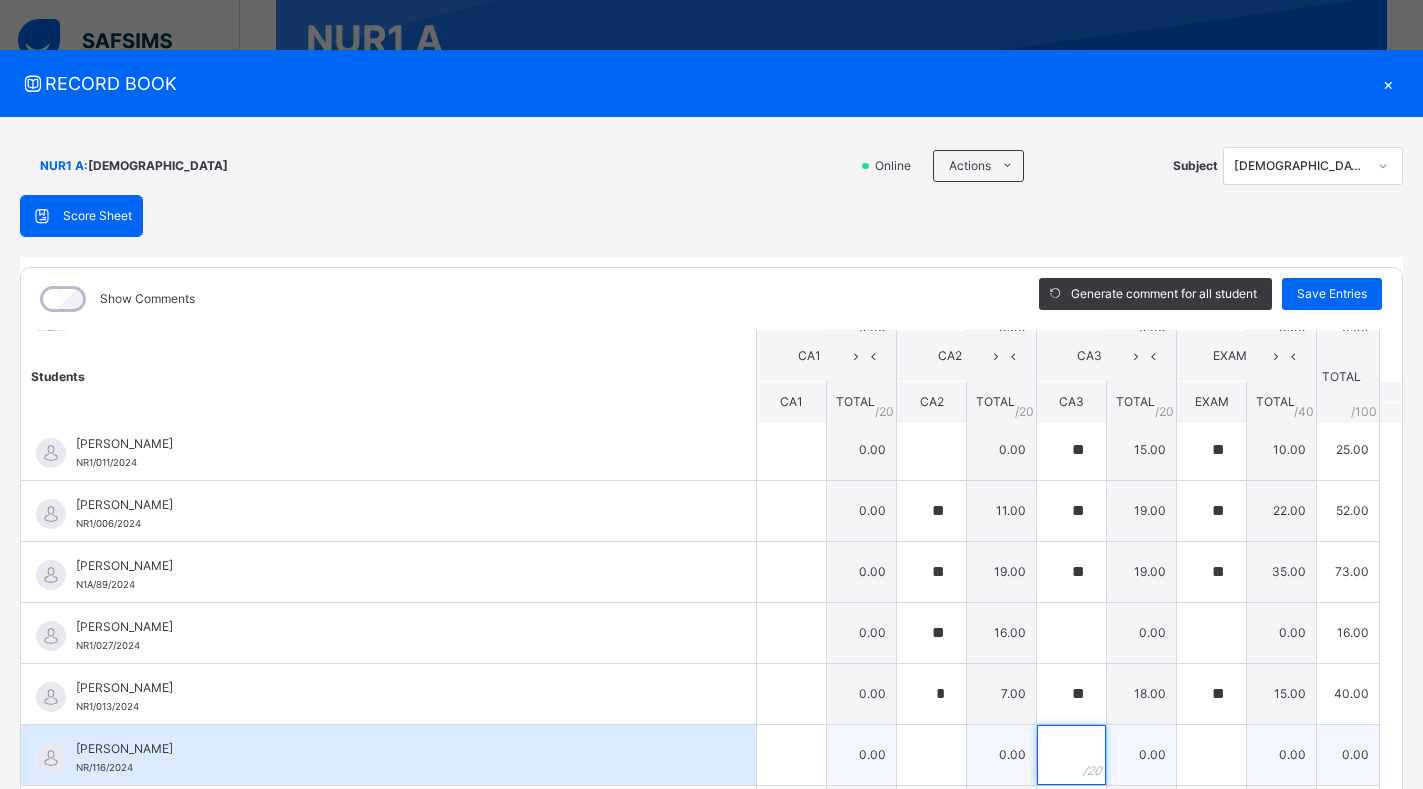 click at bounding box center [1071, 755] 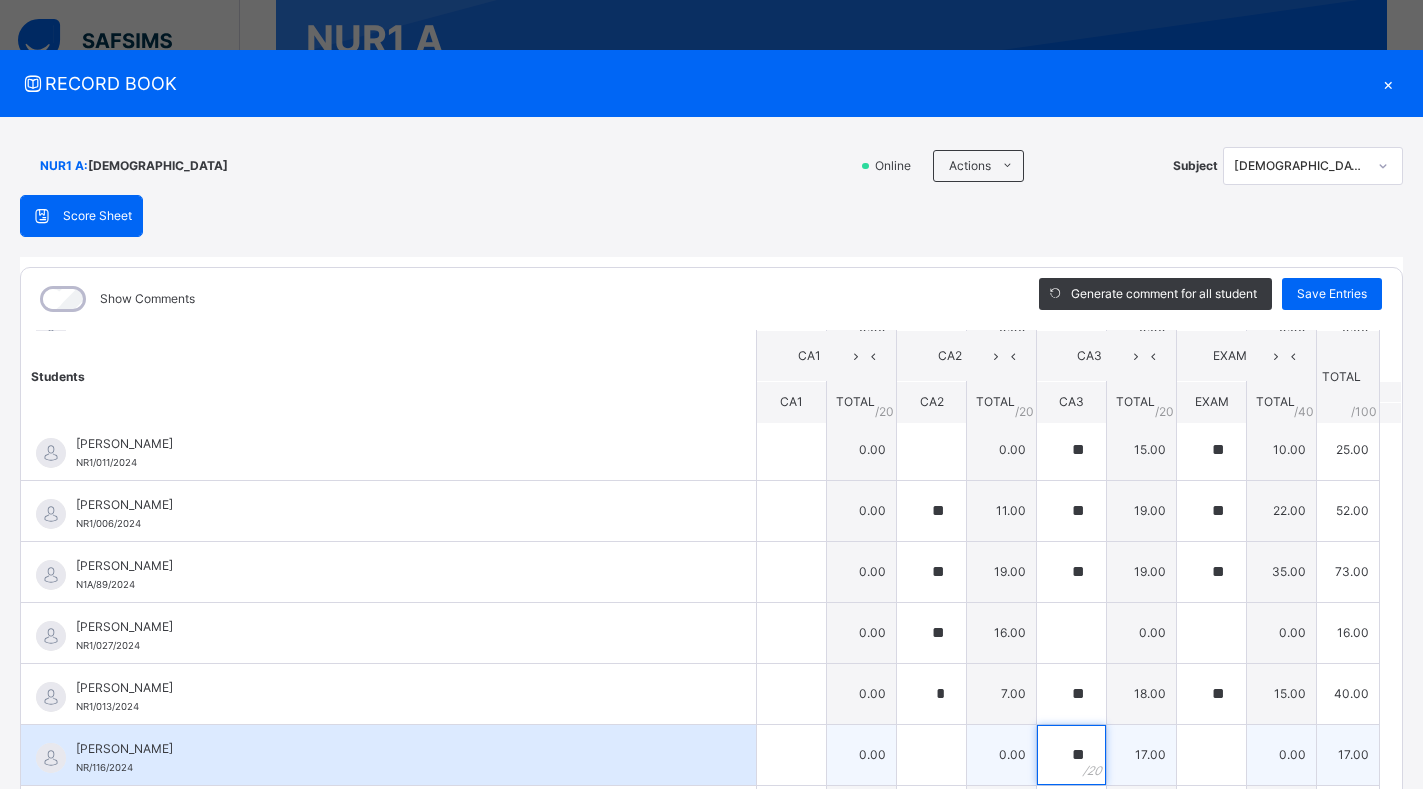 type on "**" 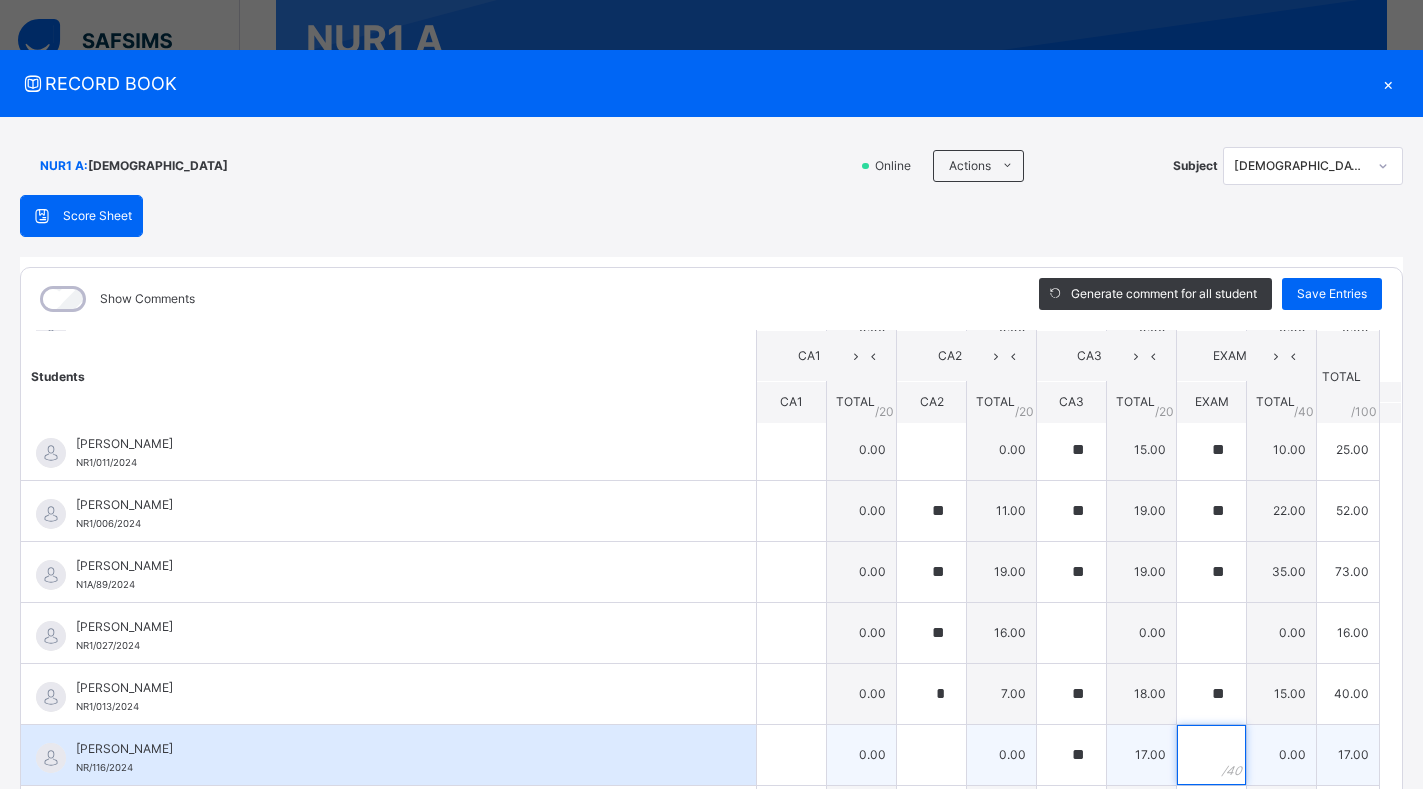 click at bounding box center (1211, 755) 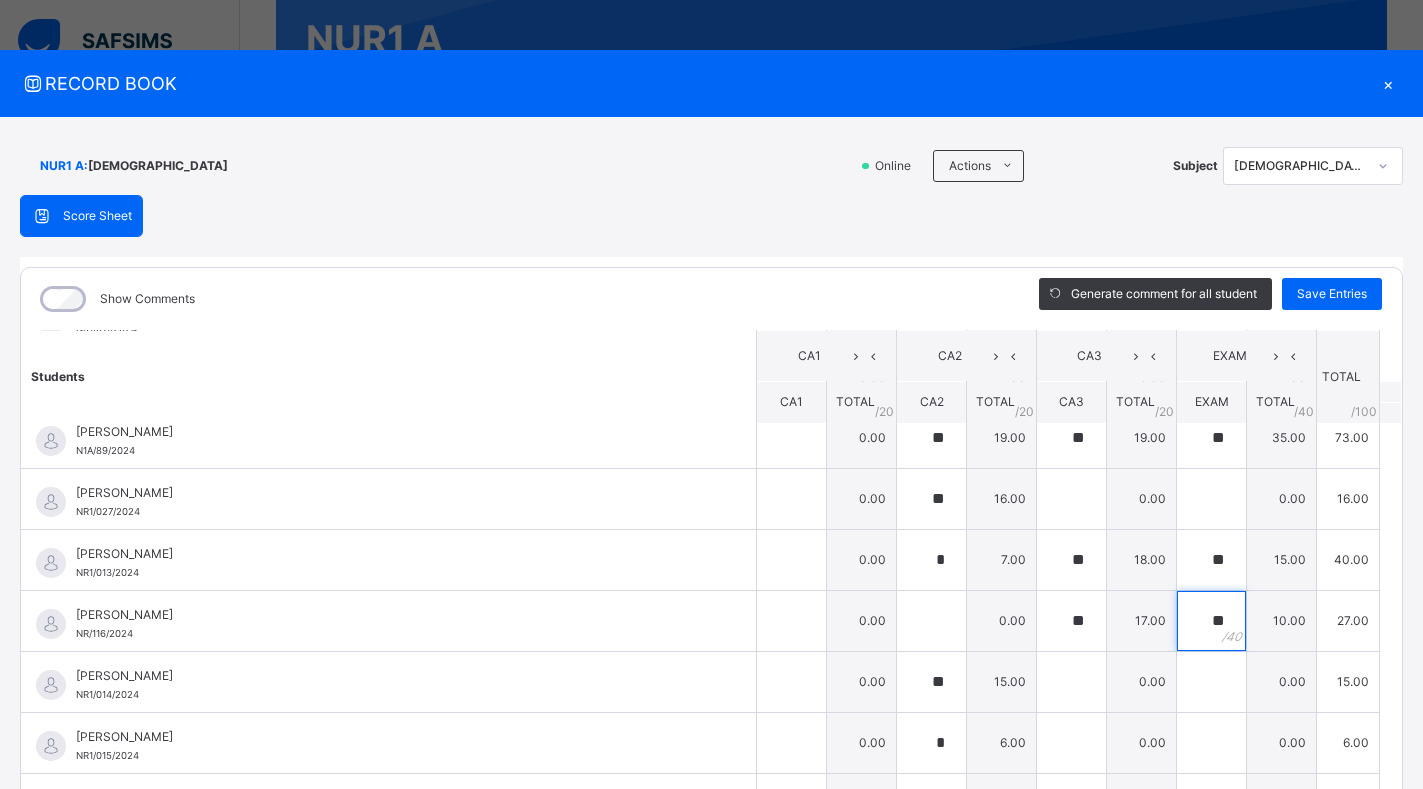 scroll, scrollTop: 1363, scrollLeft: 0, axis: vertical 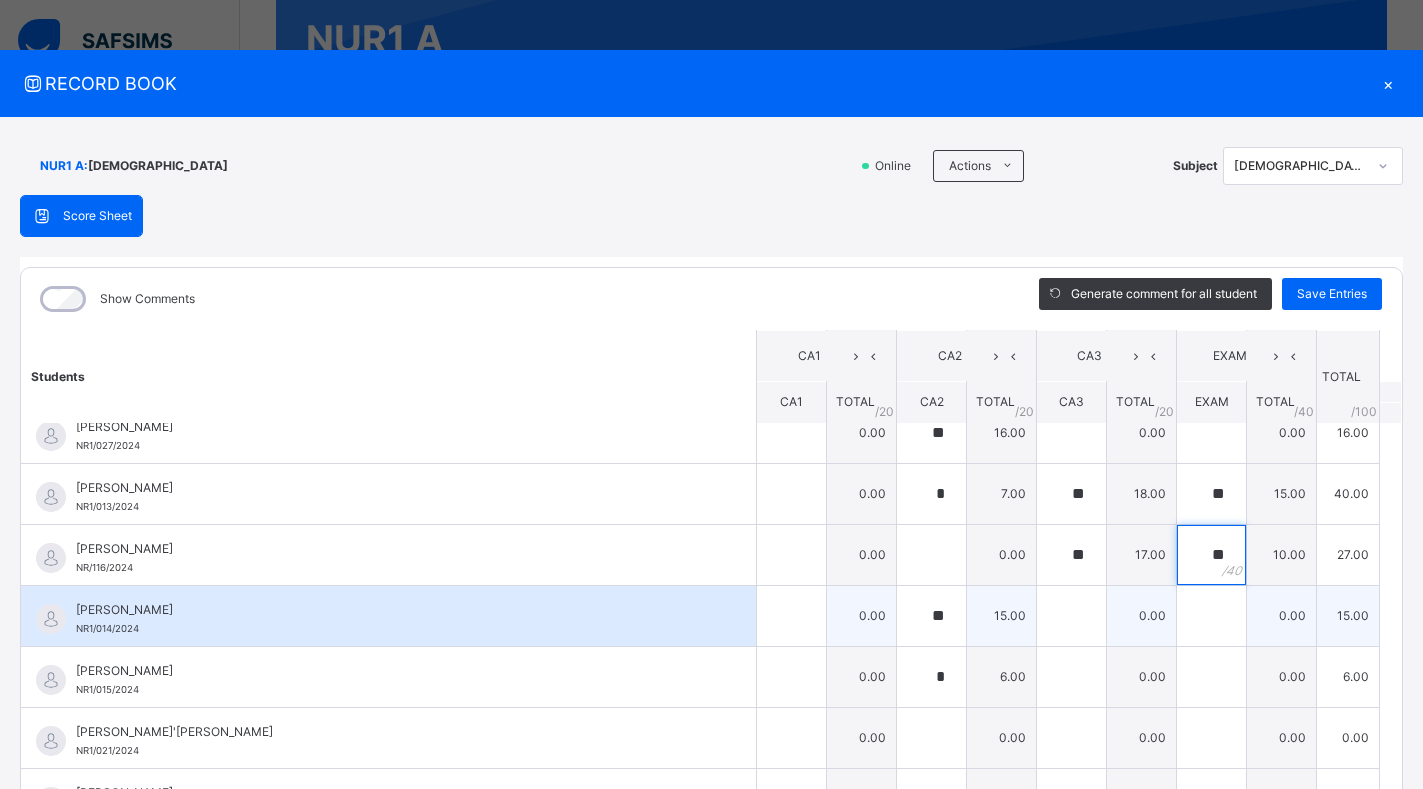 type on "**" 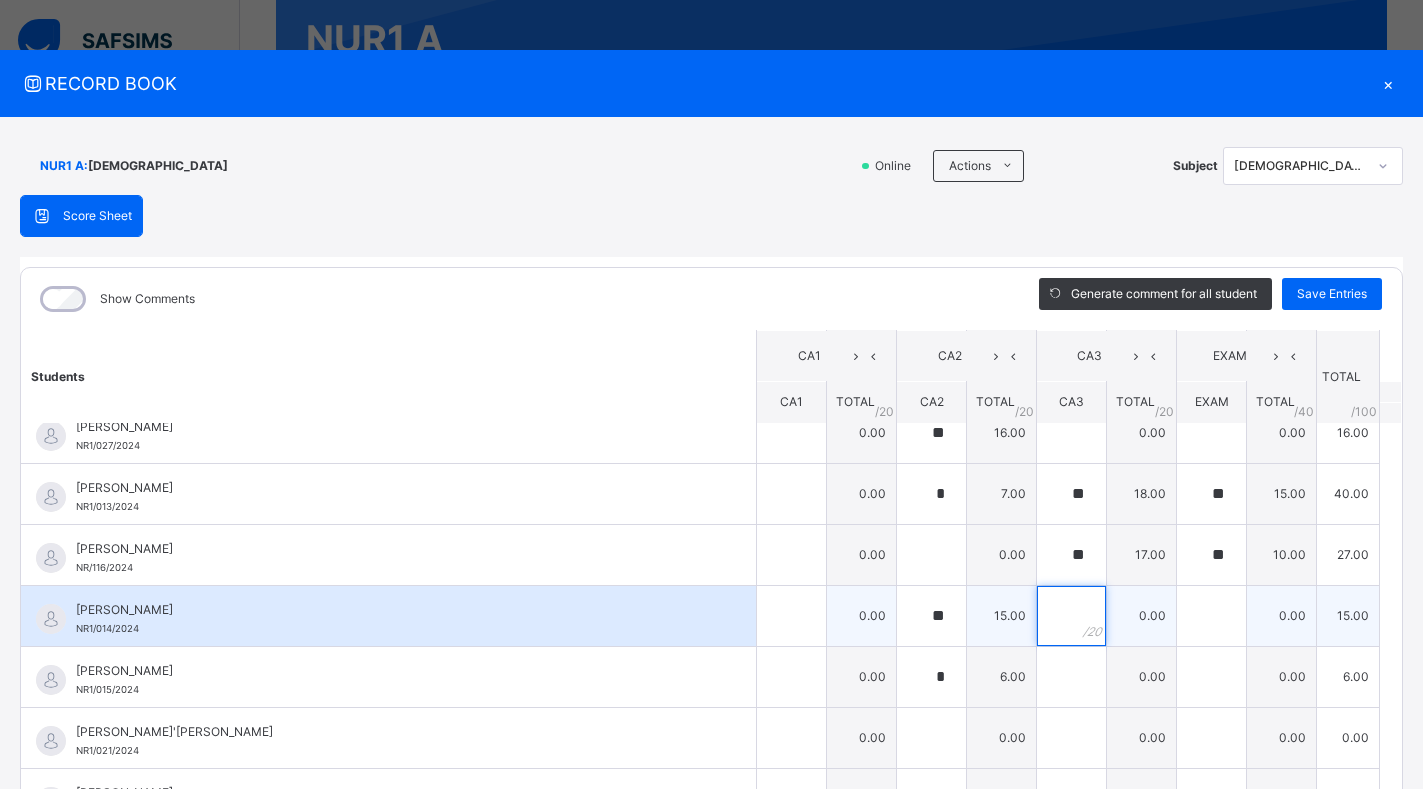 click at bounding box center [1071, 616] 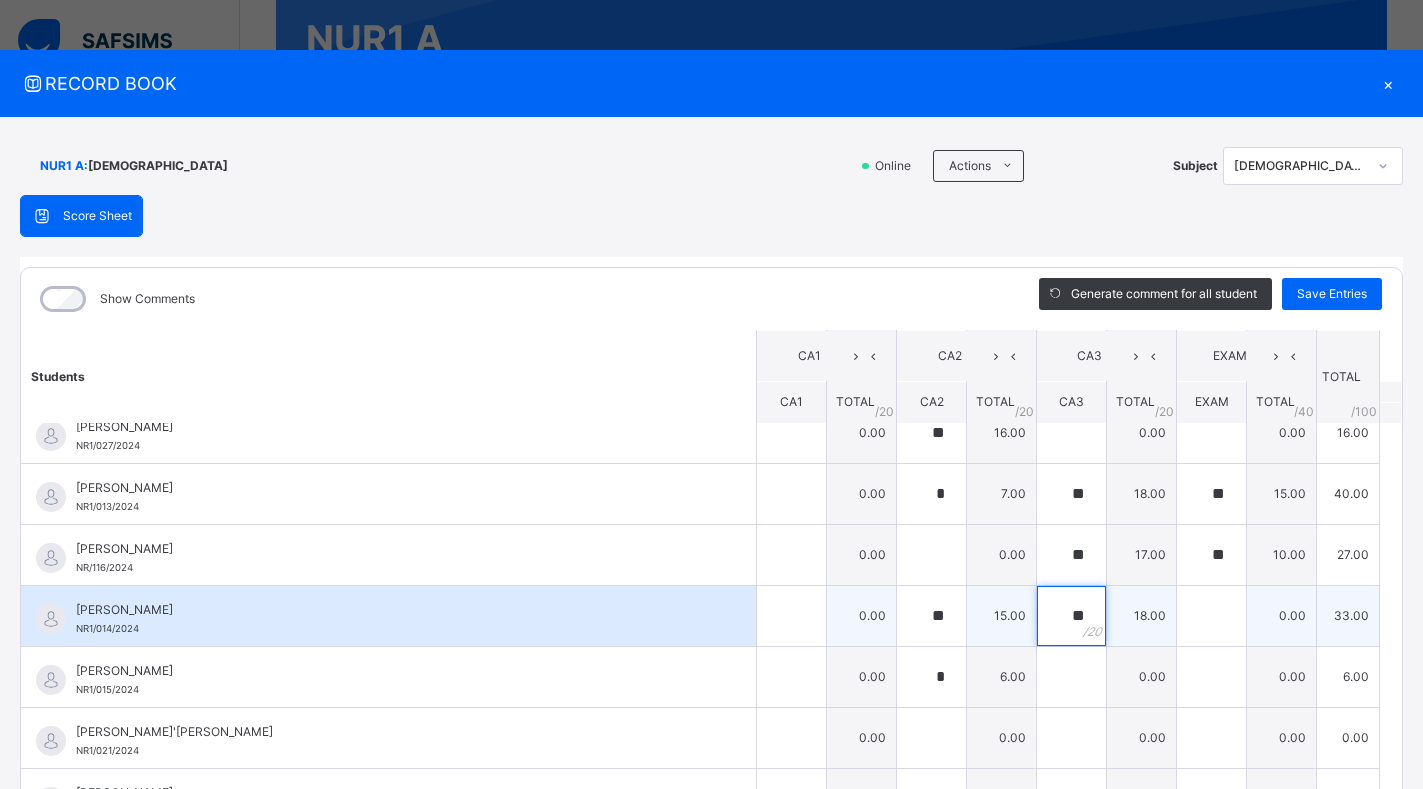 type on "**" 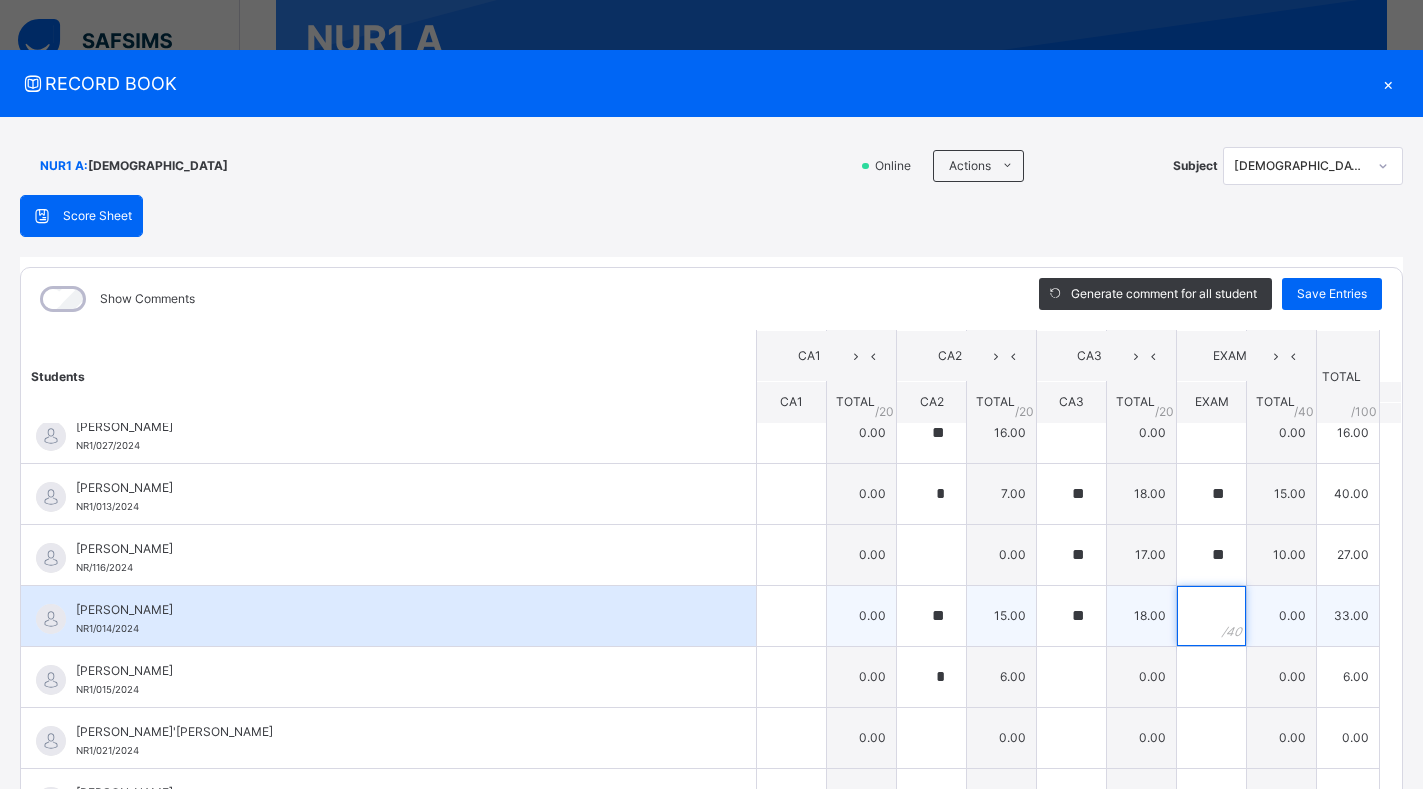 click at bounding box center [1211, 616] 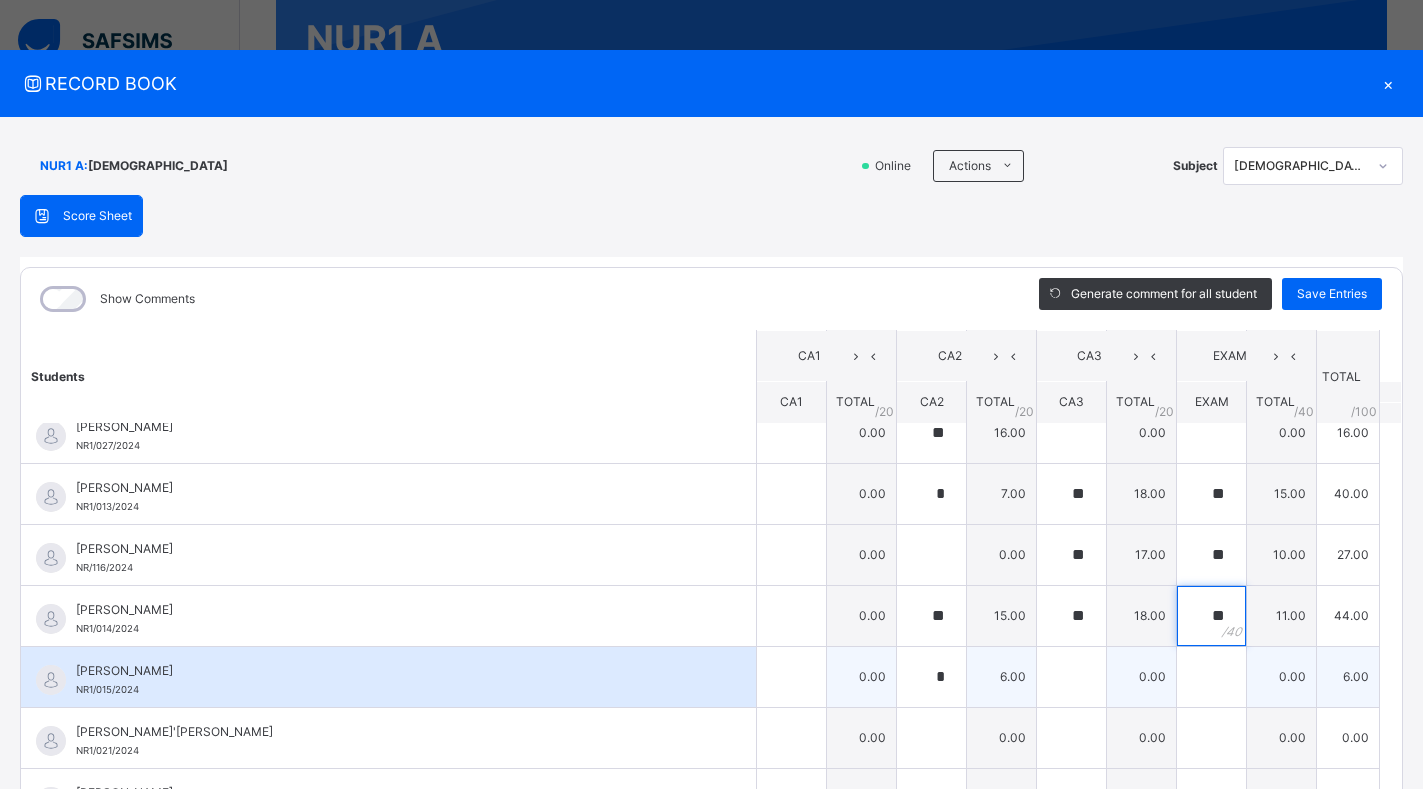 type on "**" 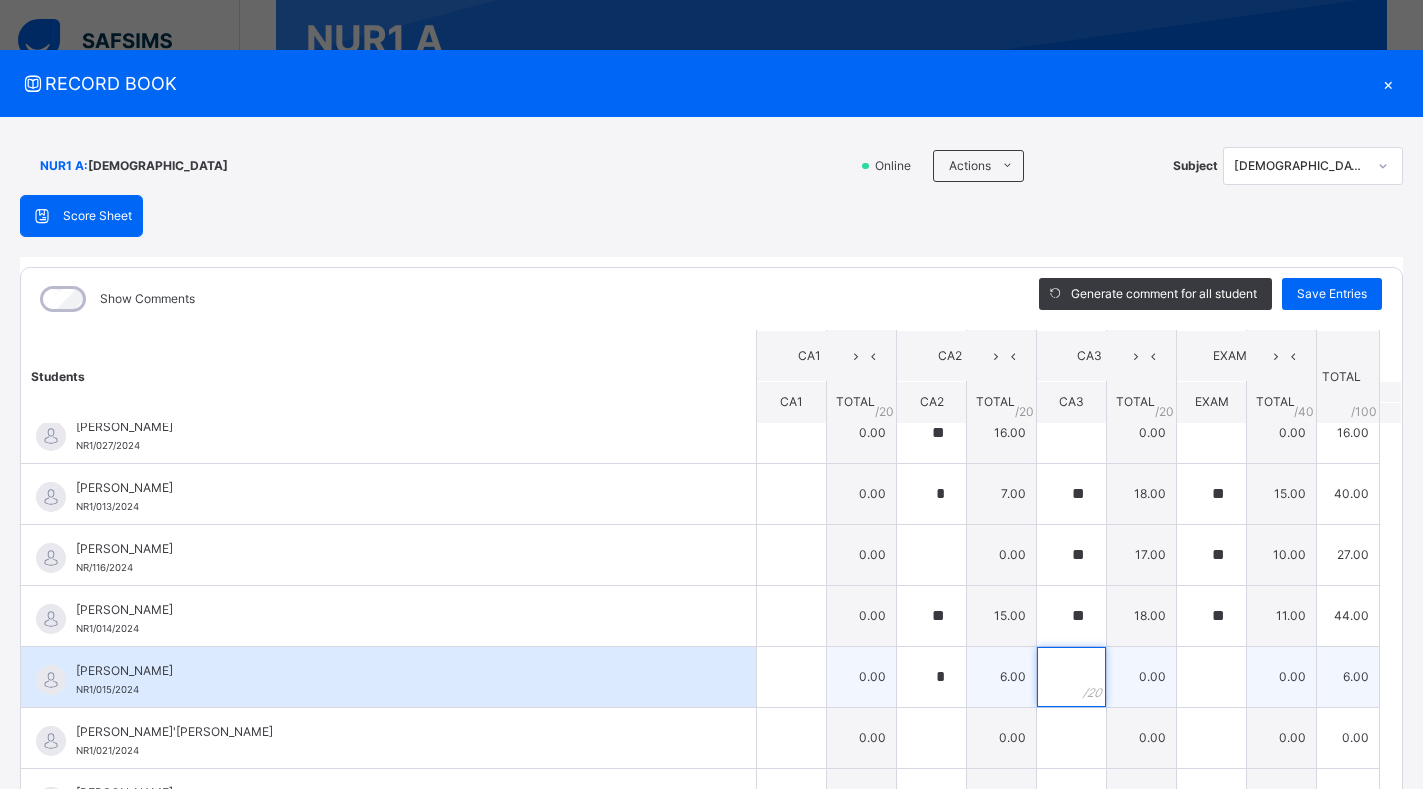 click at bounding box center [1071, 677] 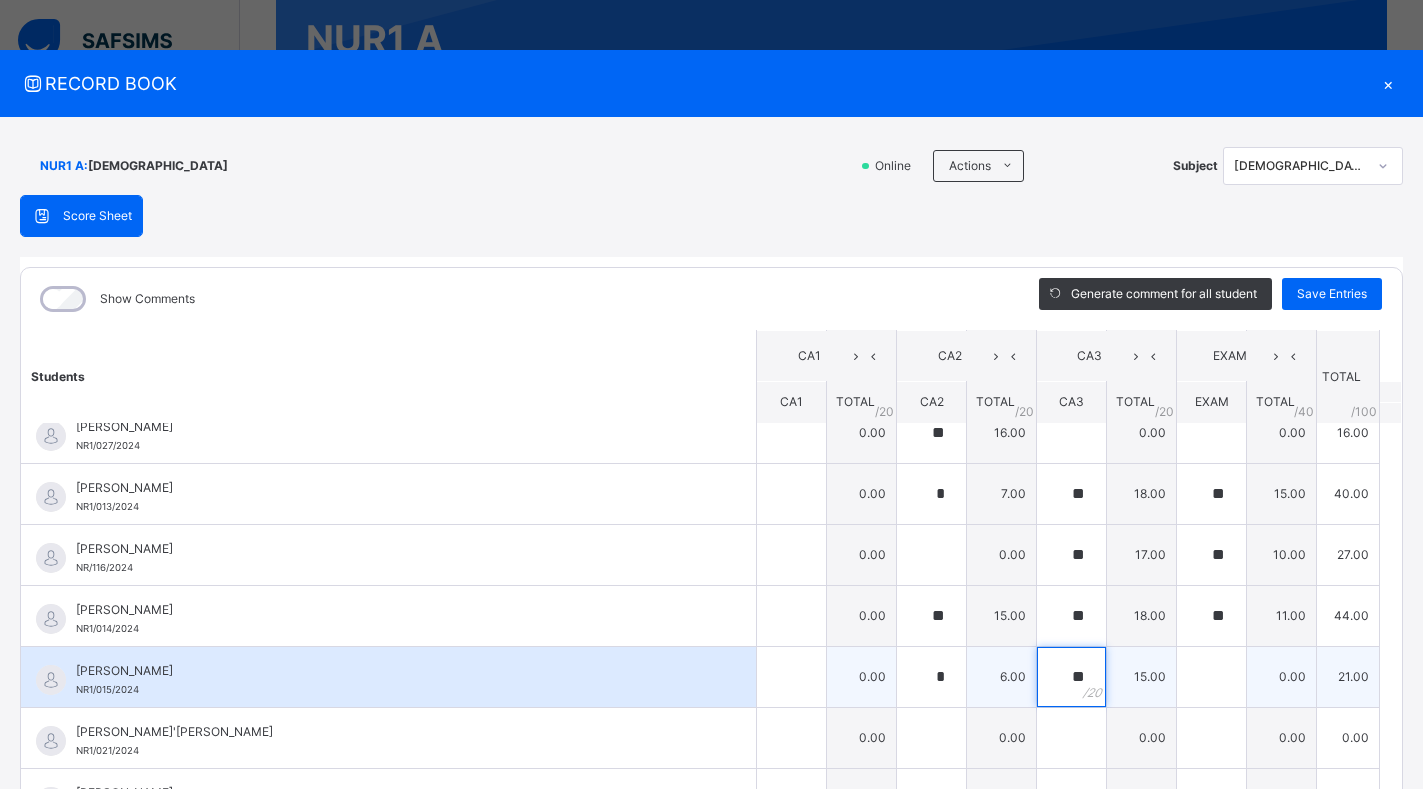 type on "**" 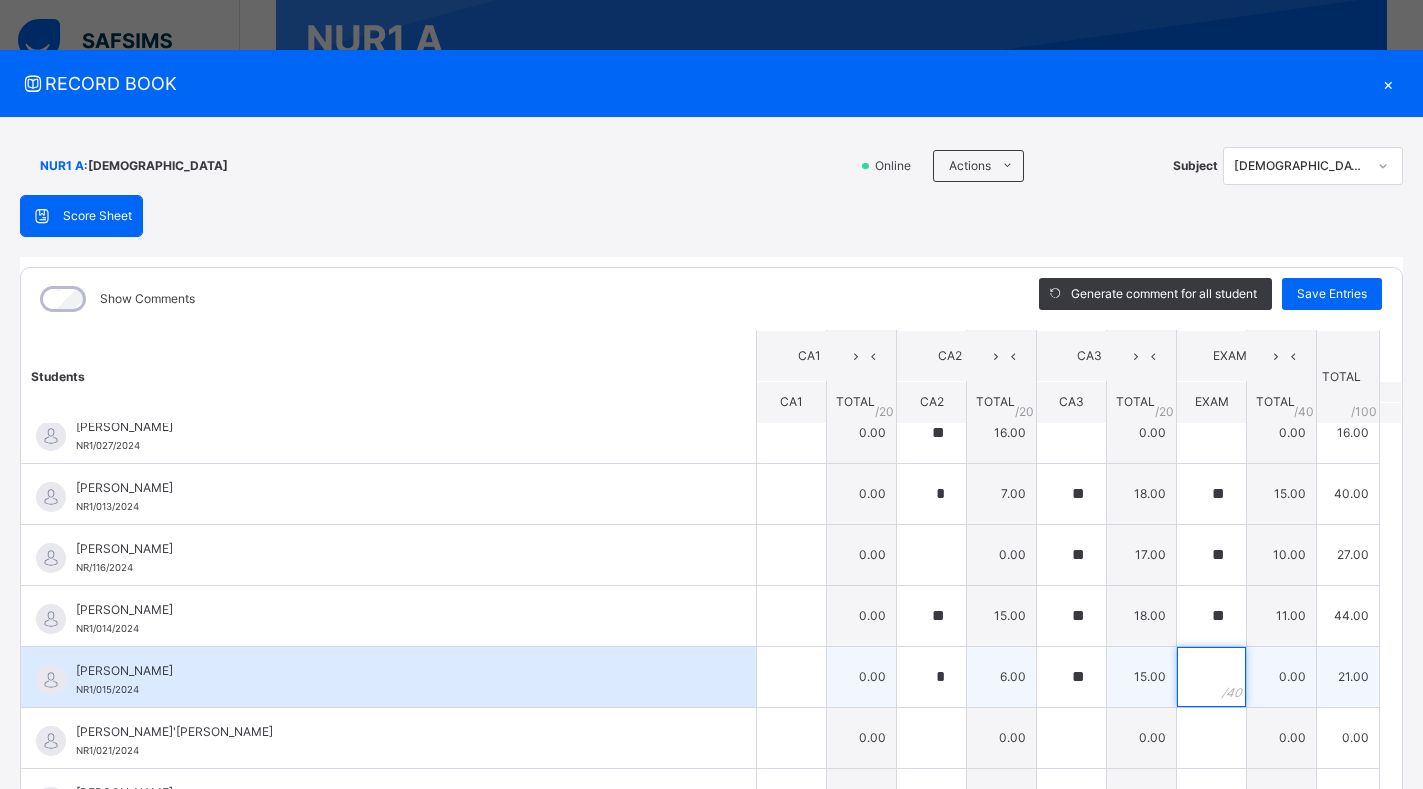 click at bounding box center [1211, 677] 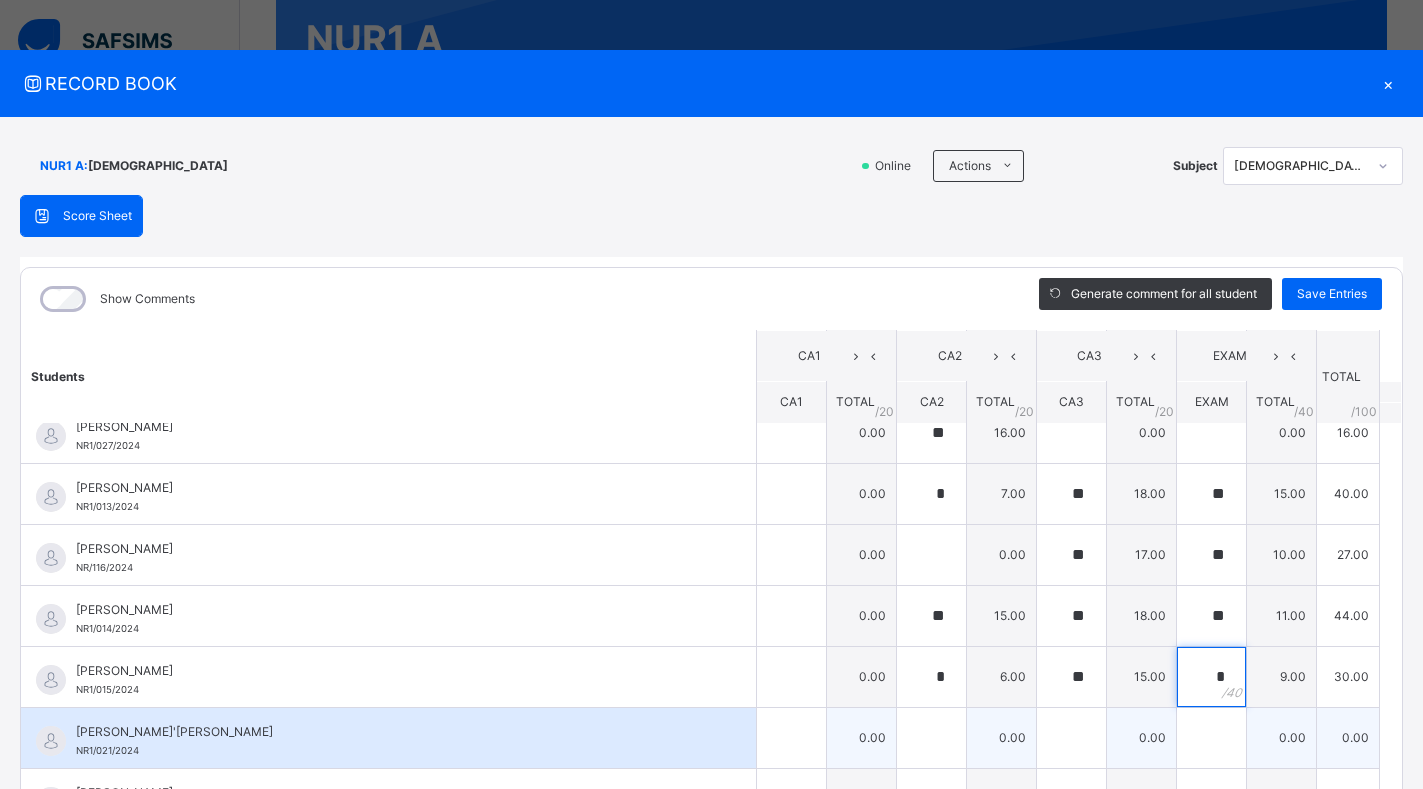type on "*" 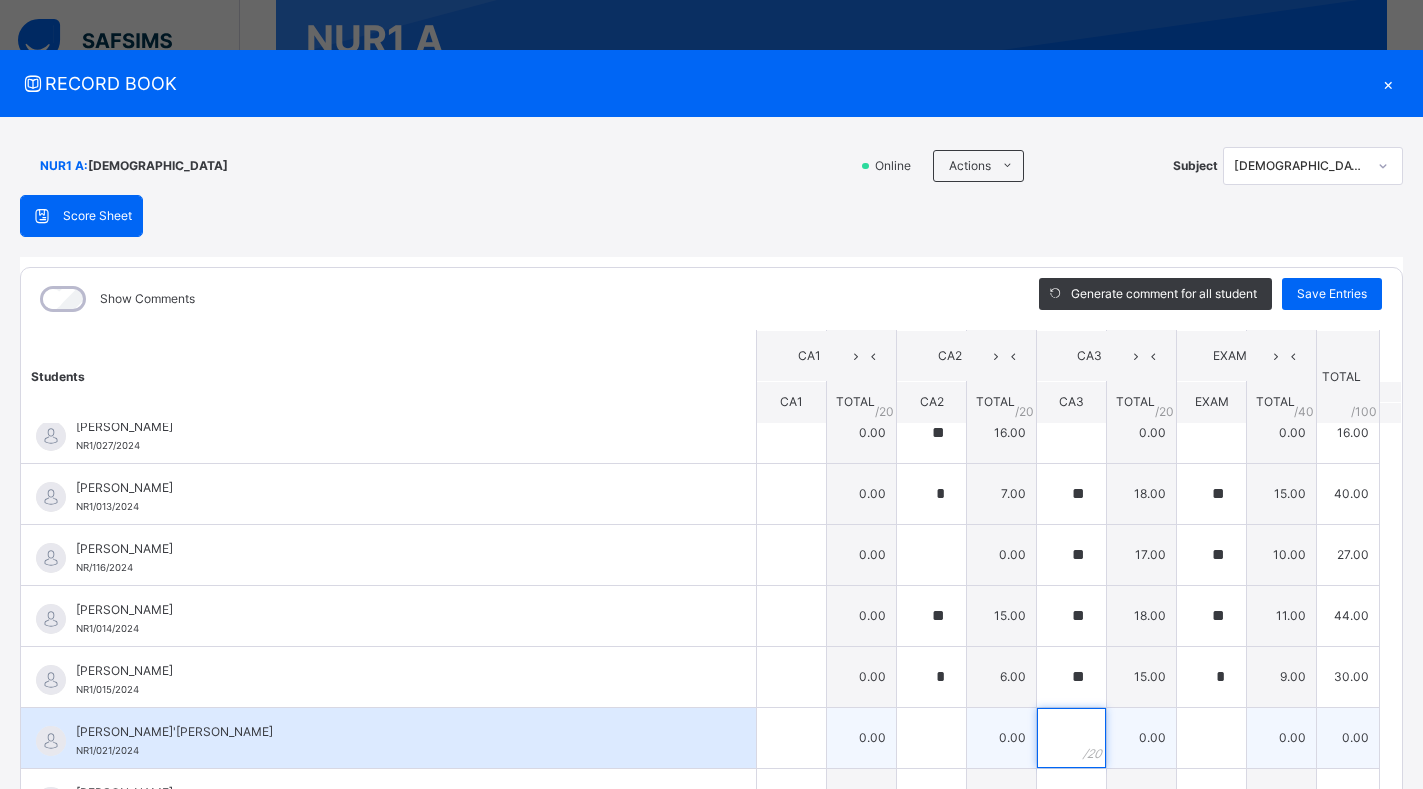 click at bounding box center [1071, 738] 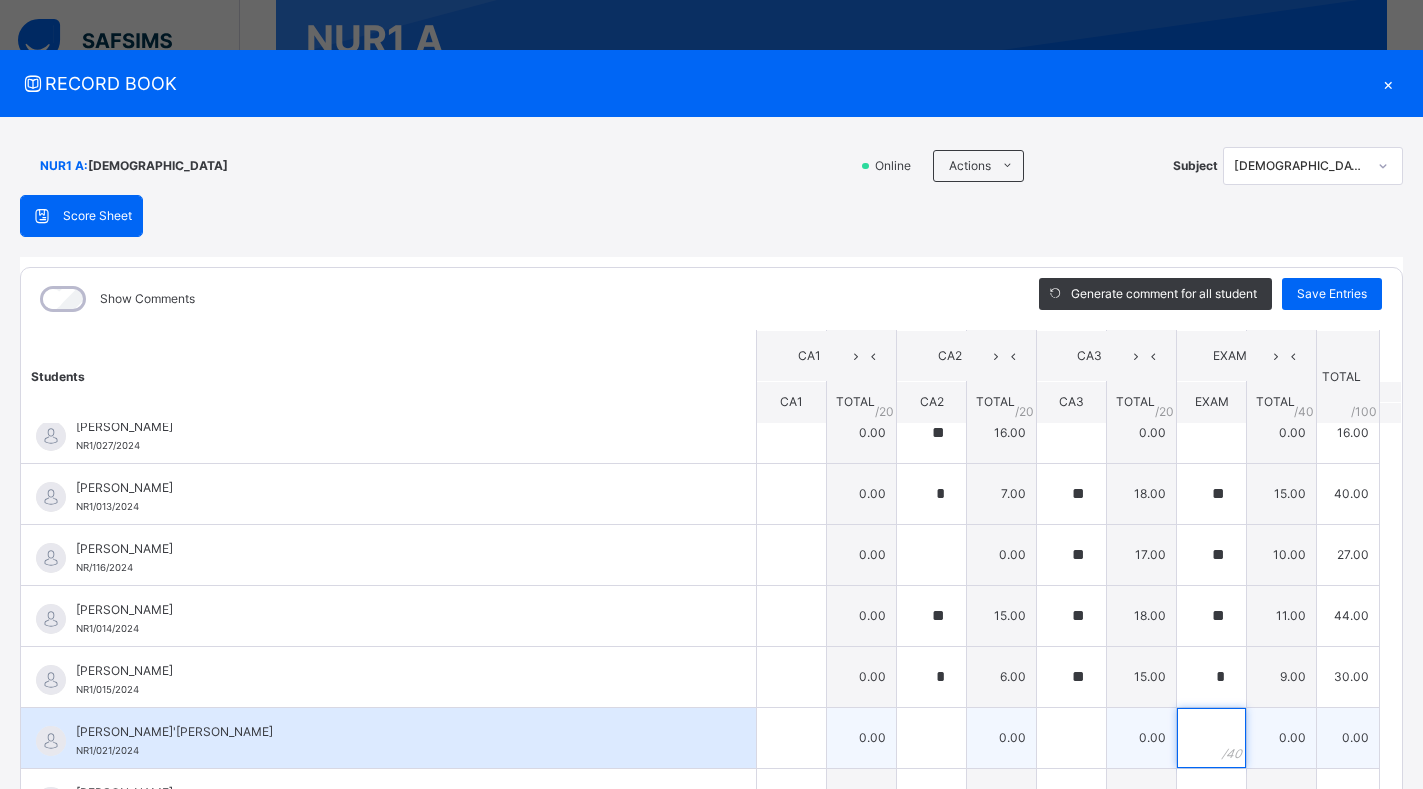 click at bounding box center [1211, 738] 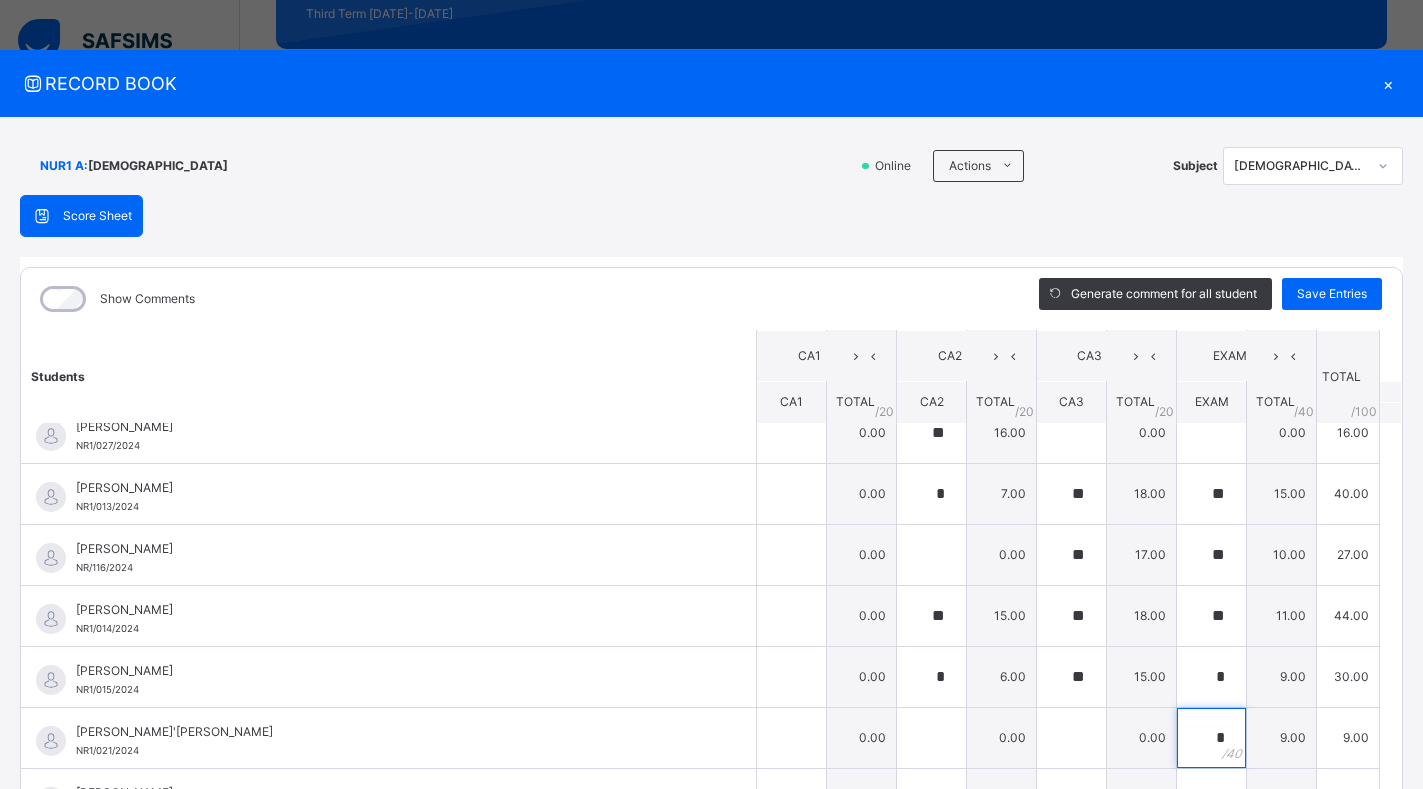 scroll, scrollTop: 309, scrollLeft: 0, axis: vertical 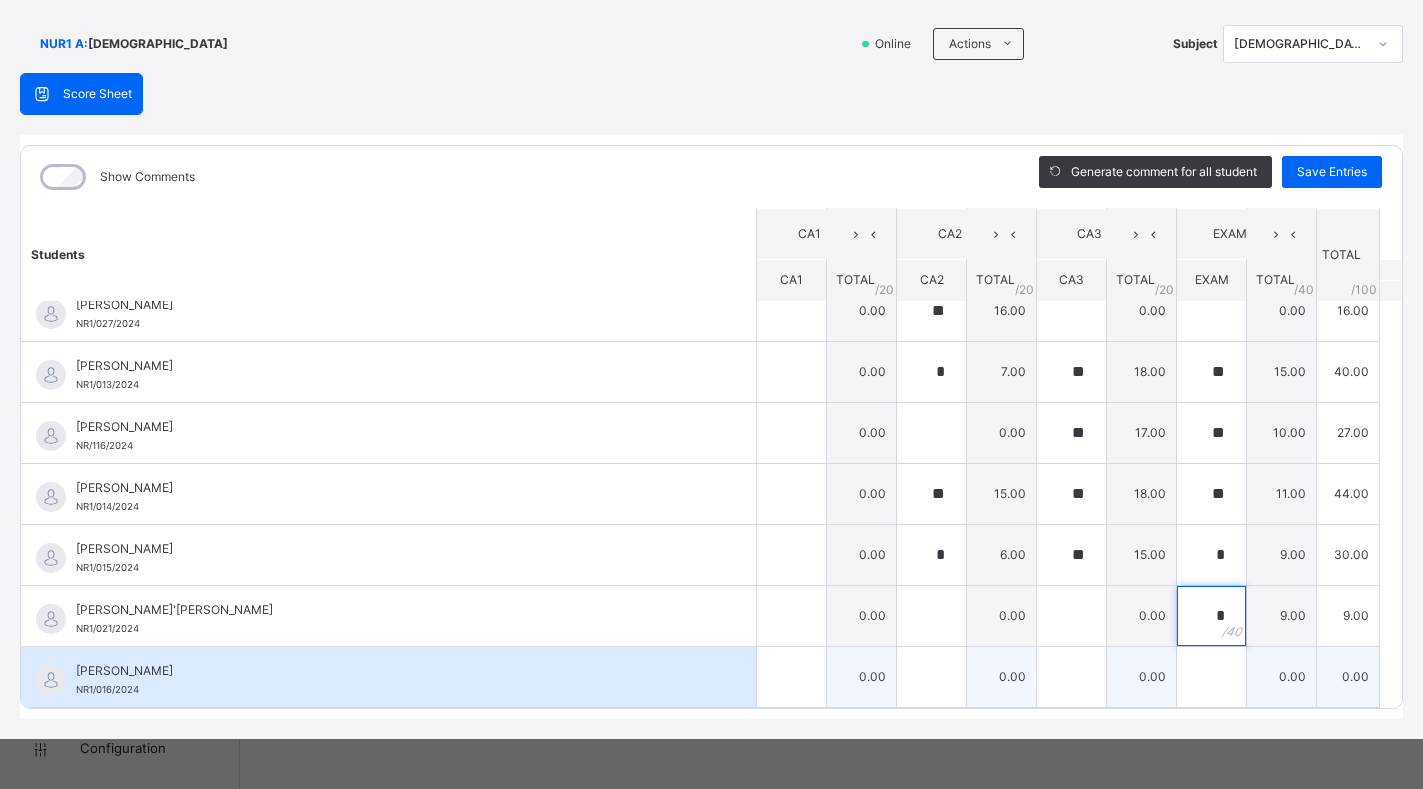 type on "*" 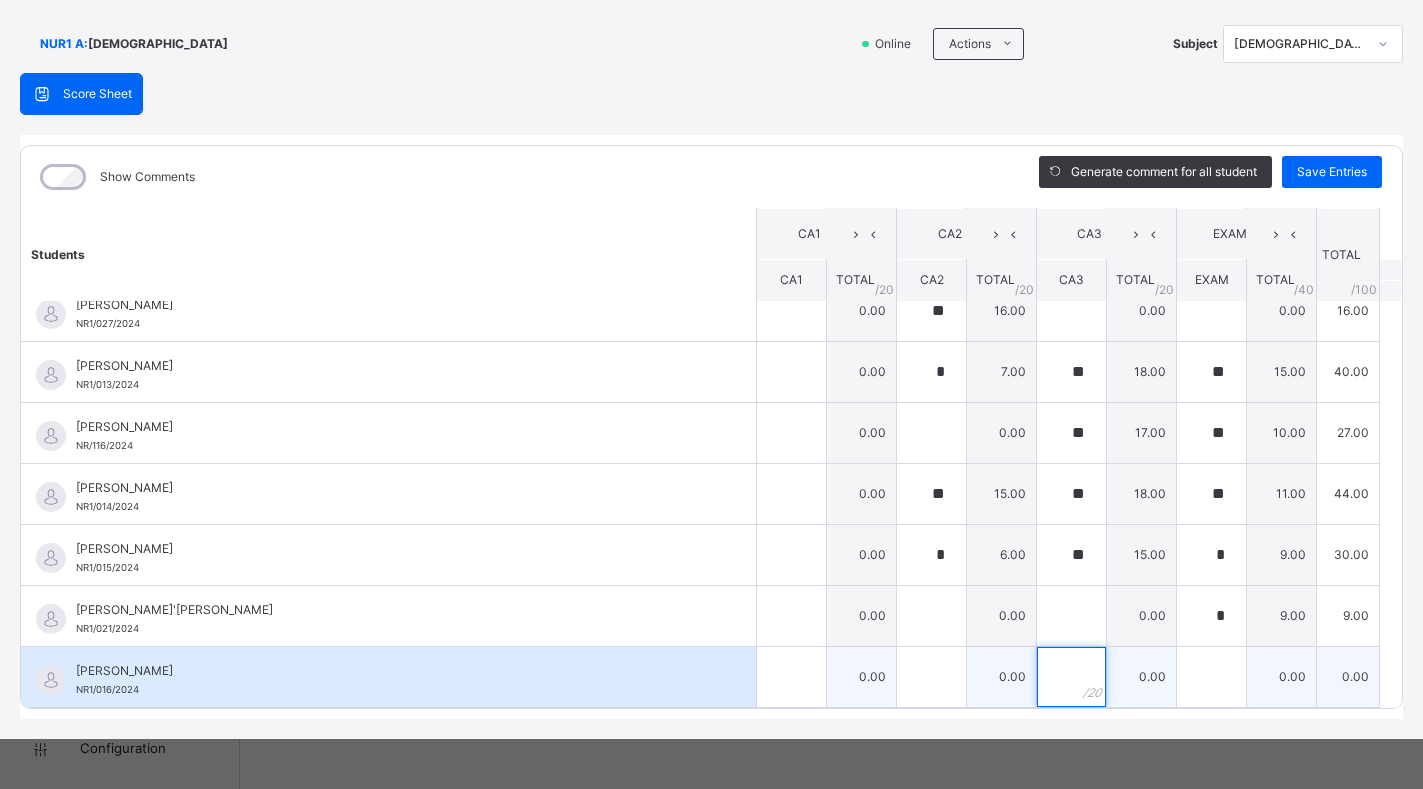 click at bounding box center (1071, 677) 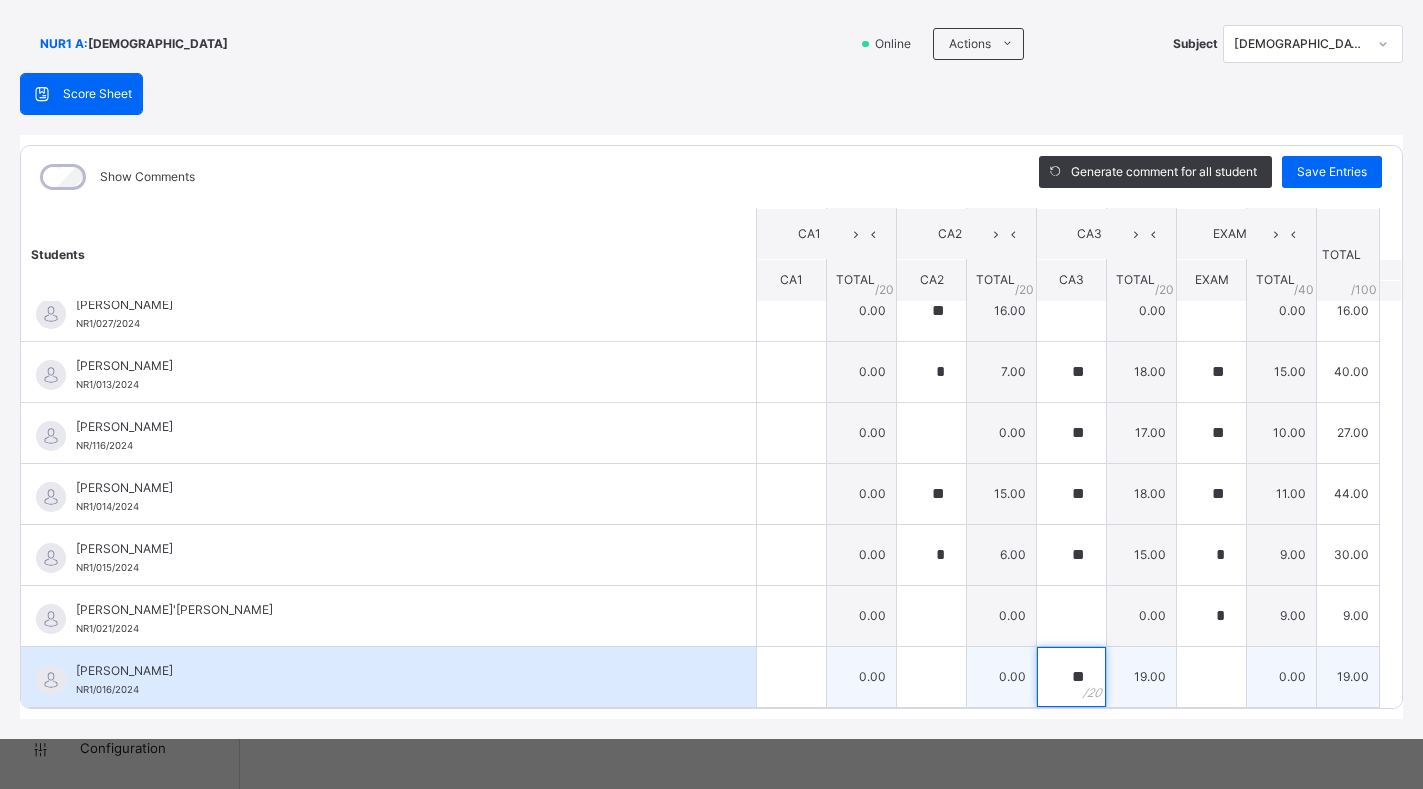 type on "**" 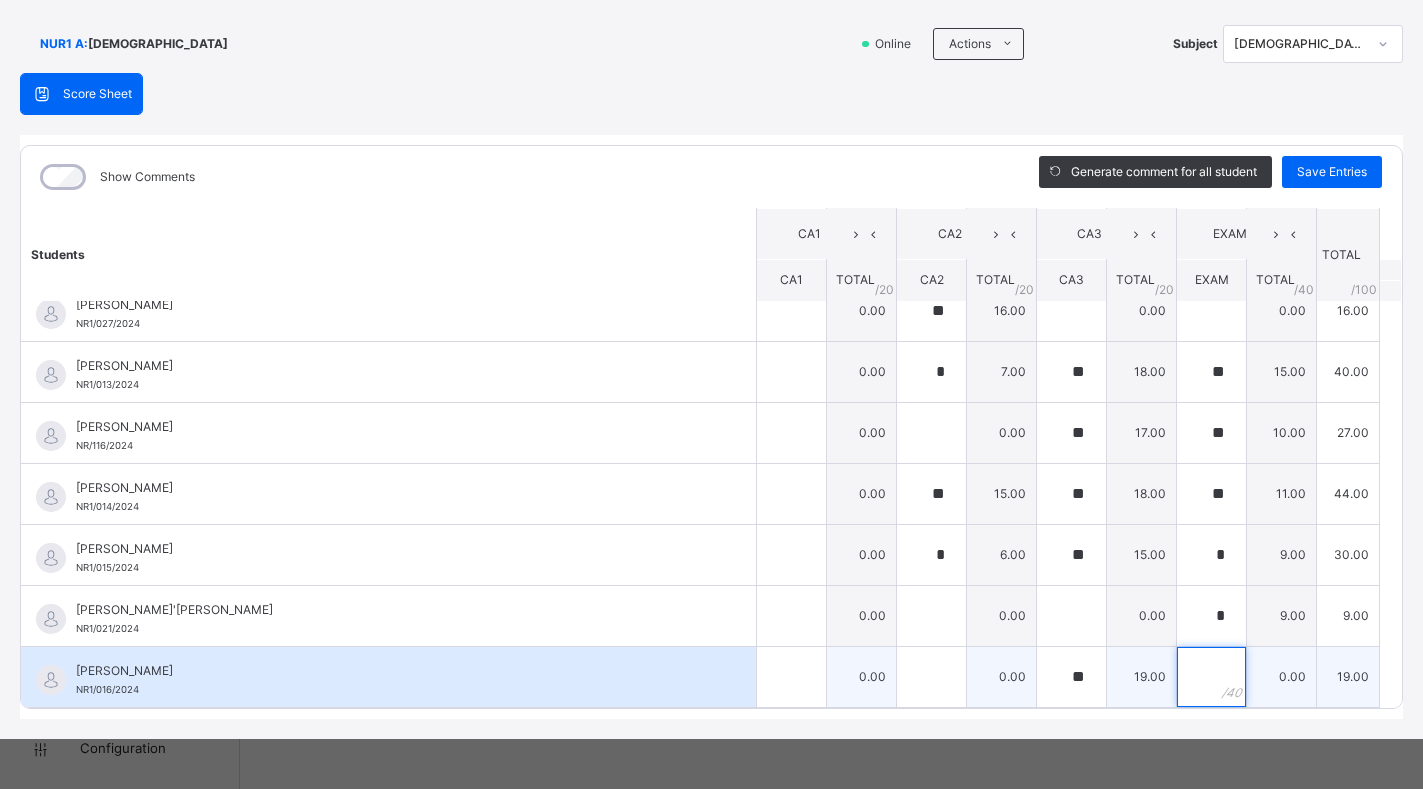 click at bounding box center [1211, 677] 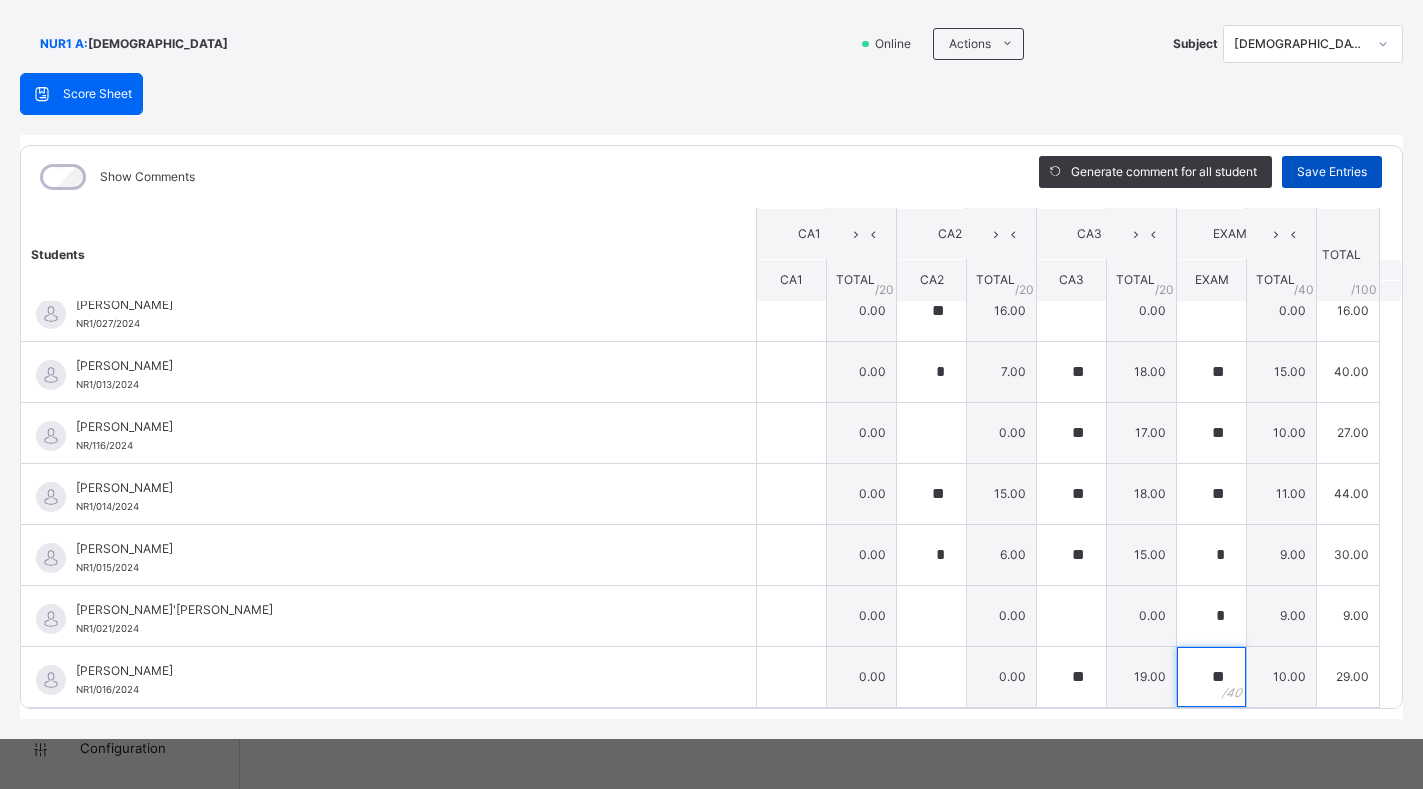 type on "**" 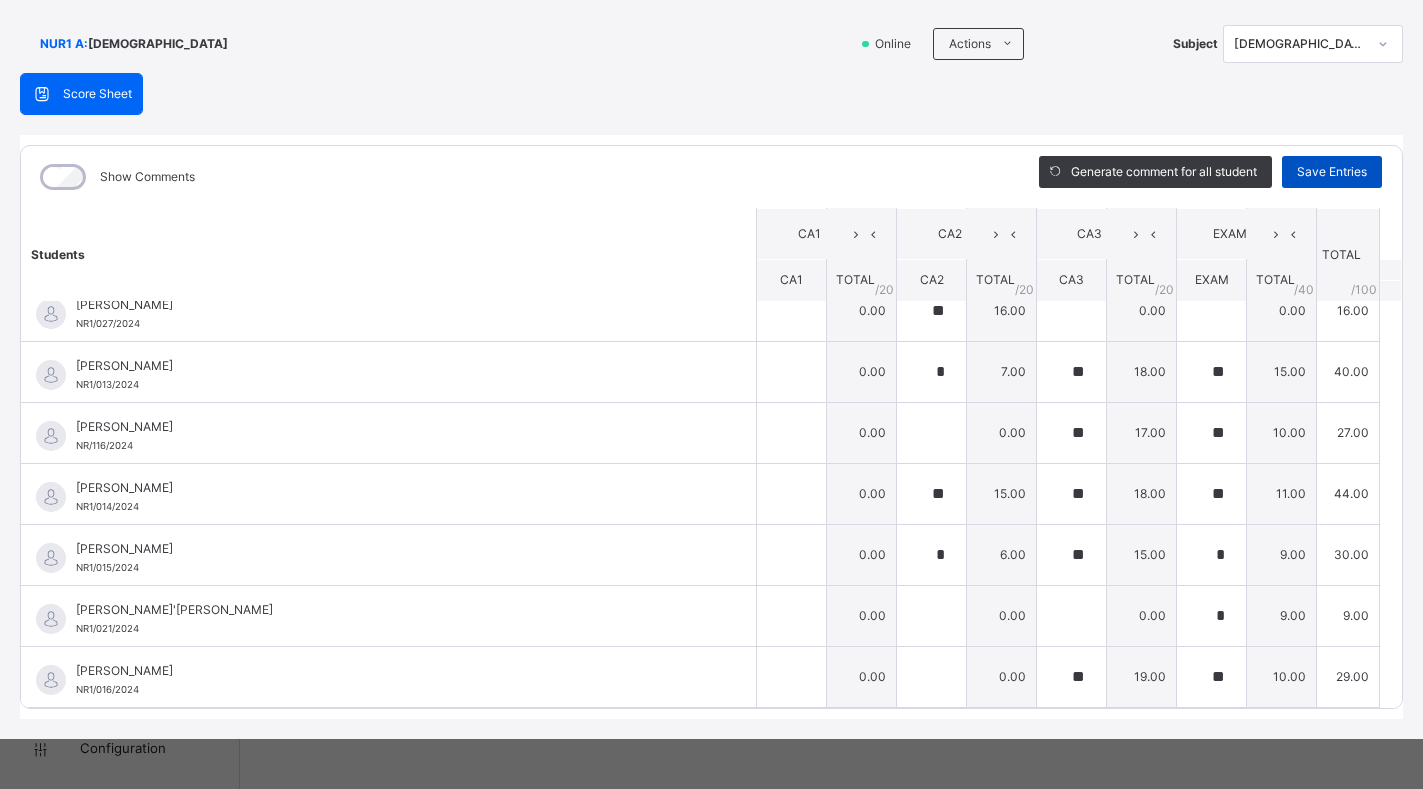 click on "Save Entries" at bounding box center (1332, 172) 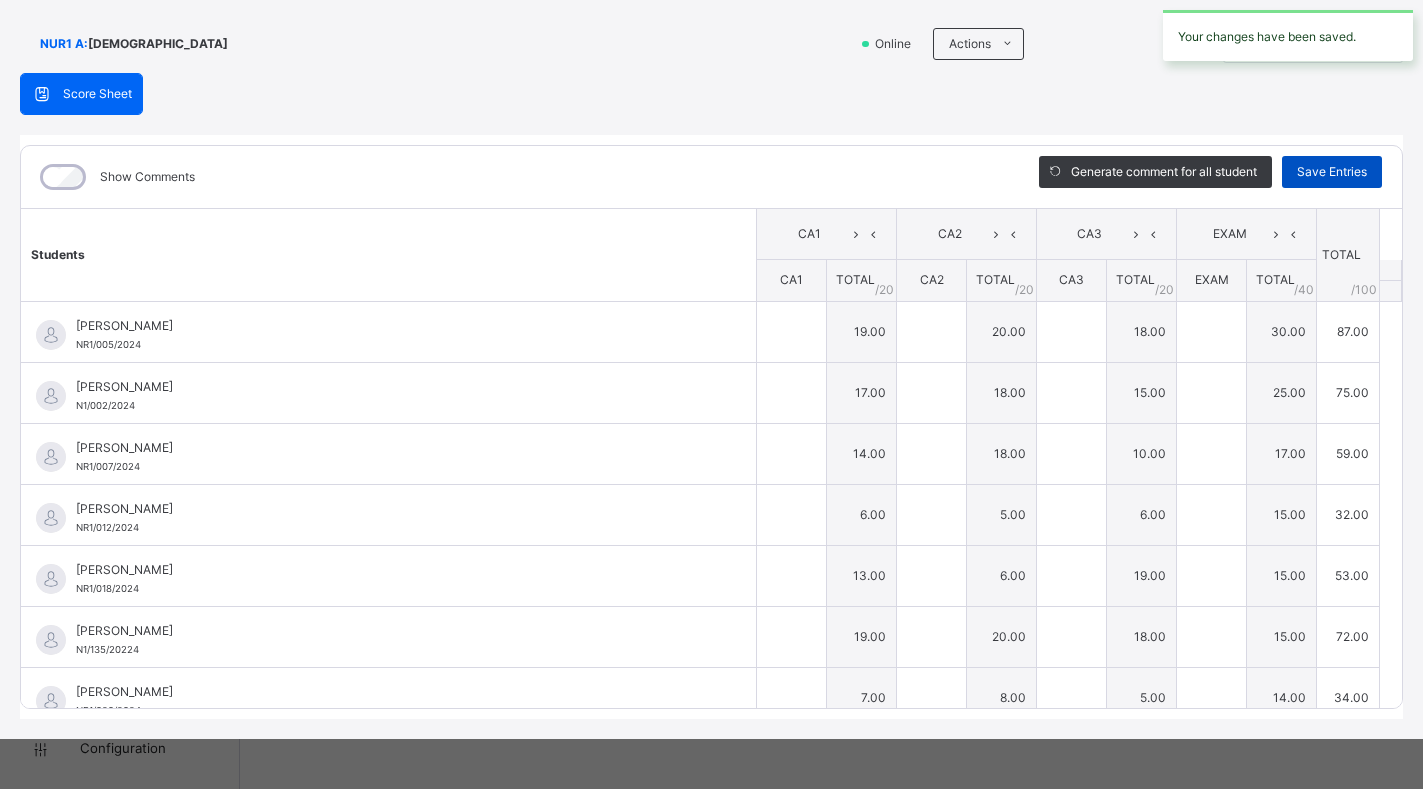 type on "**" 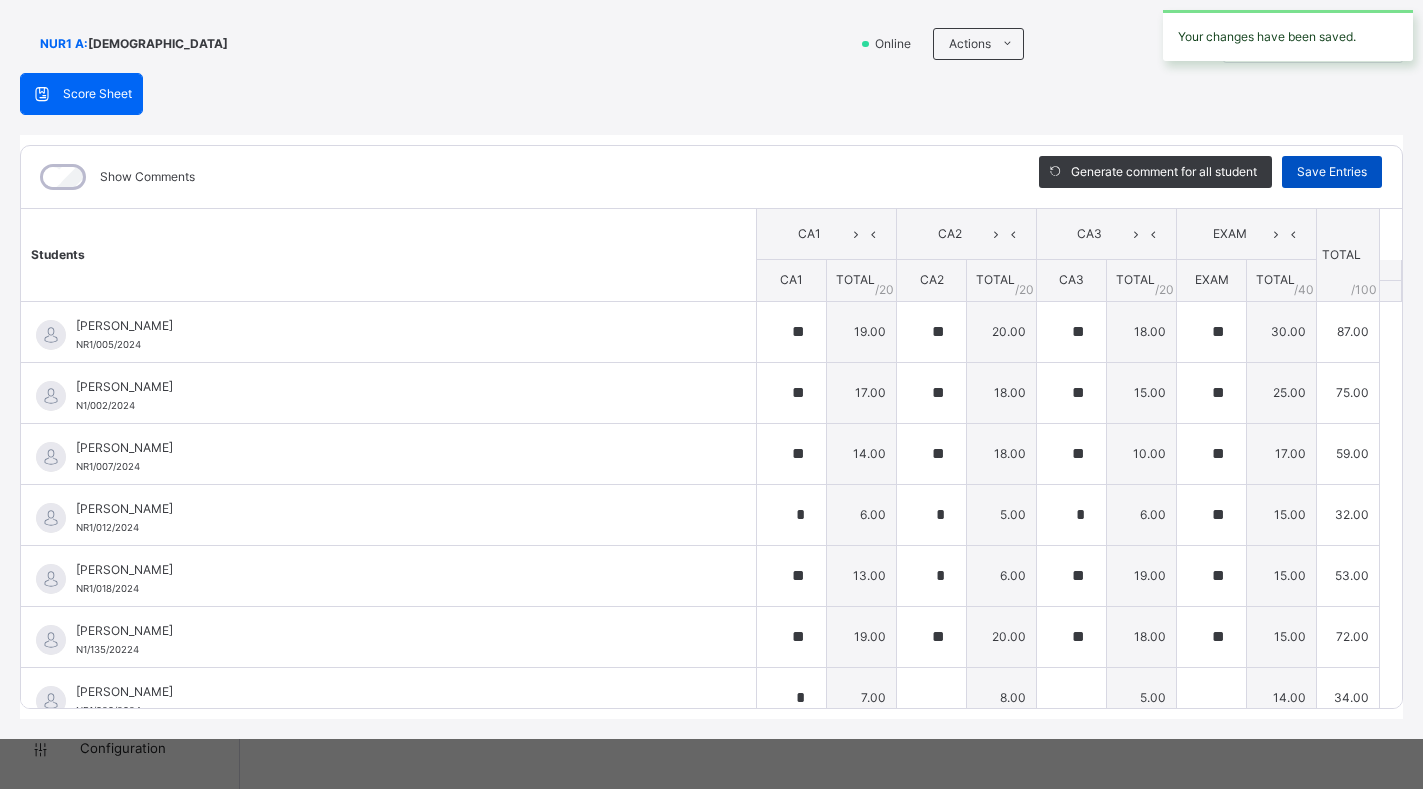 type on "*" 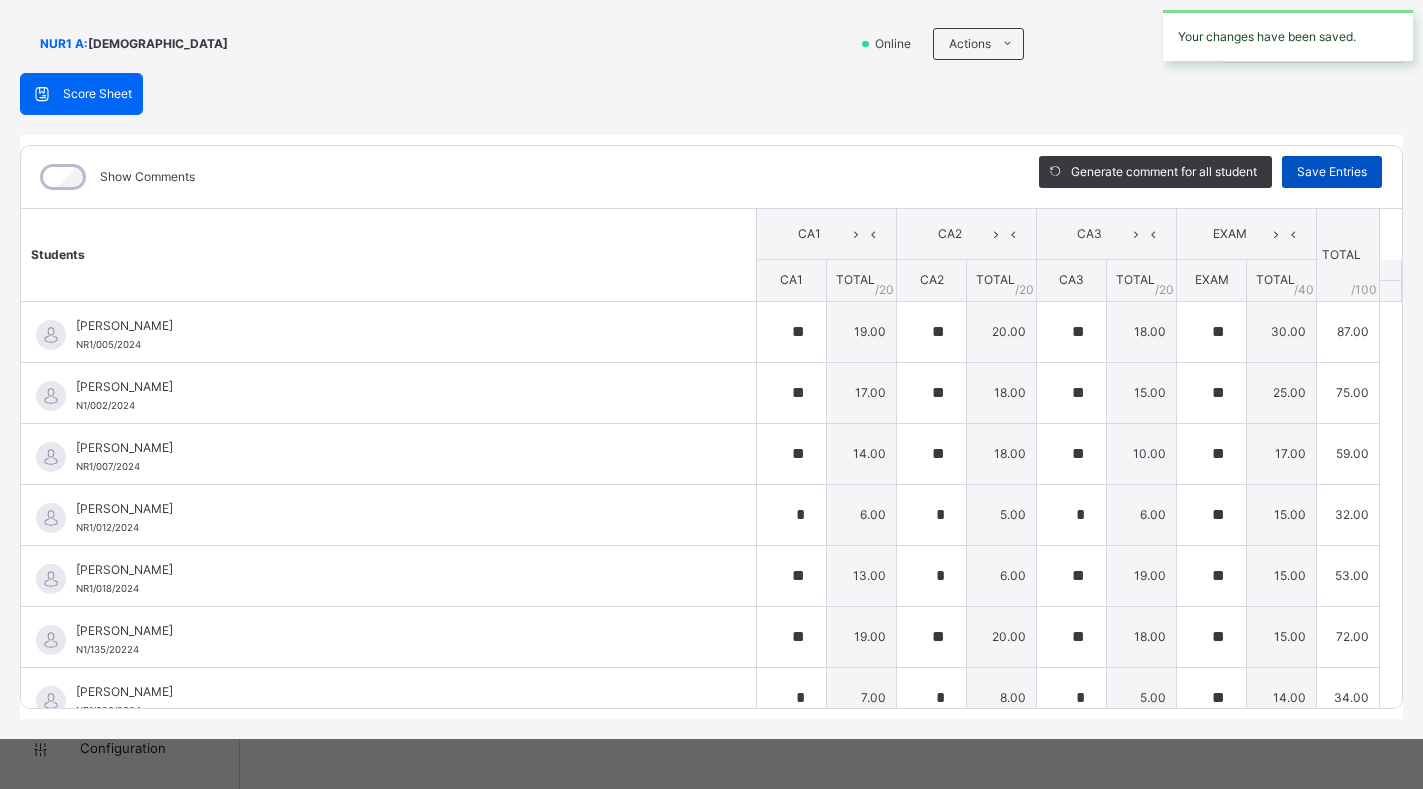 type on "**" 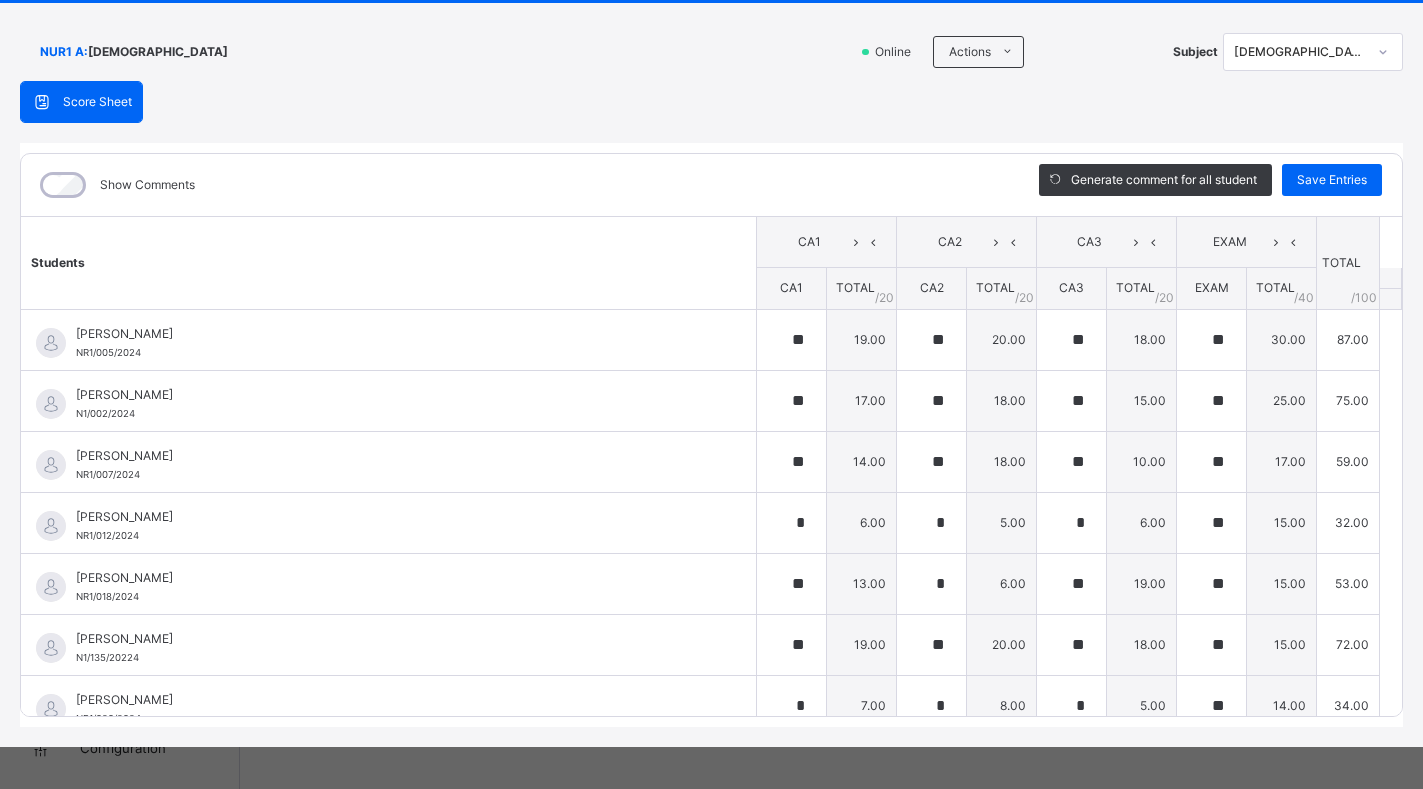 scroll, scrollTop: 122, scrollLeft: 0, axis: vertical 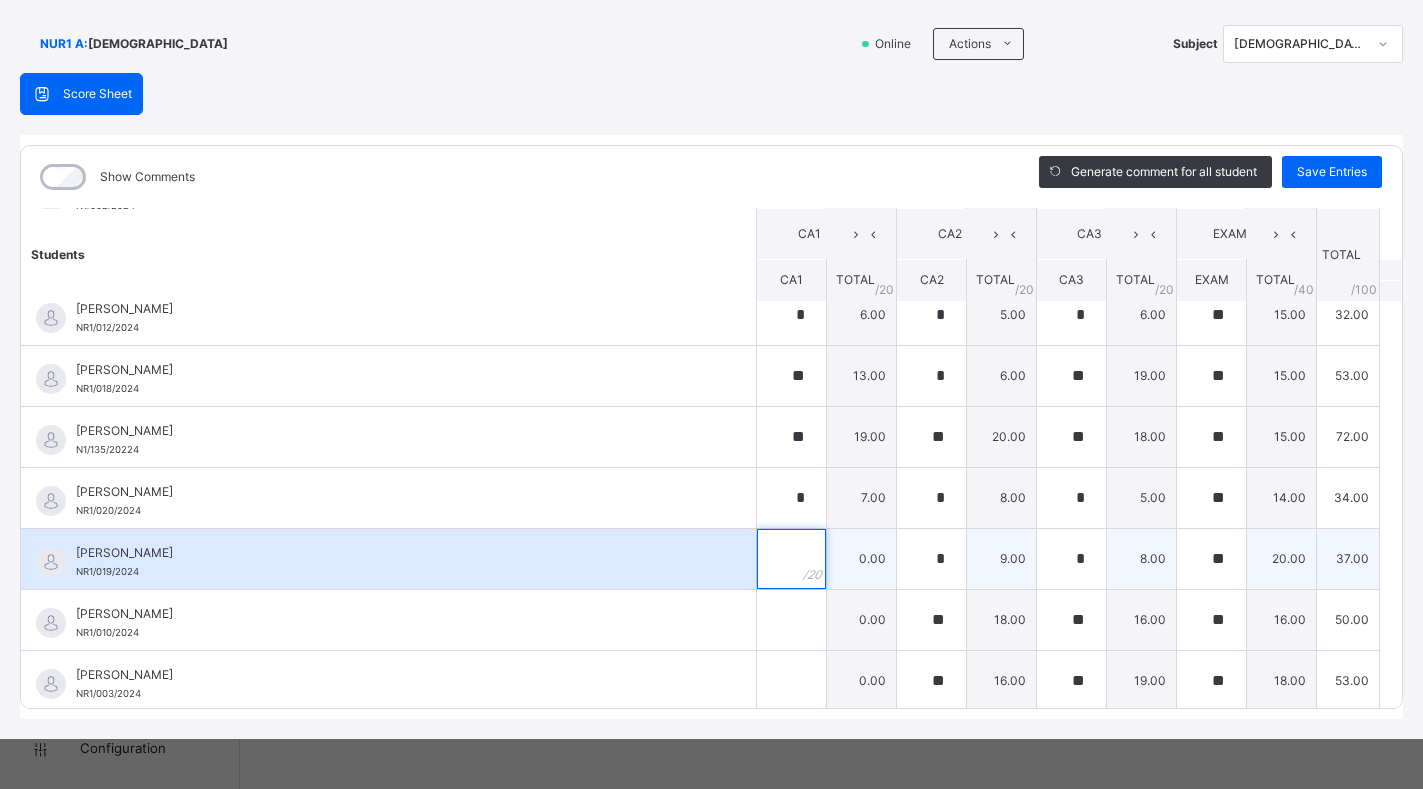 click at bounding box center (791, 559) 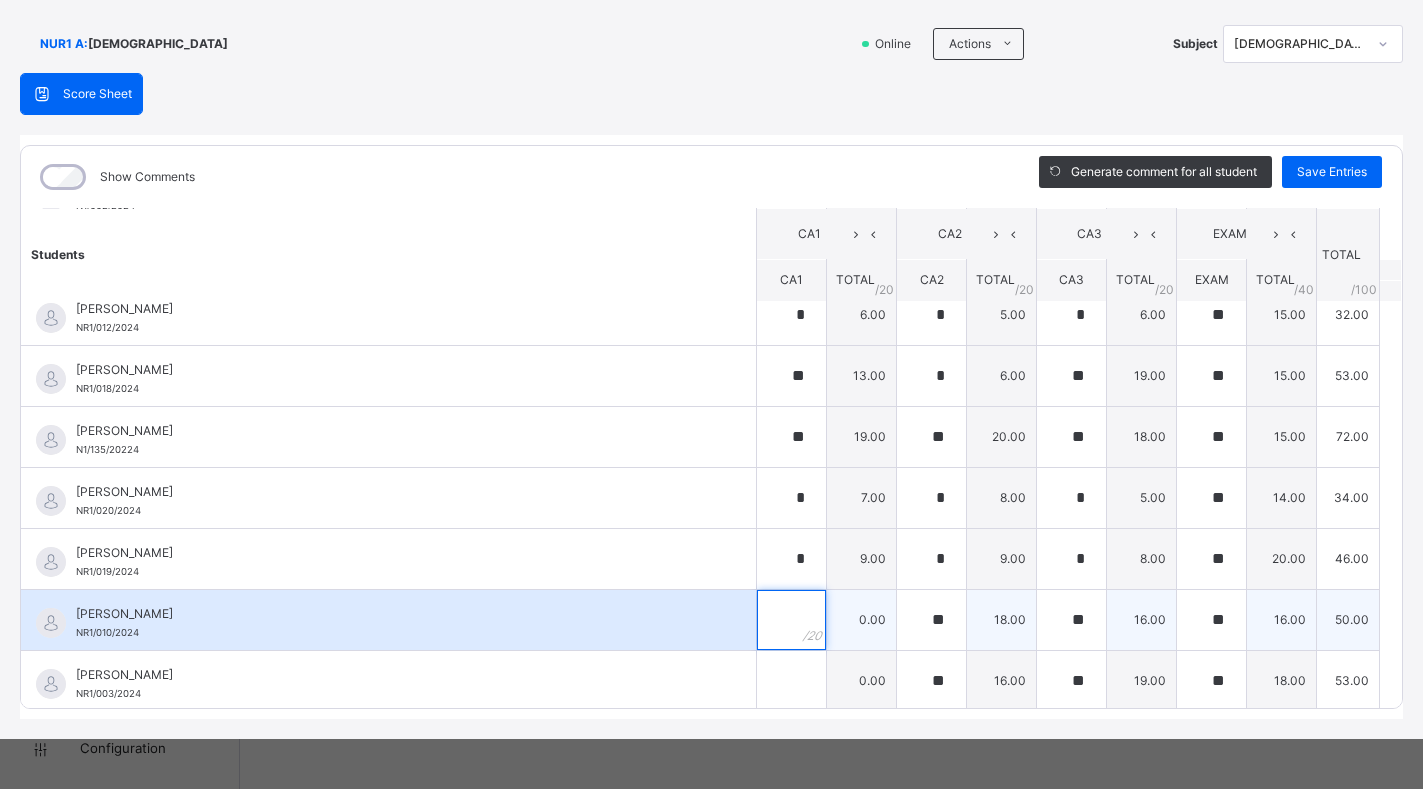 click at bounding box center [791, 620] 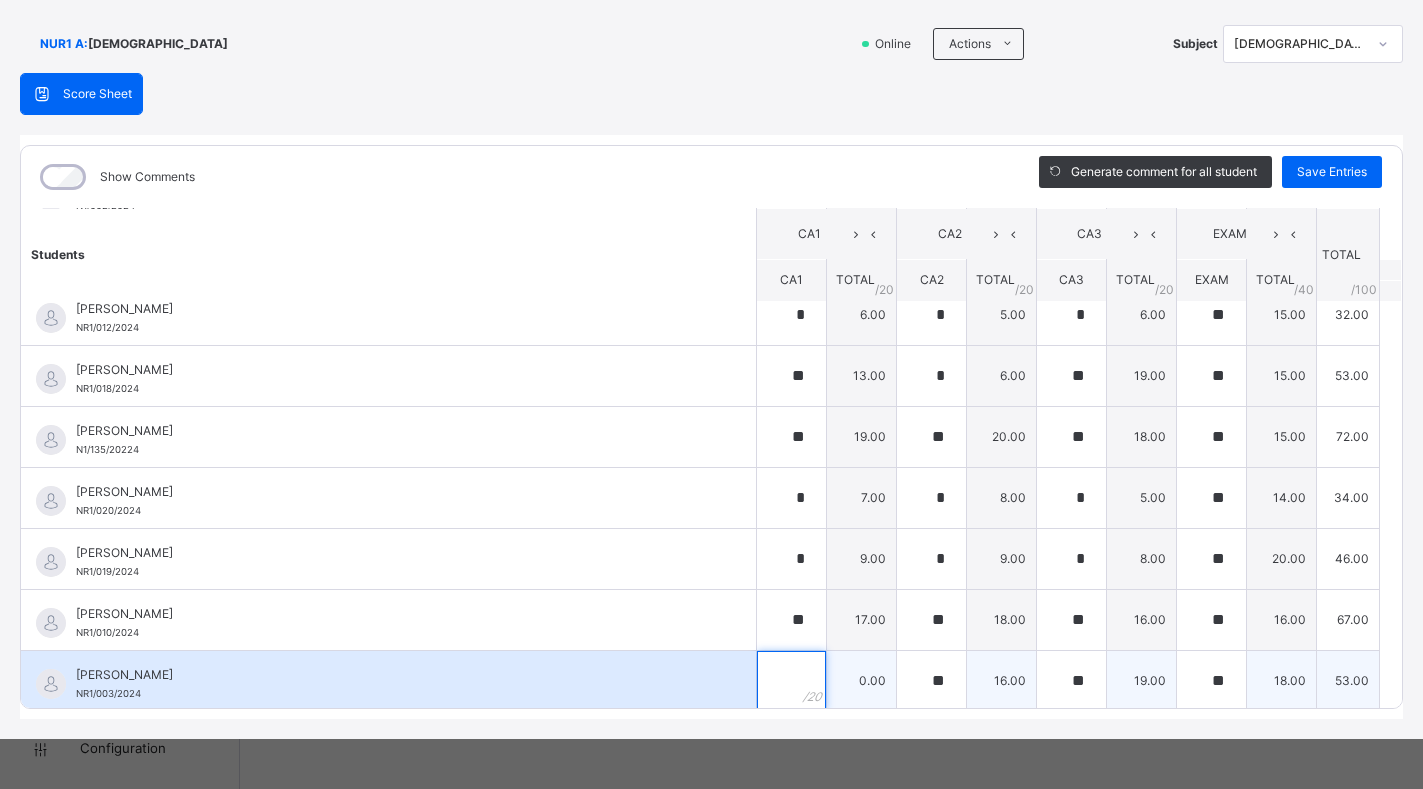 click at bounding box center [791, 681] 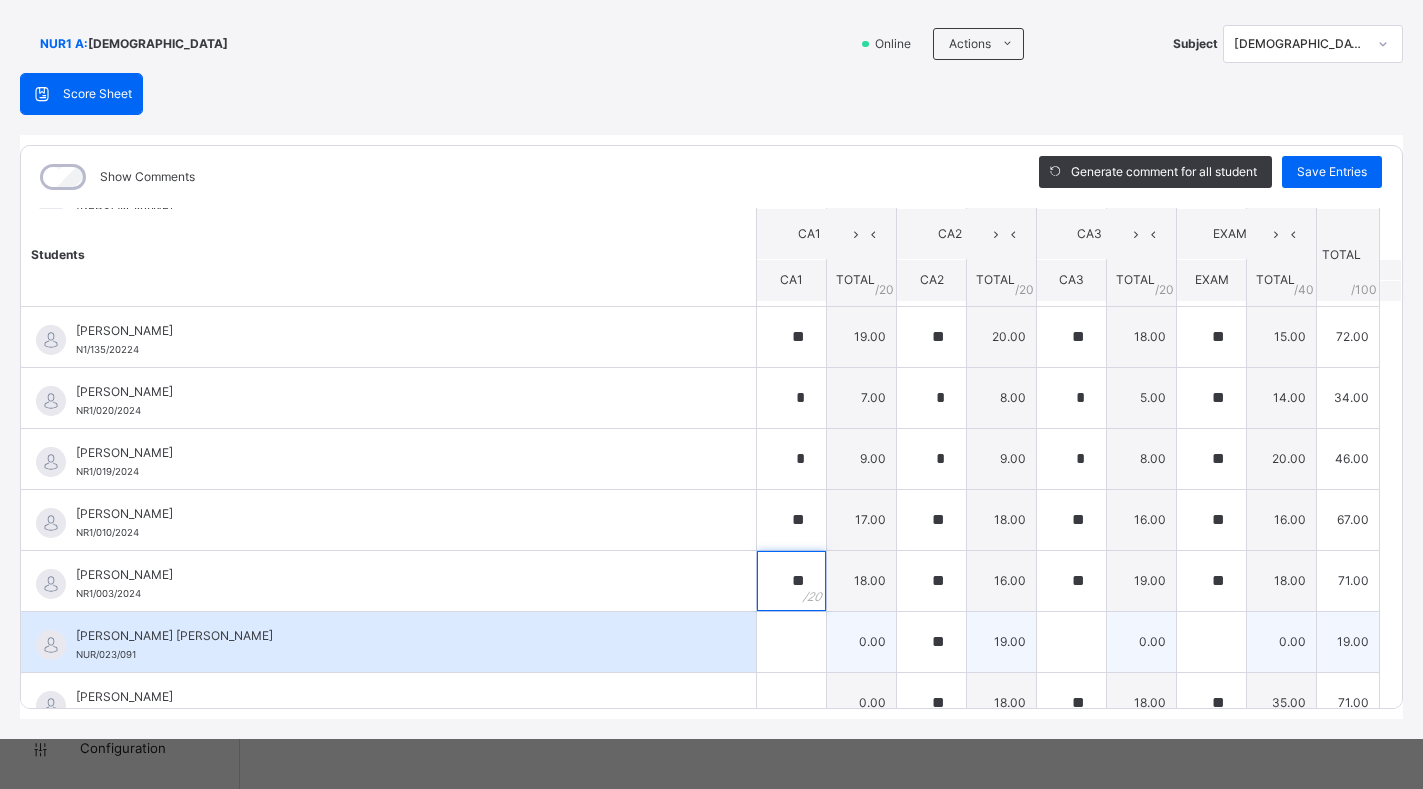scroll, scrollTop: 500, scrollLeft: 0, axis: vertical 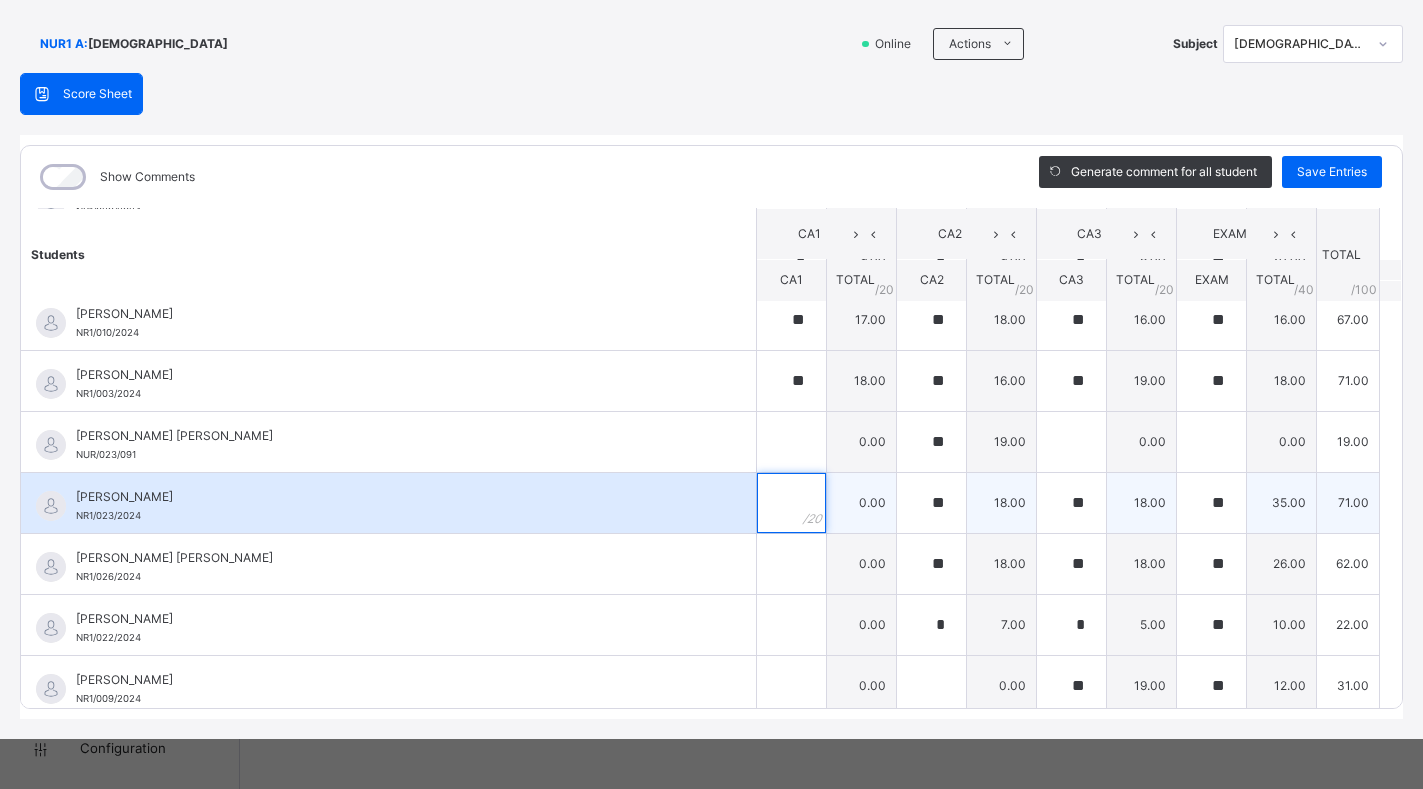 click at bounding box center (791, 503) 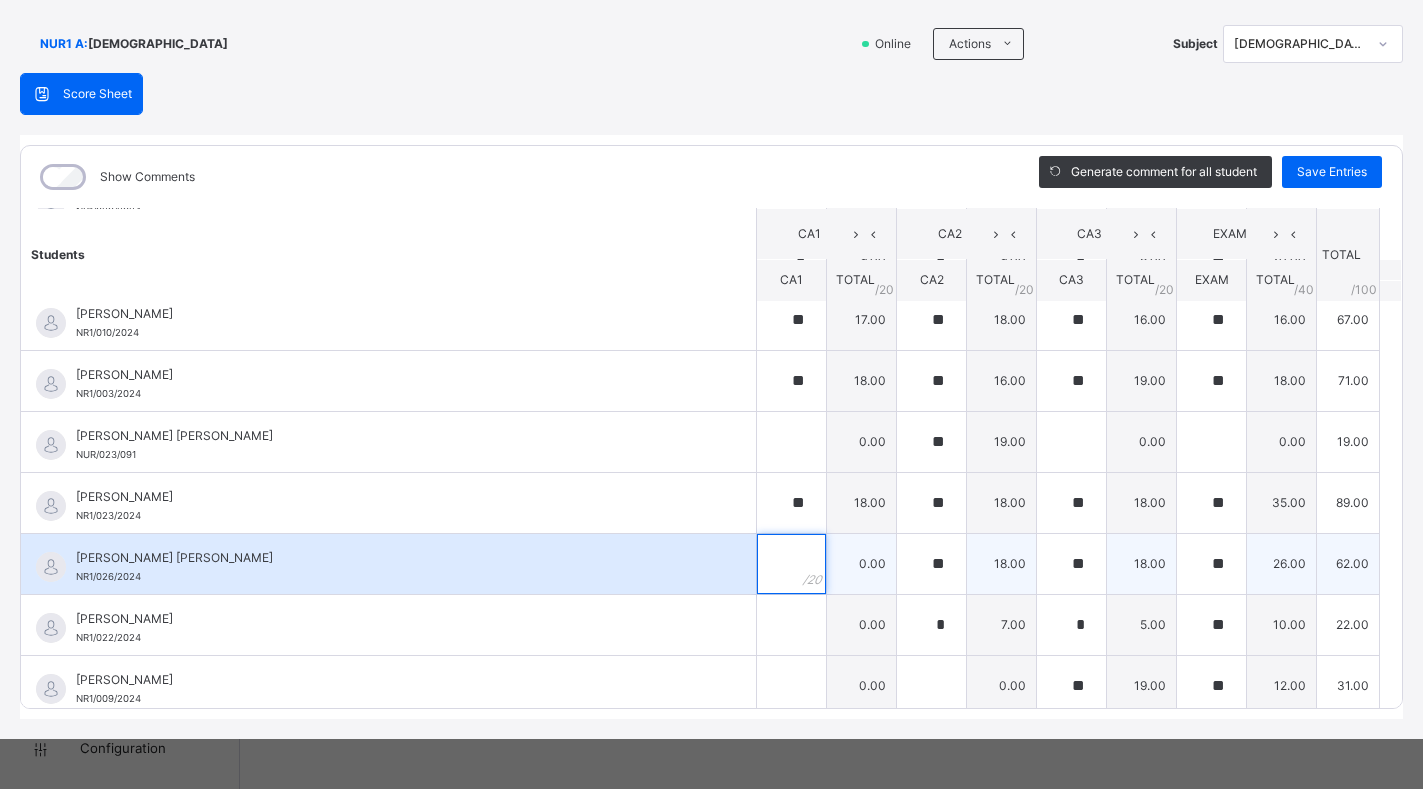 click at bounding box center (791, 564) 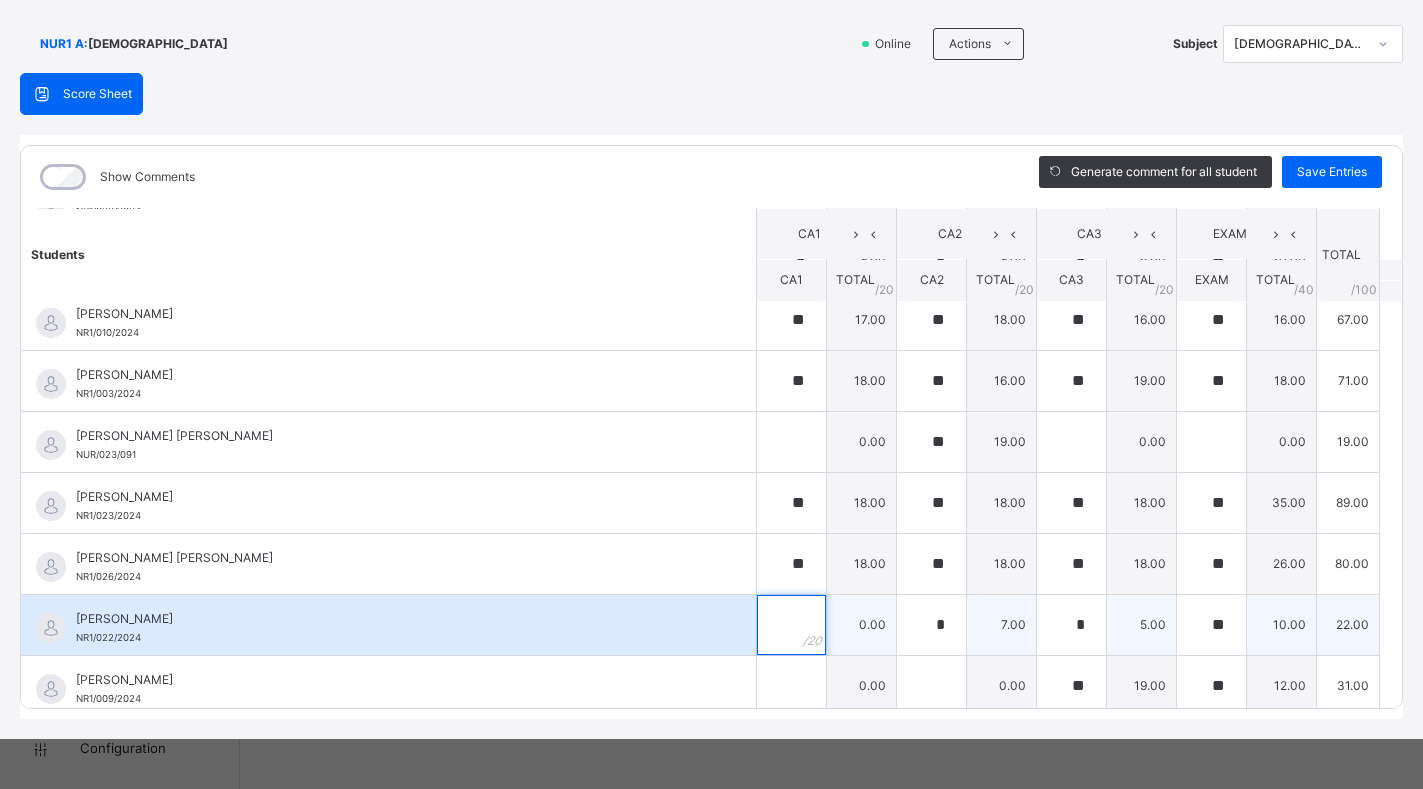 click at bounding box center [791, 625] 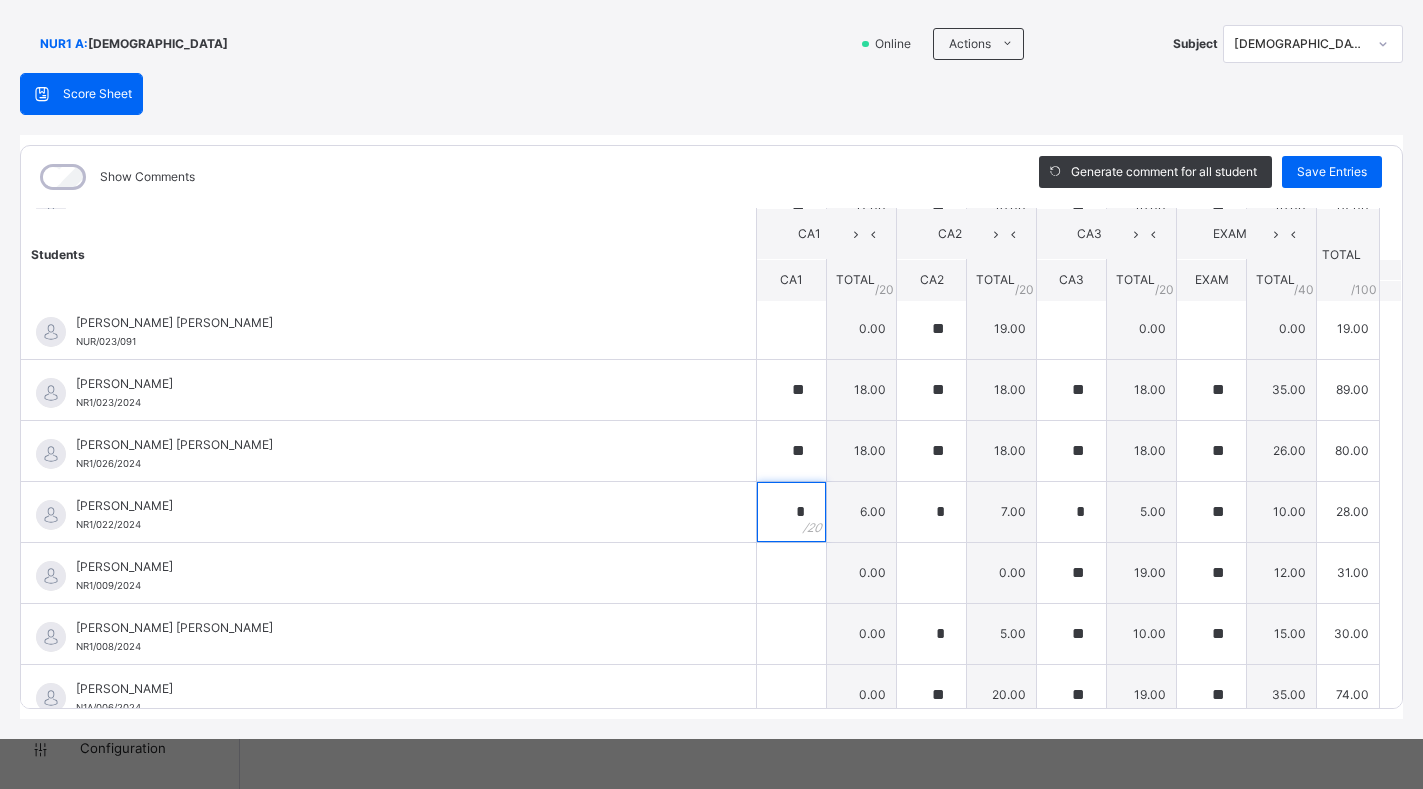 scroll, scrollTop: 620, scrollLeft: 0, axis: vertical 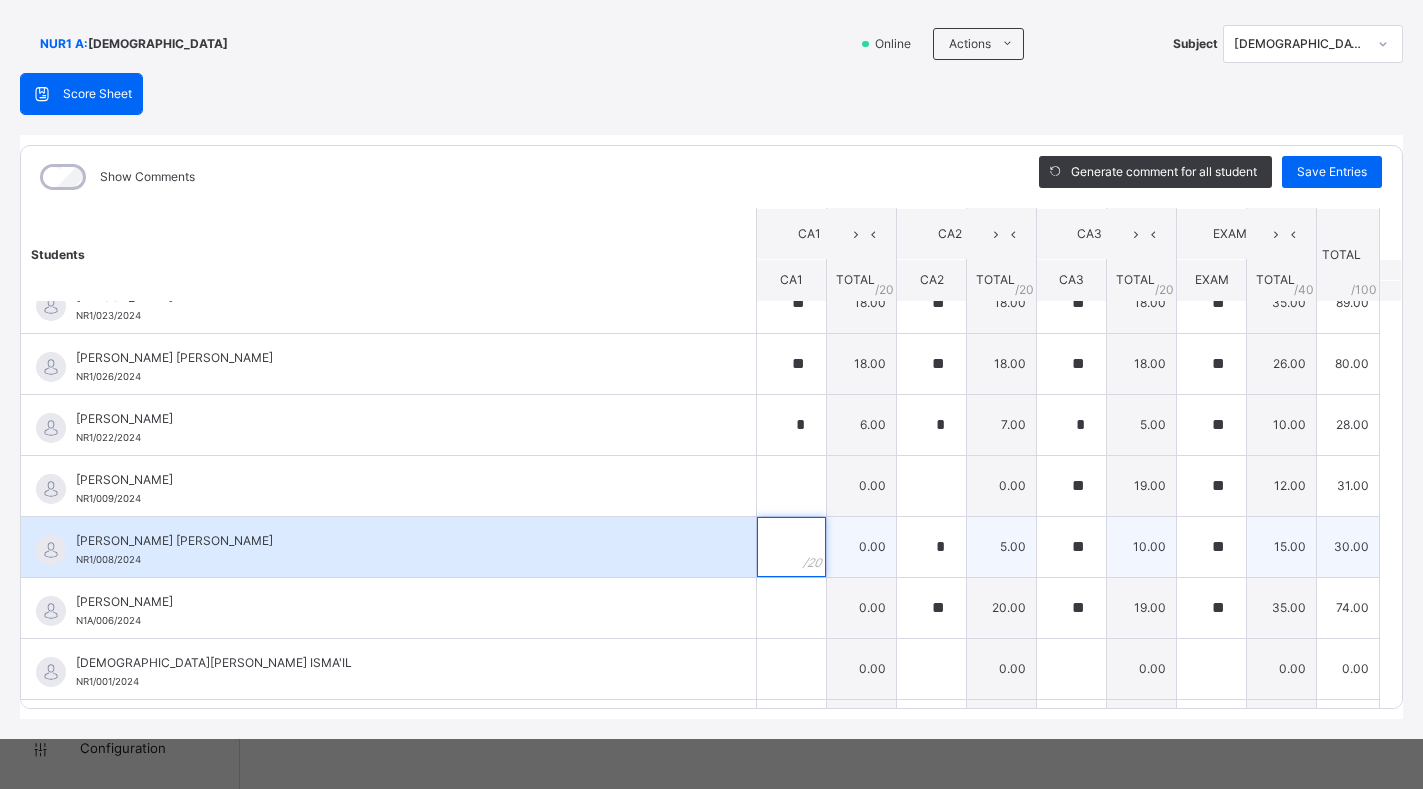 click at bounding box center [791, 547] 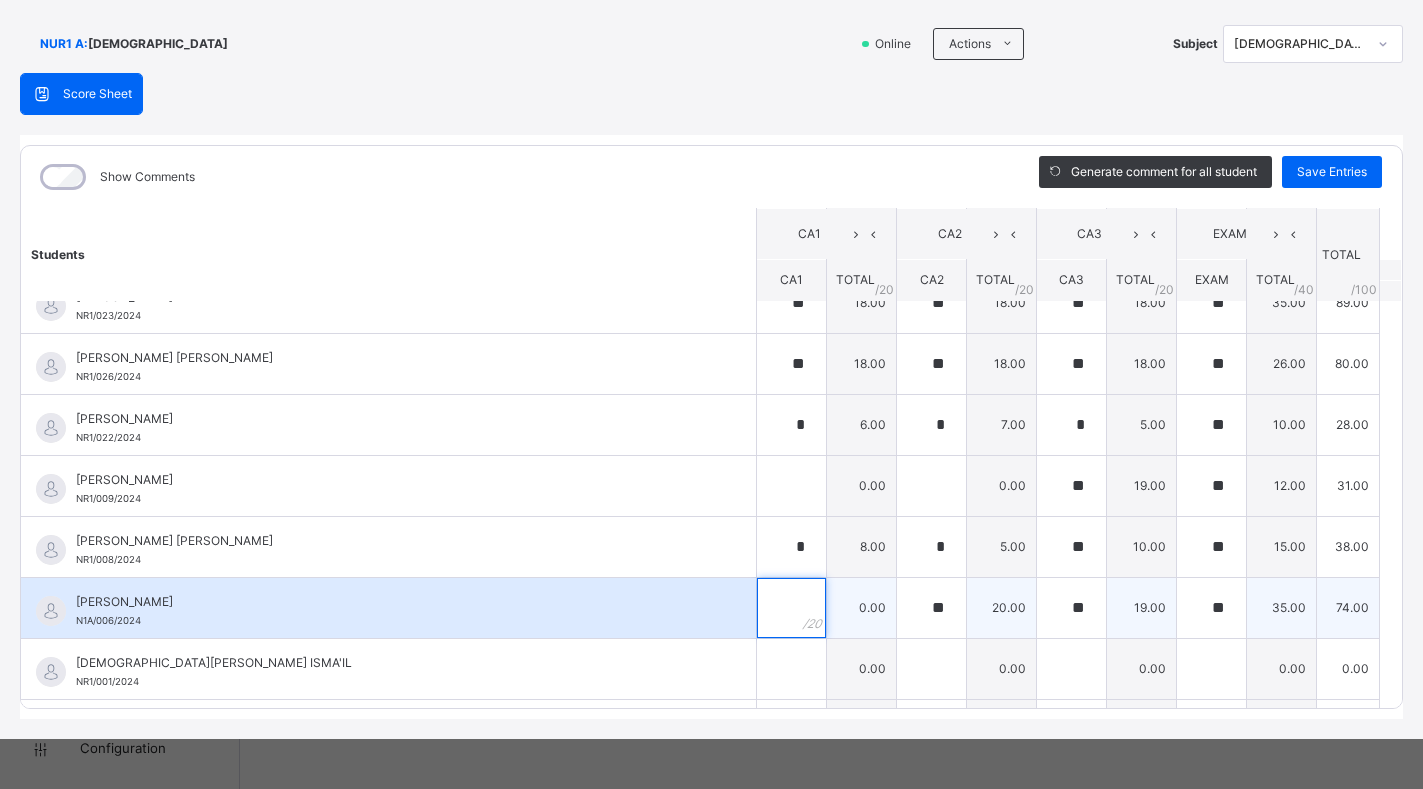 click at bounding box center [791, 608] 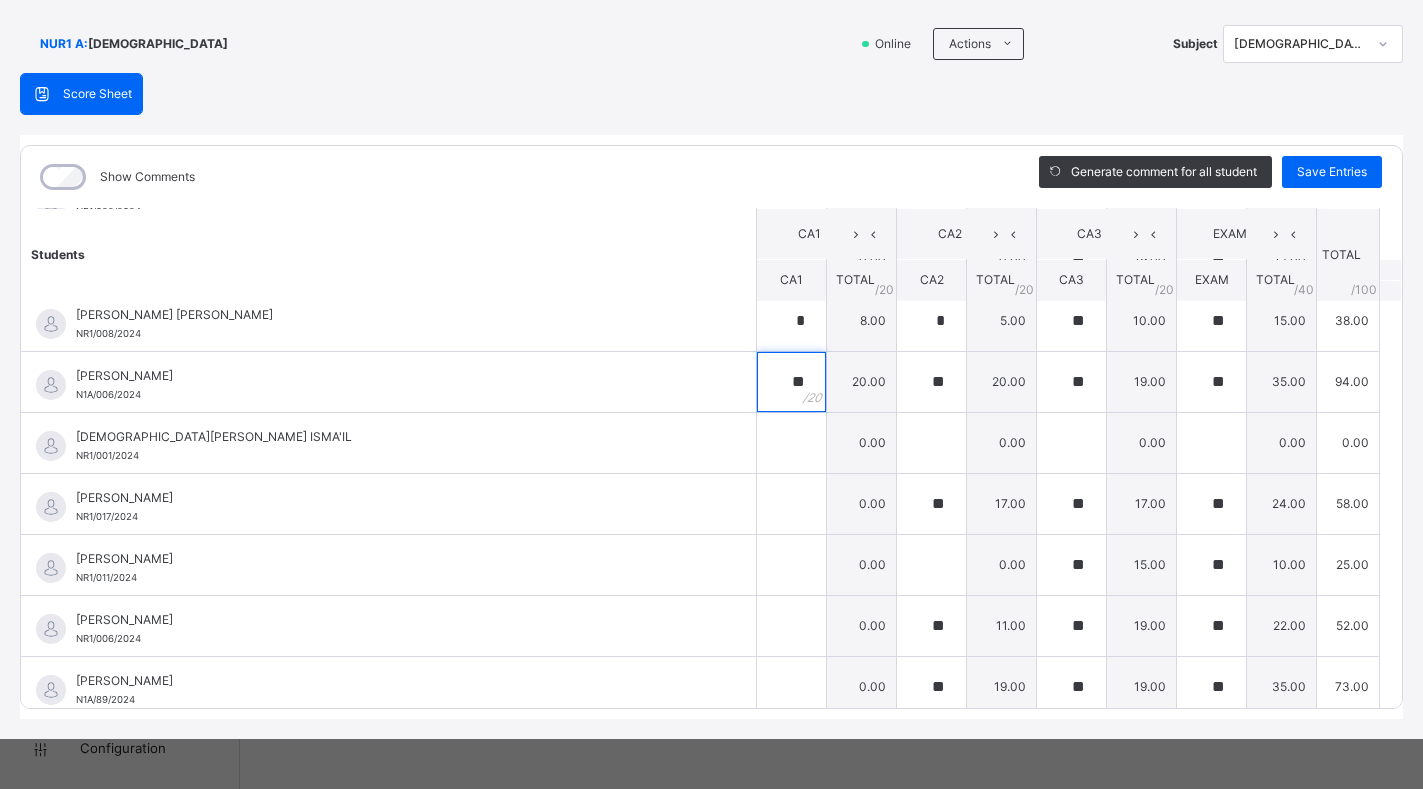 scroll, scrollTop: 940, scrollLeft: 0, axis: vertical 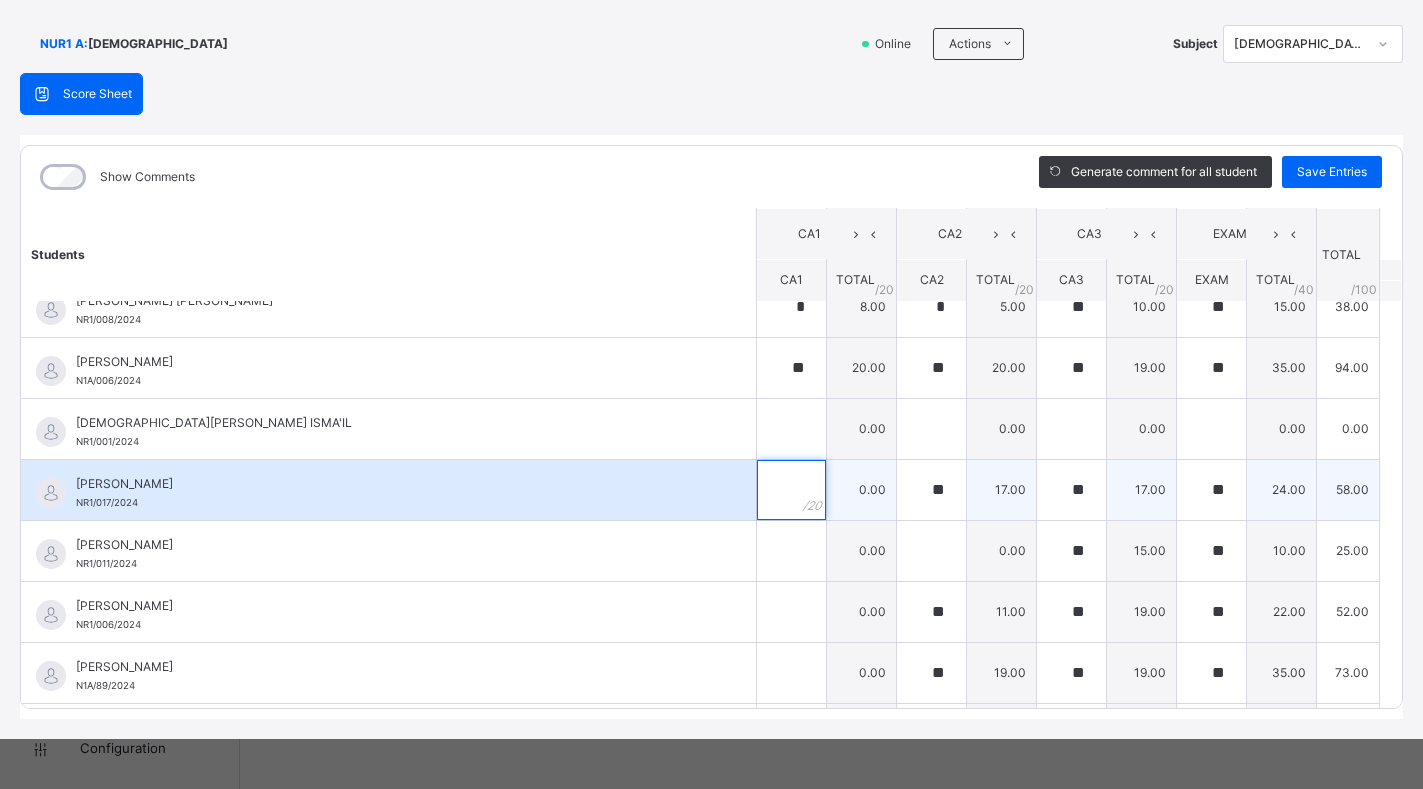 click at bounding box center [791, 490] 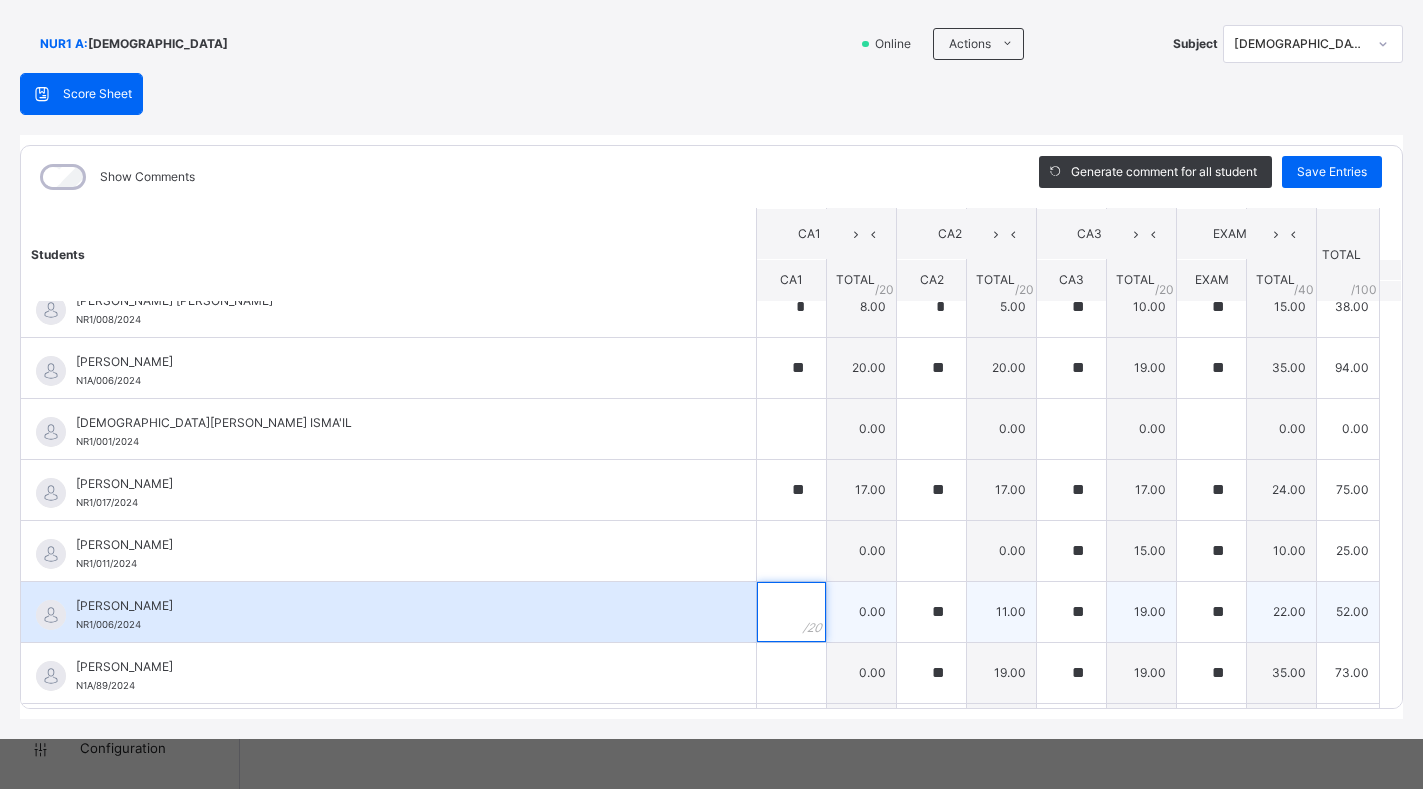 click at bounding box center [791, 612] 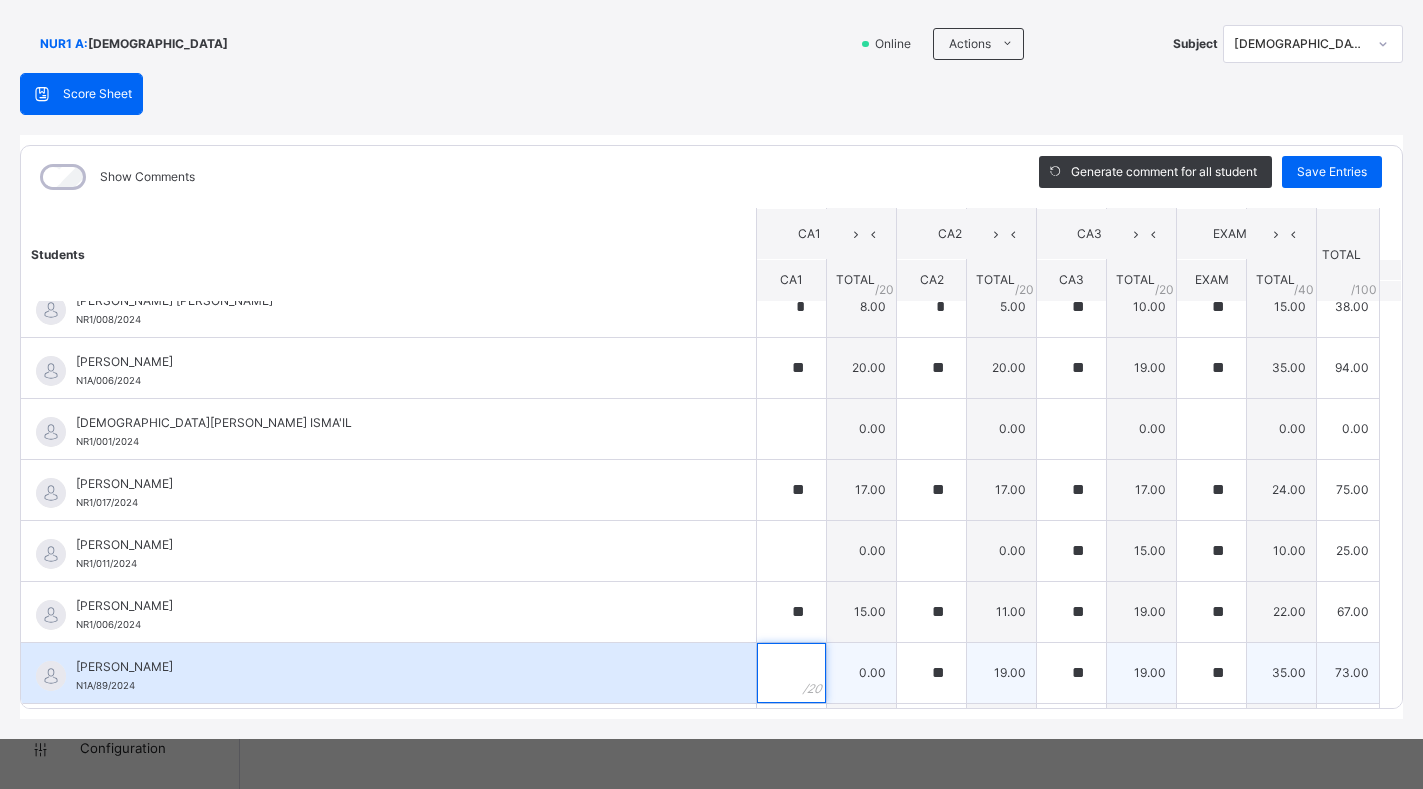 click at bounding box center [791, 673] 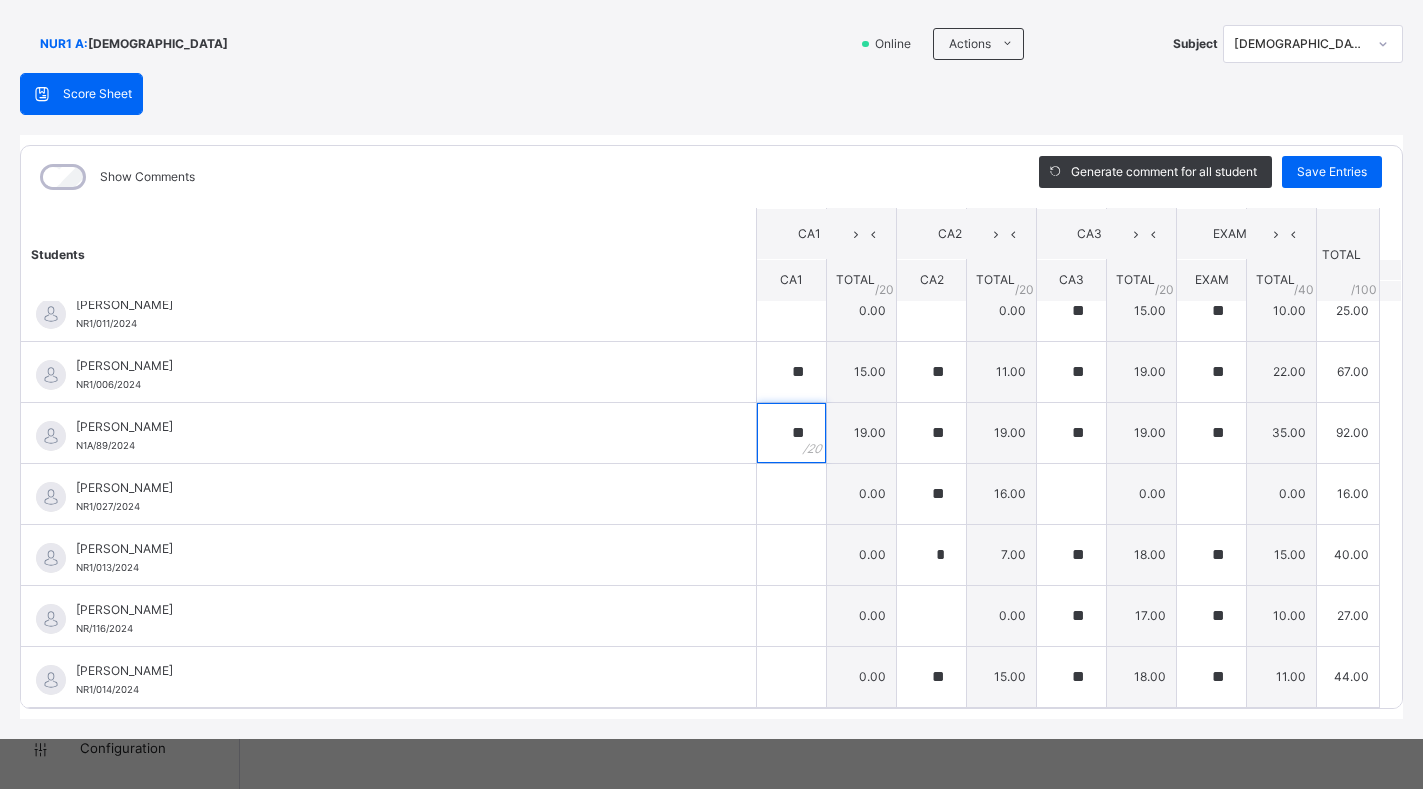 scroll, scrollTop: 1220, scrollLeft: 0, axis: vertical 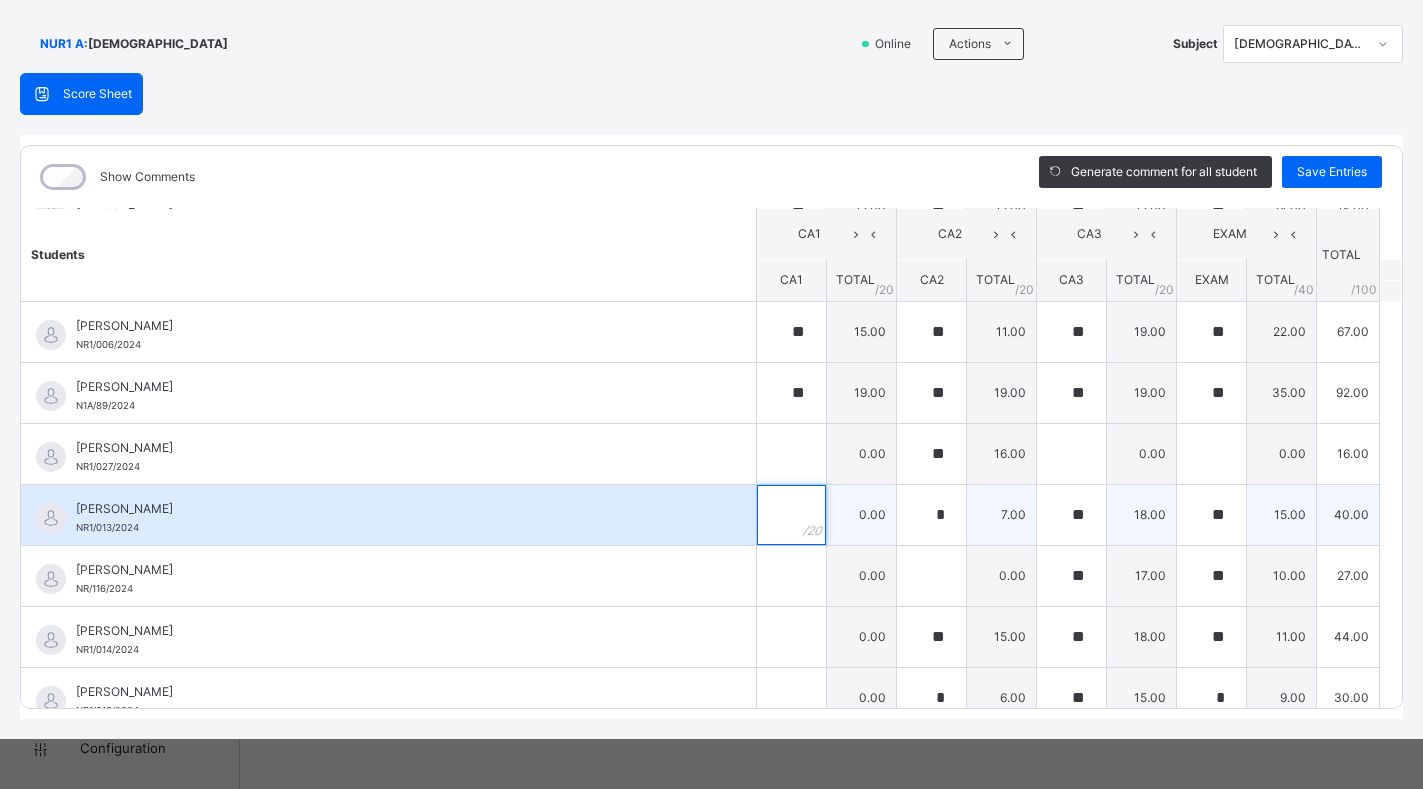 click at bounding box center (791, 515) 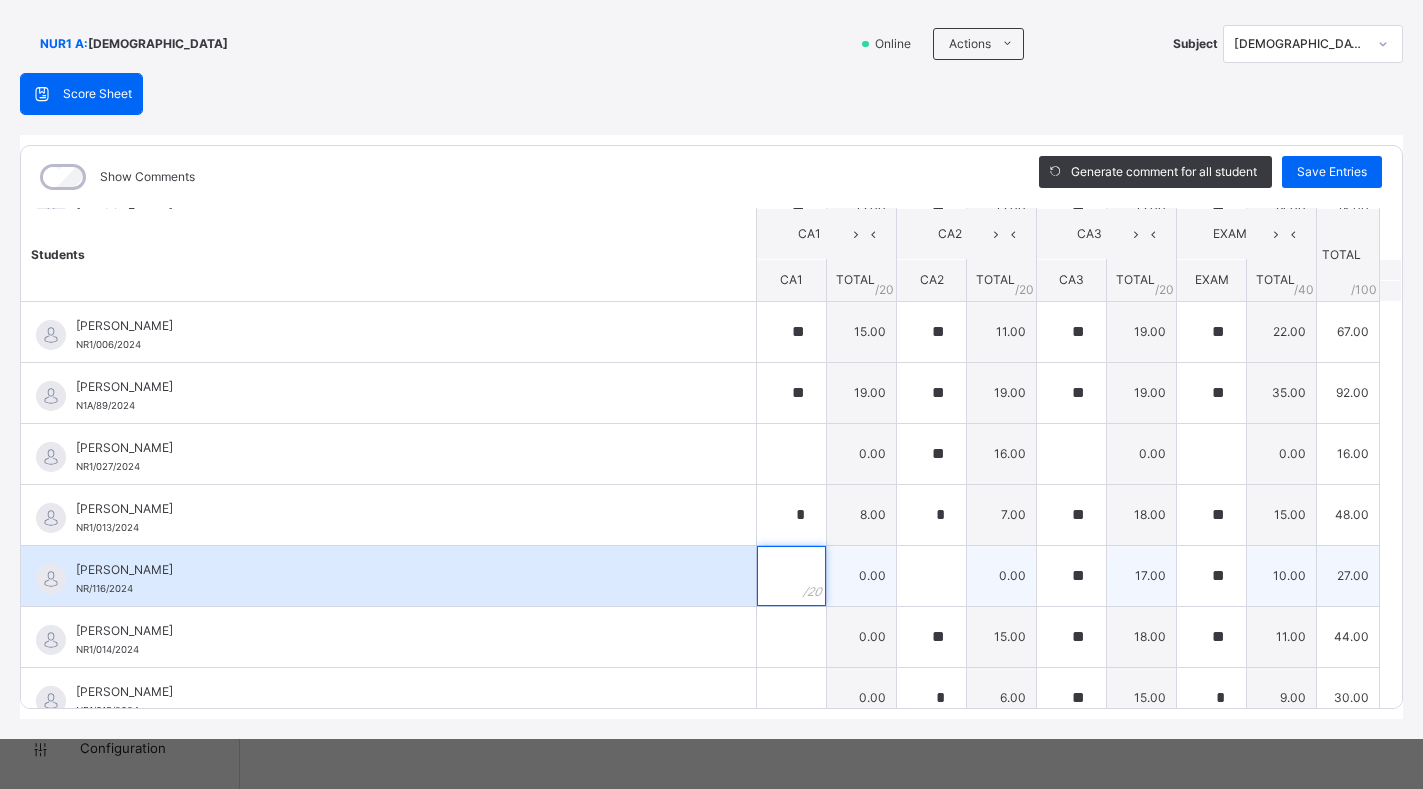 click at bounding box center [791, 576] 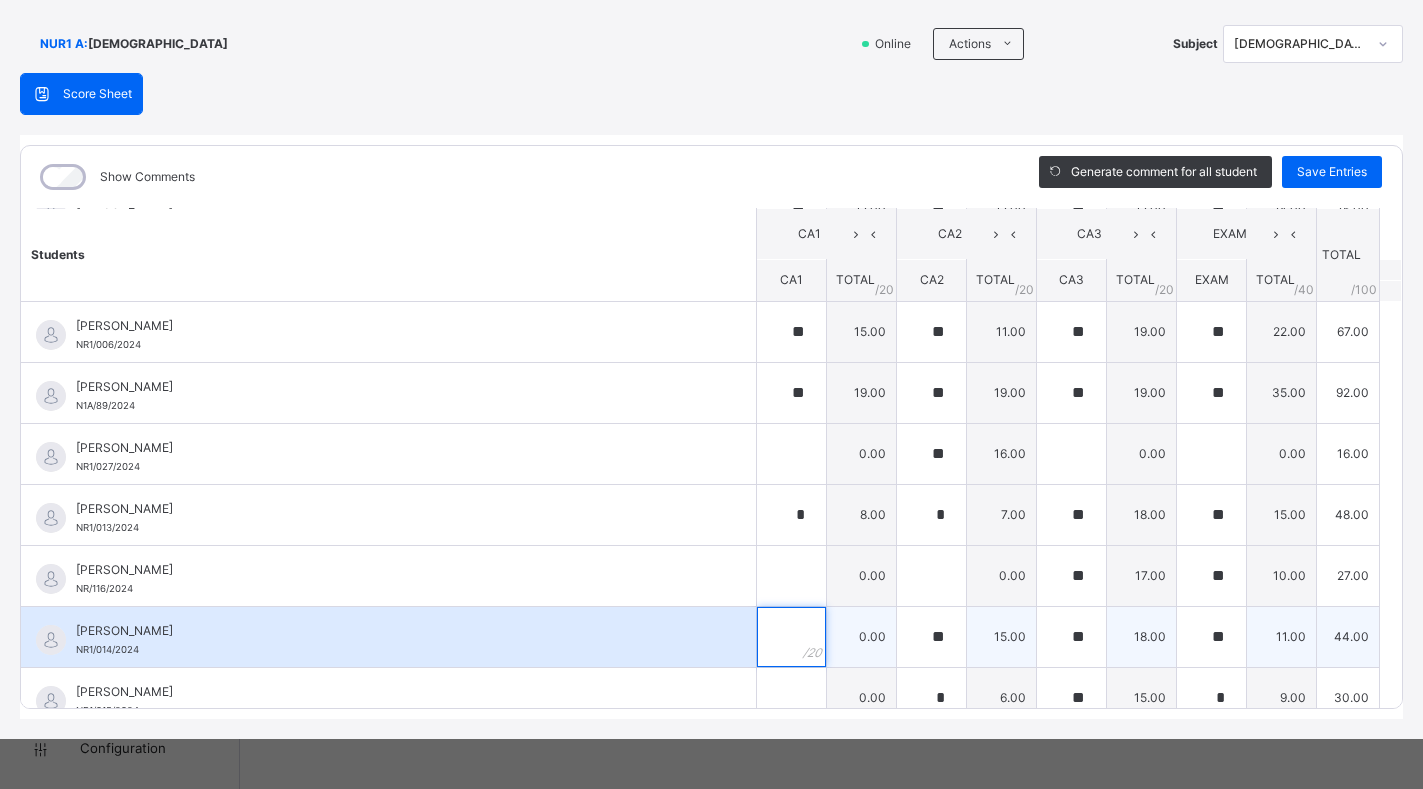 click at bounding box center (791, 637) 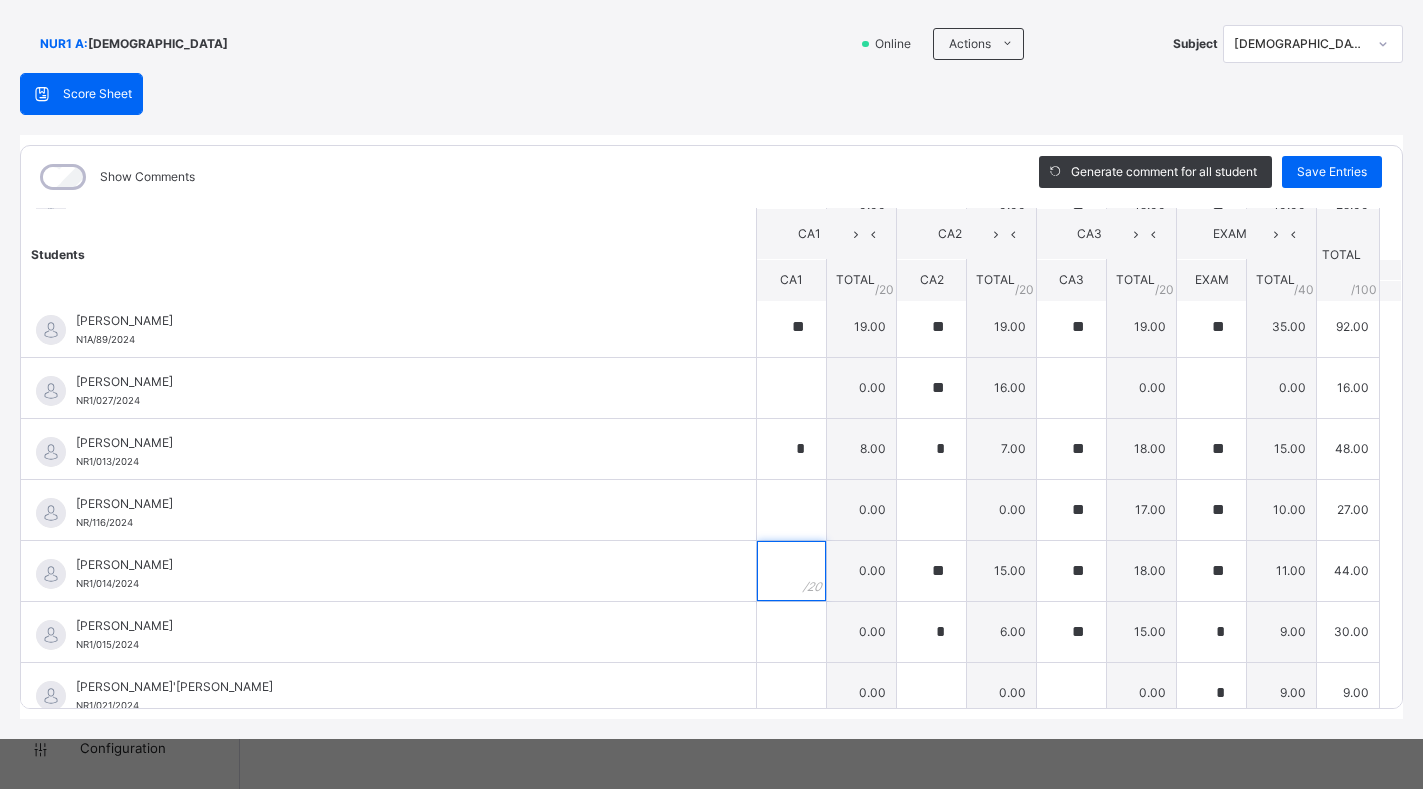 scroll, scrollTop: 1300, scrollLeft: 0, axis: vertical 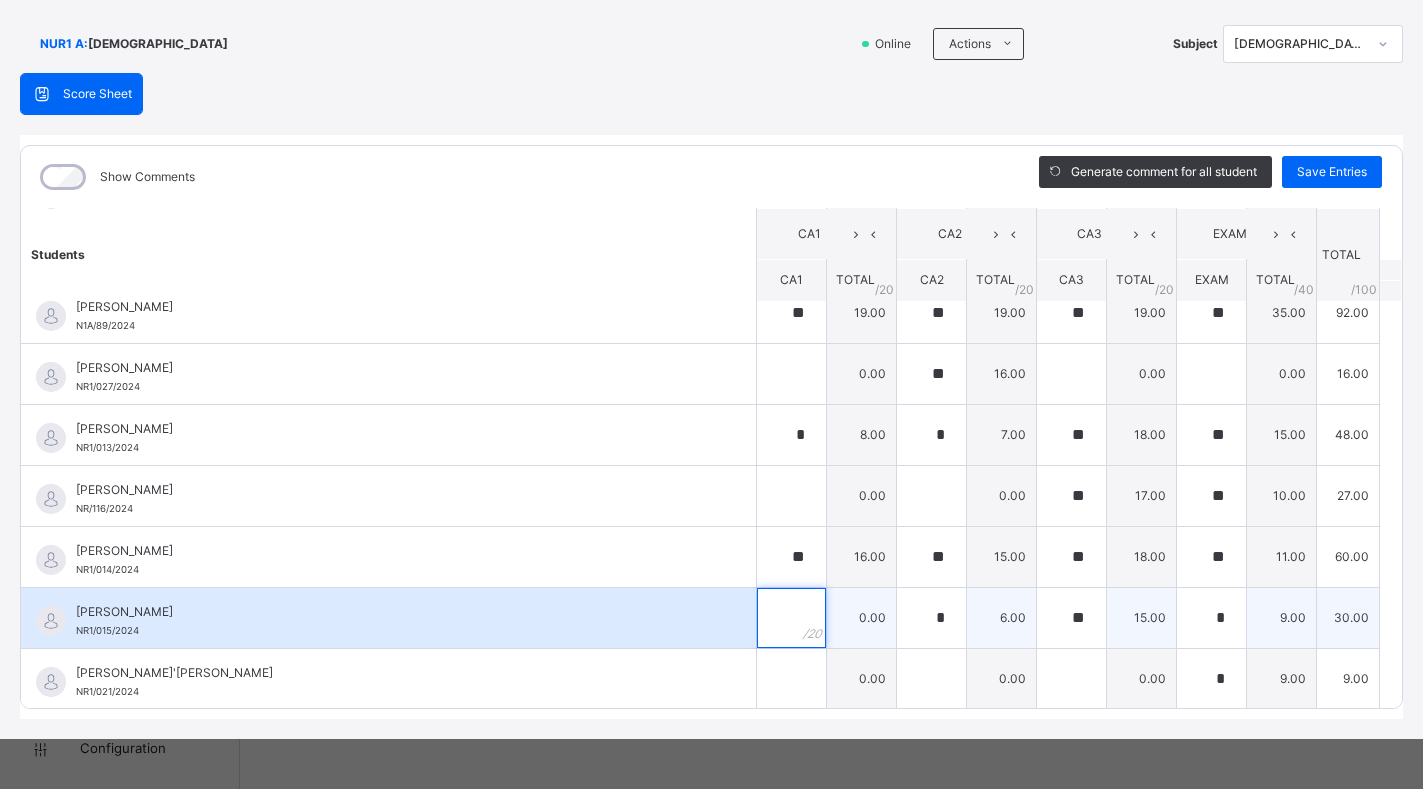 click at bounding box center [791, 618] 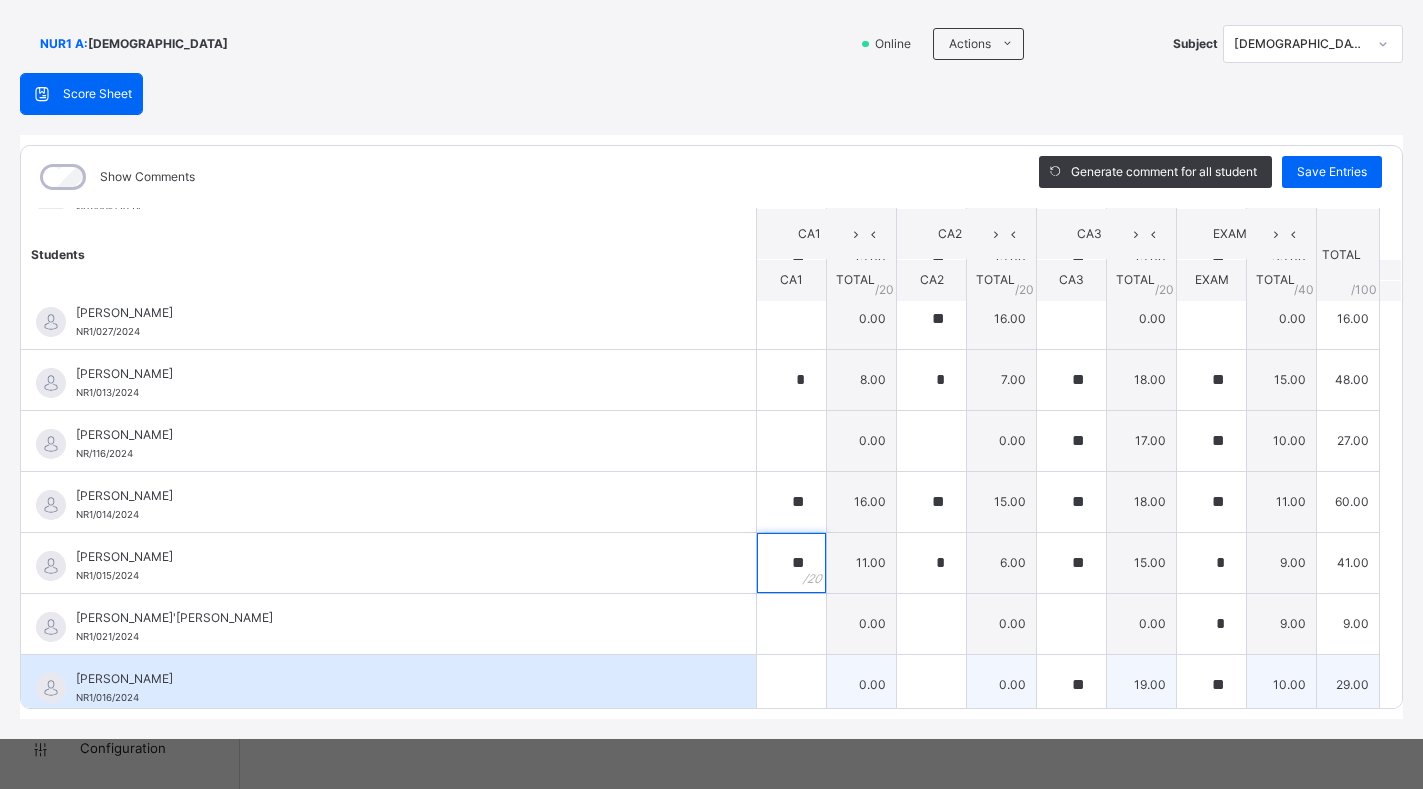 scroll, scrollTop: 1363, scrollLeft: 0, axis: vertical 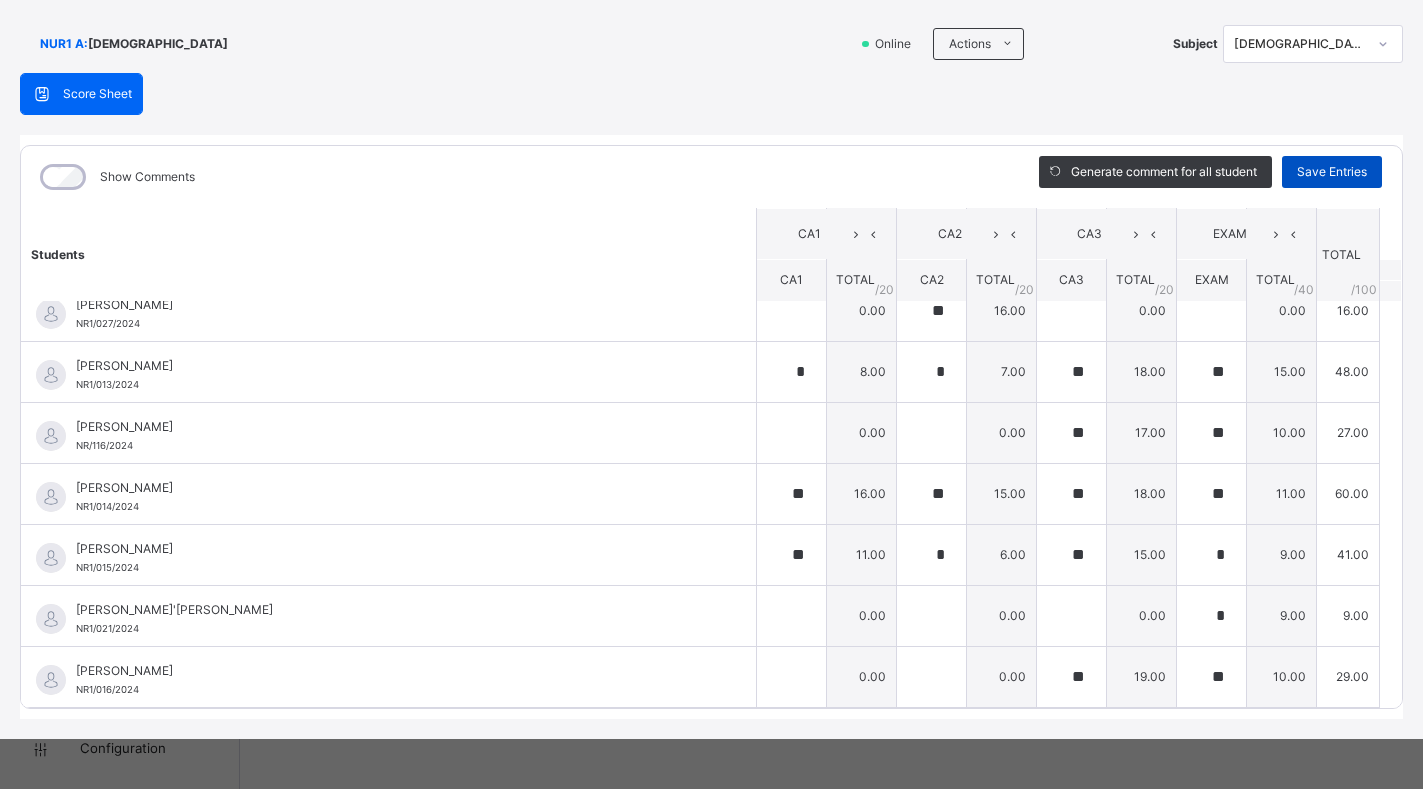 click on "Save Entries" at bounding box center [1332, 172] 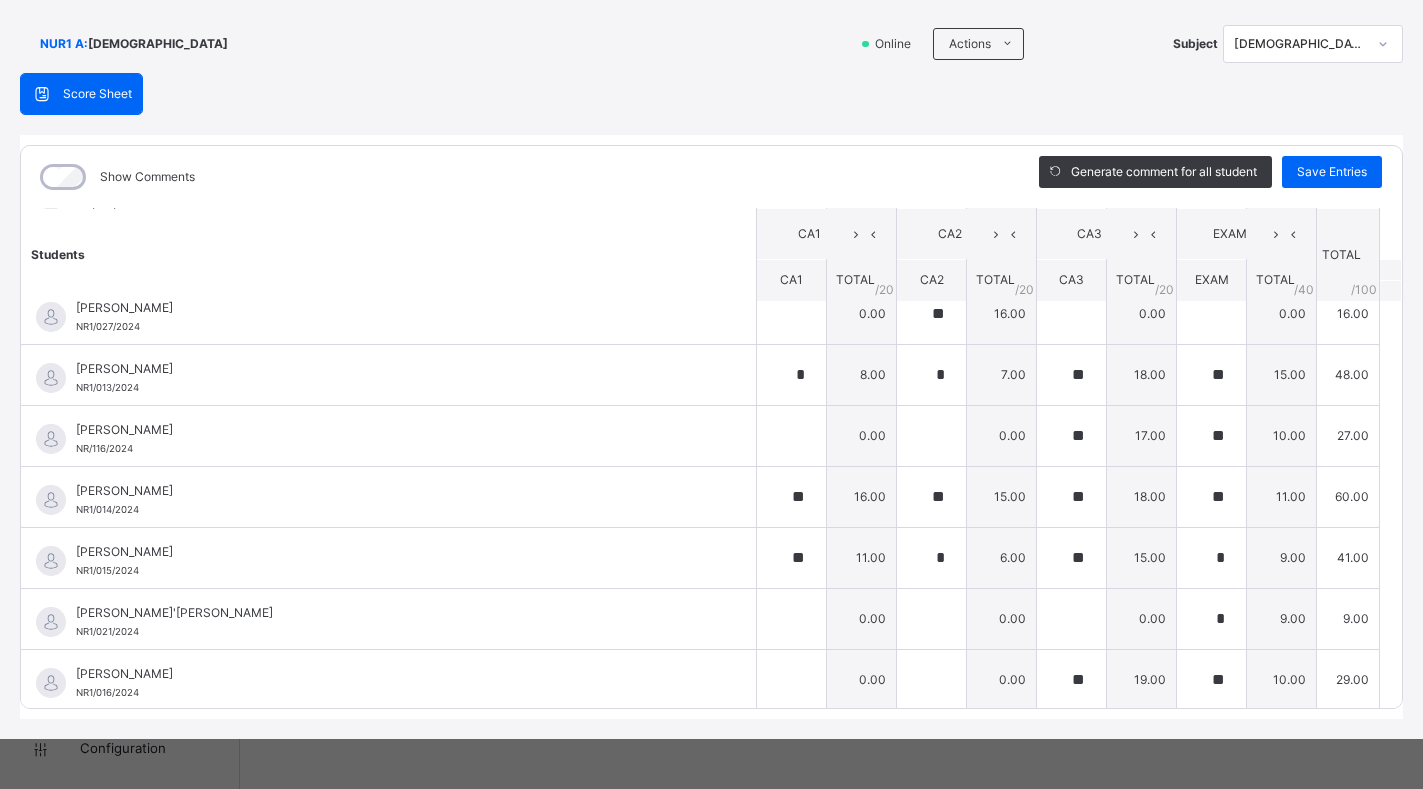 scroll, scrollTop: 1363, scrollLeft: 0, axis: vertical 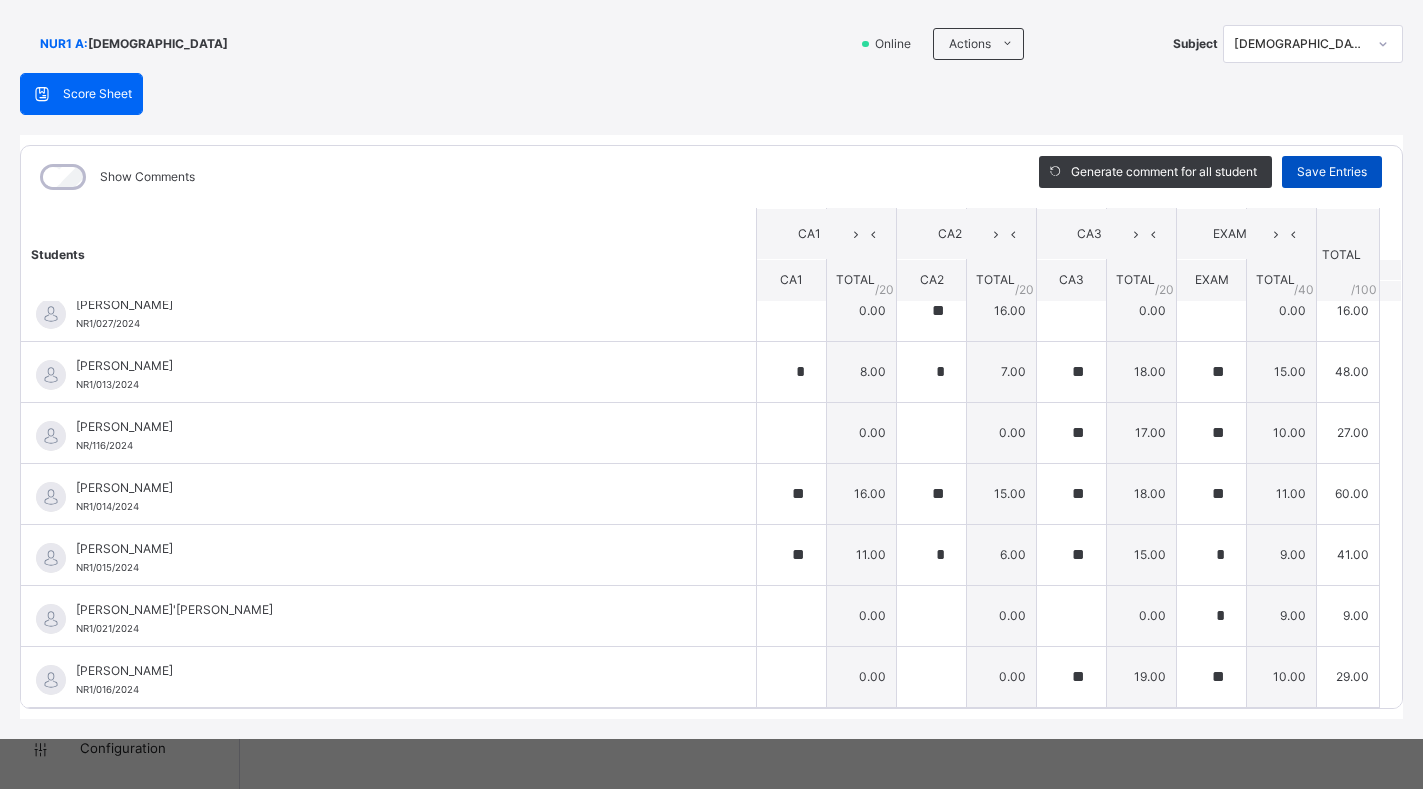 click on "Save Entries" at bounding box center (1332, 172) 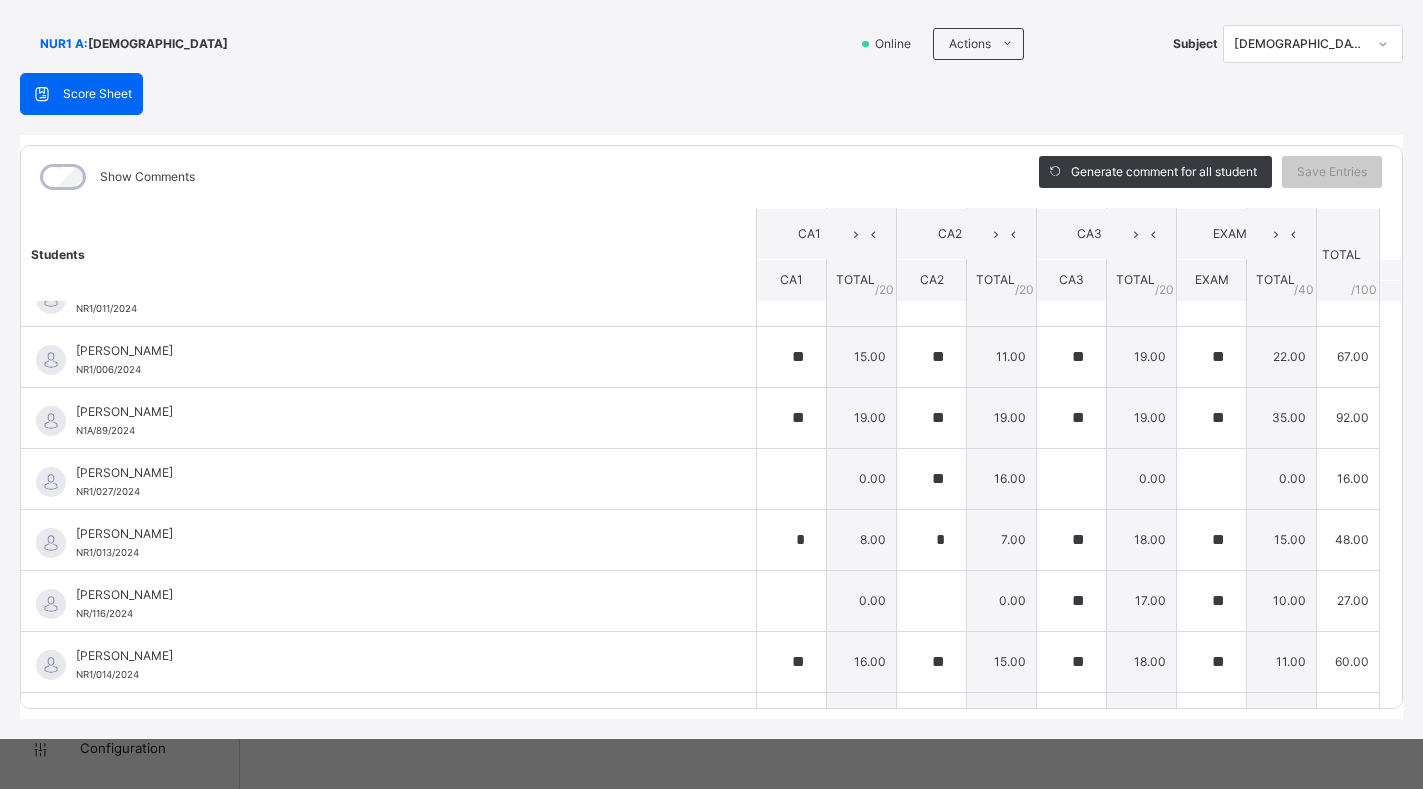 scroll, scrollTop: 1163, scrollLeft: 0, axis: vertical 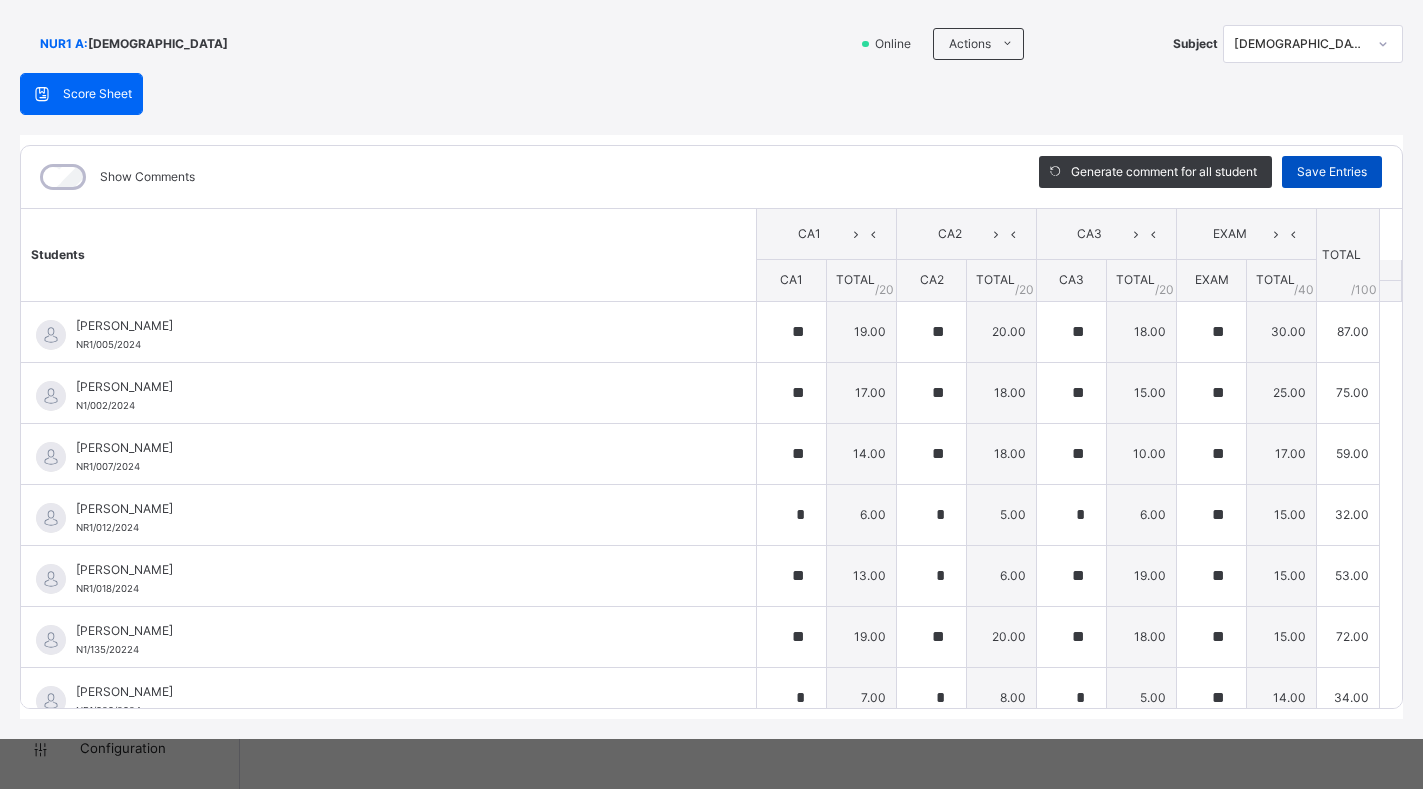 click on "Save Entries" at bounding box center (1332, 172) 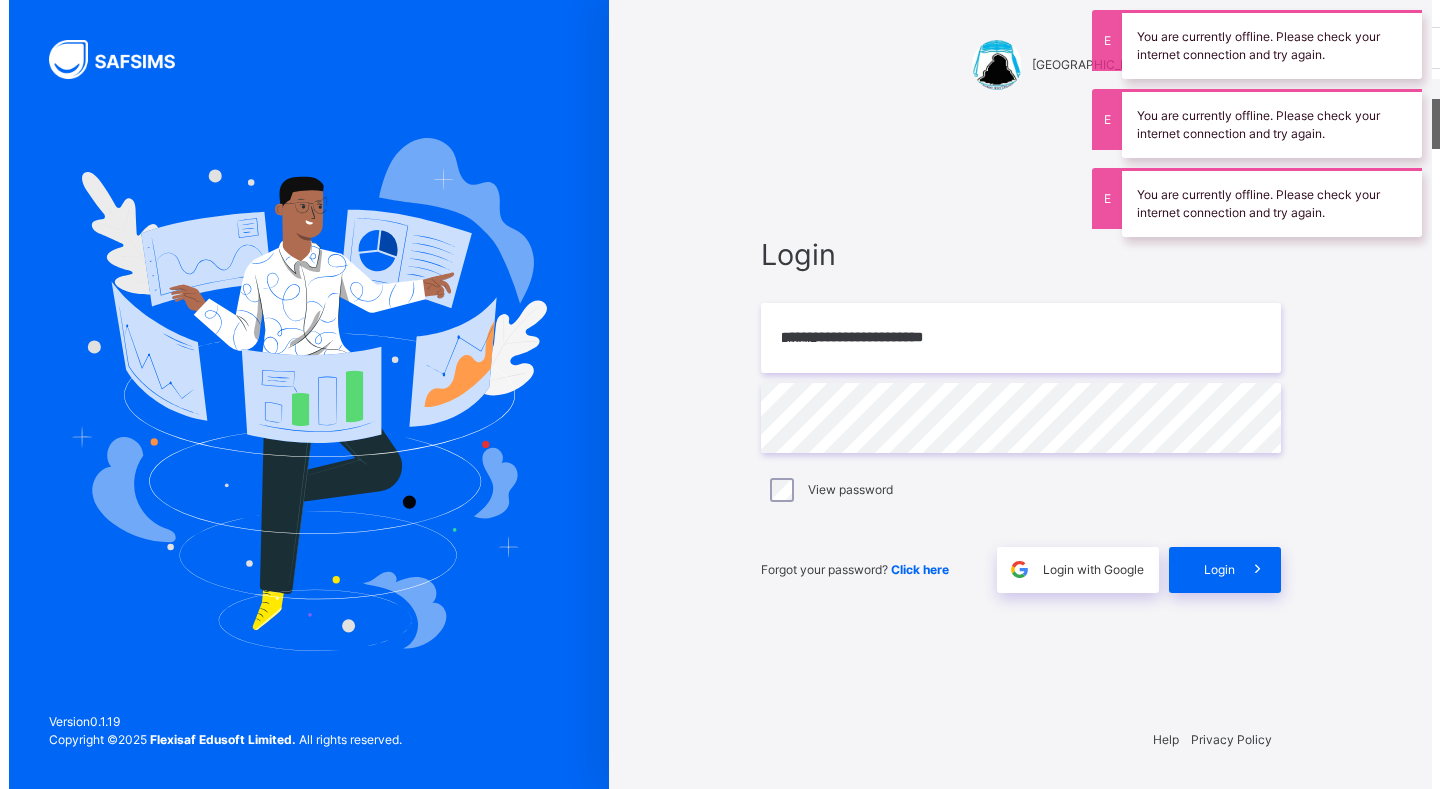 scroll, scrollTop: 0, scrollLeft: 0, axis: both 